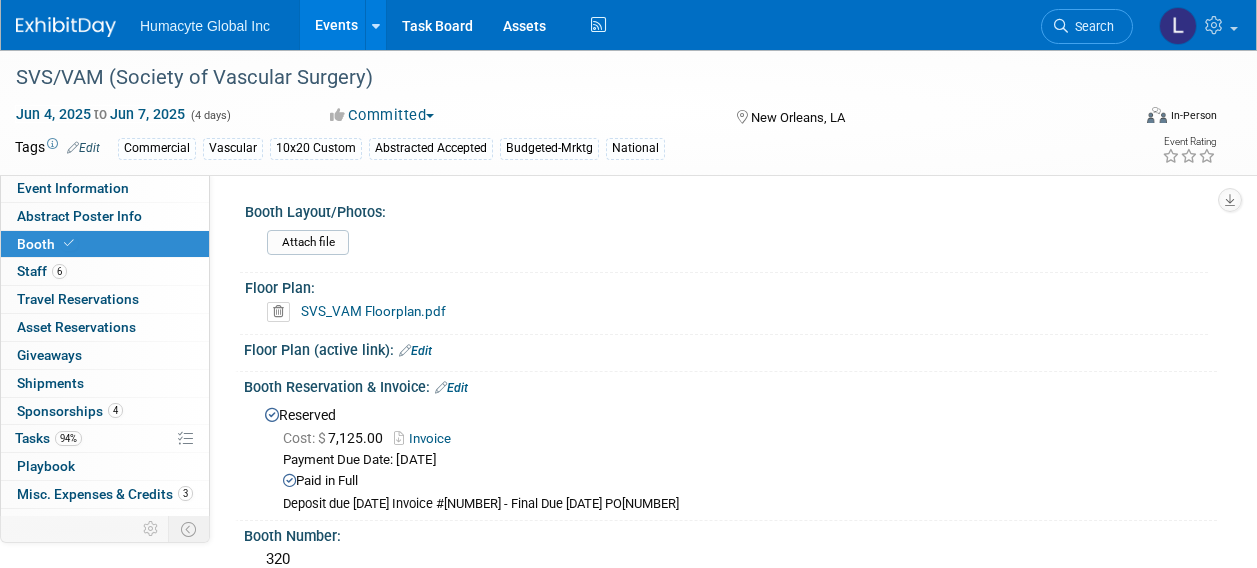 scroll, scrollTop: 3000, scrollLeft: 0, axis: vertical 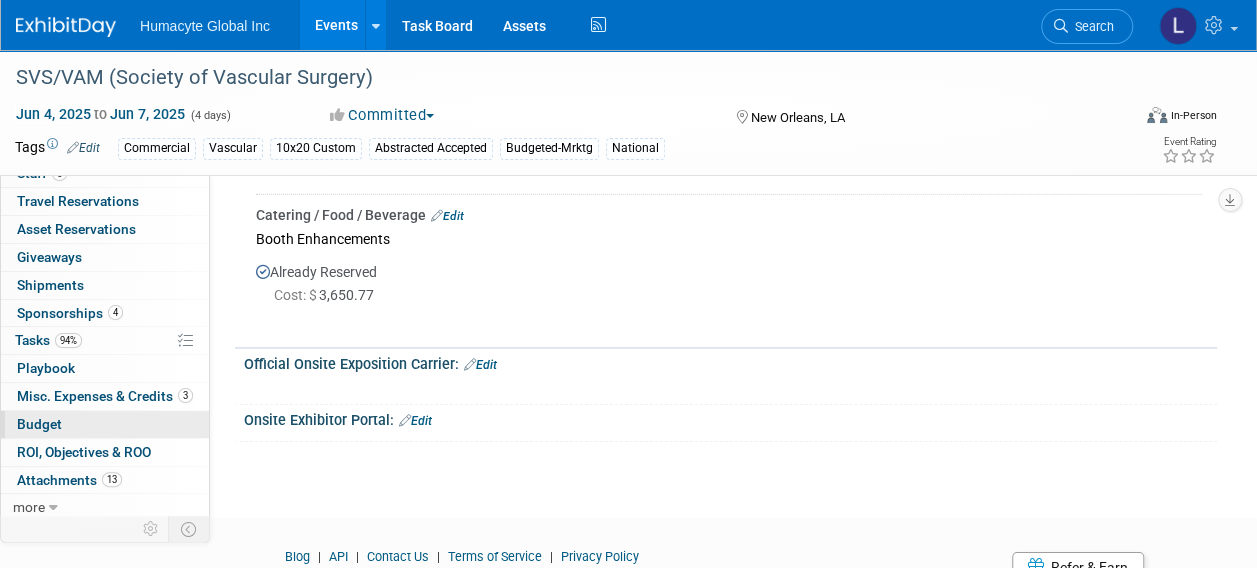 click on "Budget" at bounding box center (39, 424) 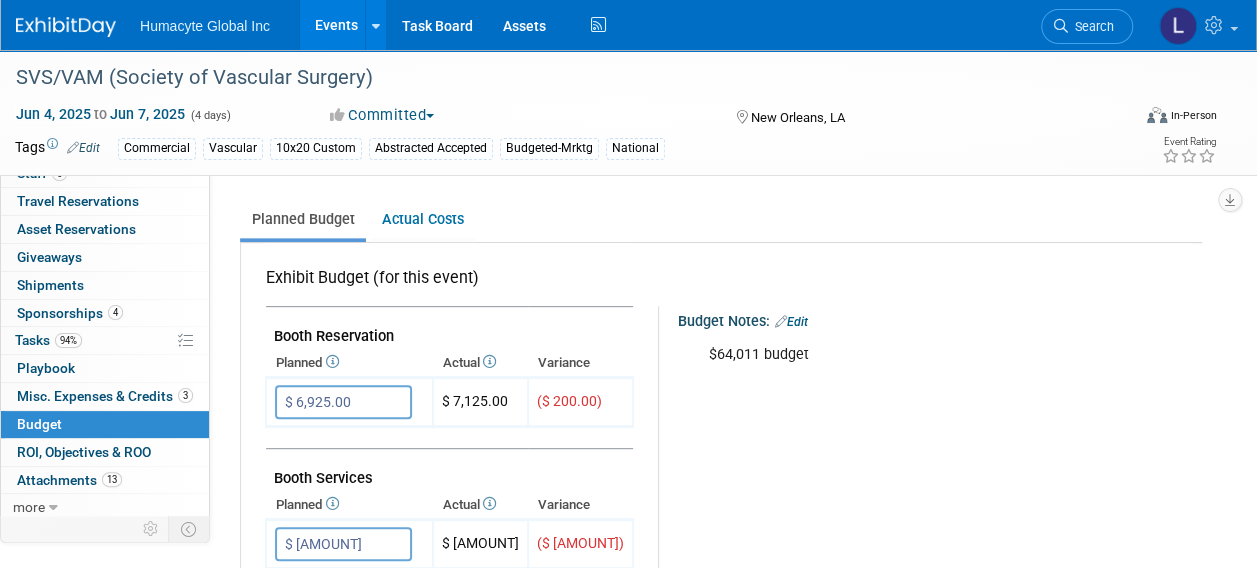 scroll, scrollTop: 300, scrollLeft: 0, axis: vertical 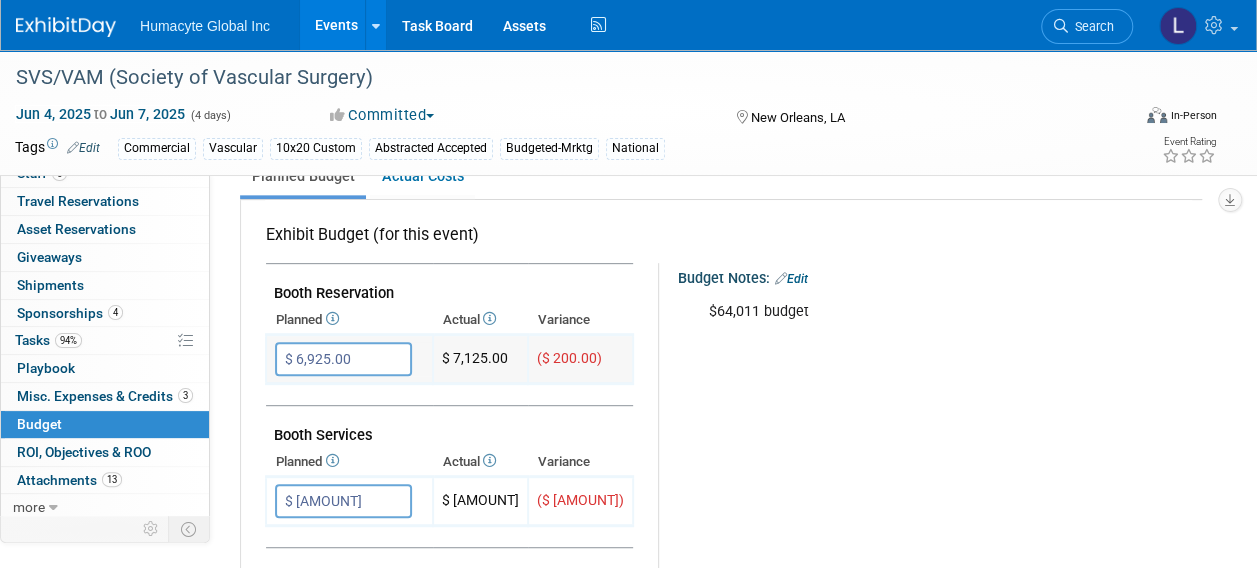 click on "$ 6,925.00" at bounding box center [343, 359] 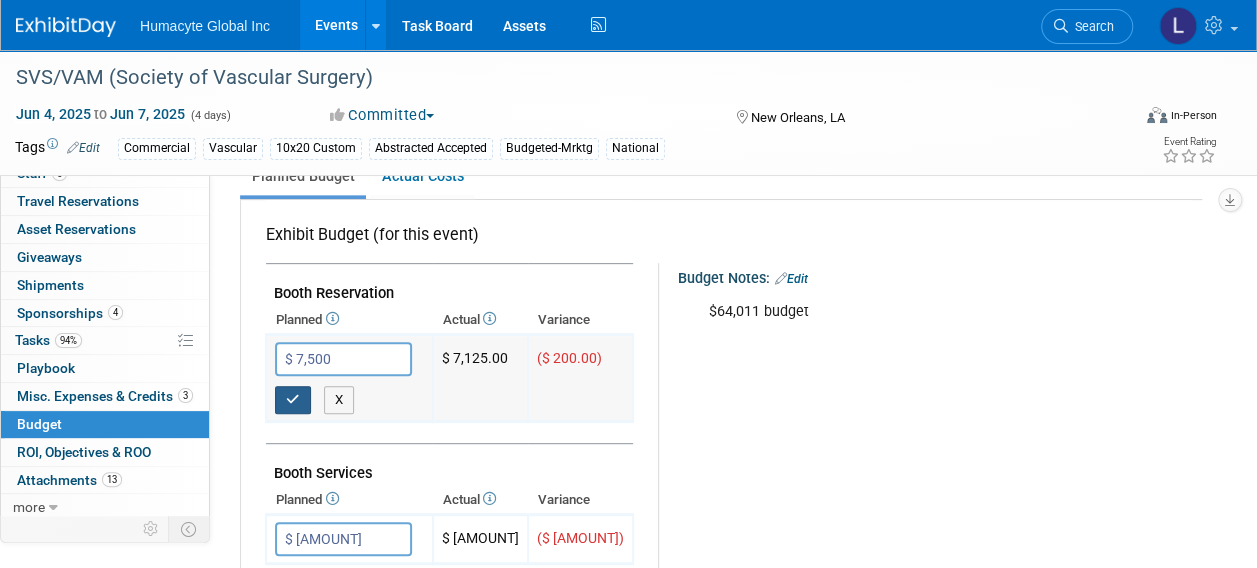 type on "$ 7,500.00" 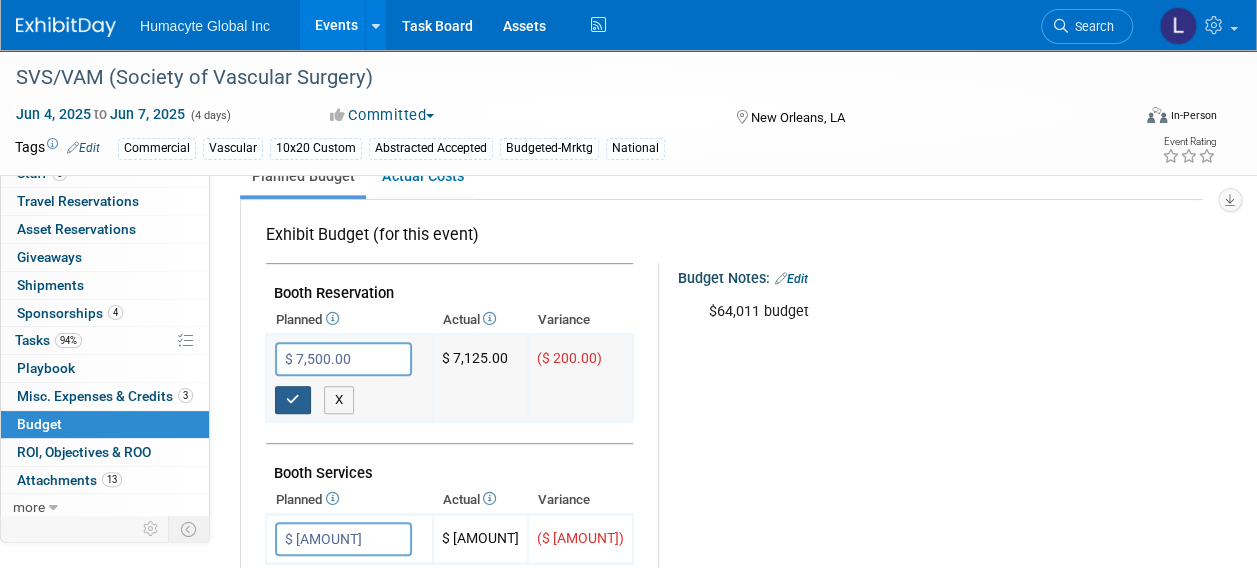 click at bounding box center (293, 399) 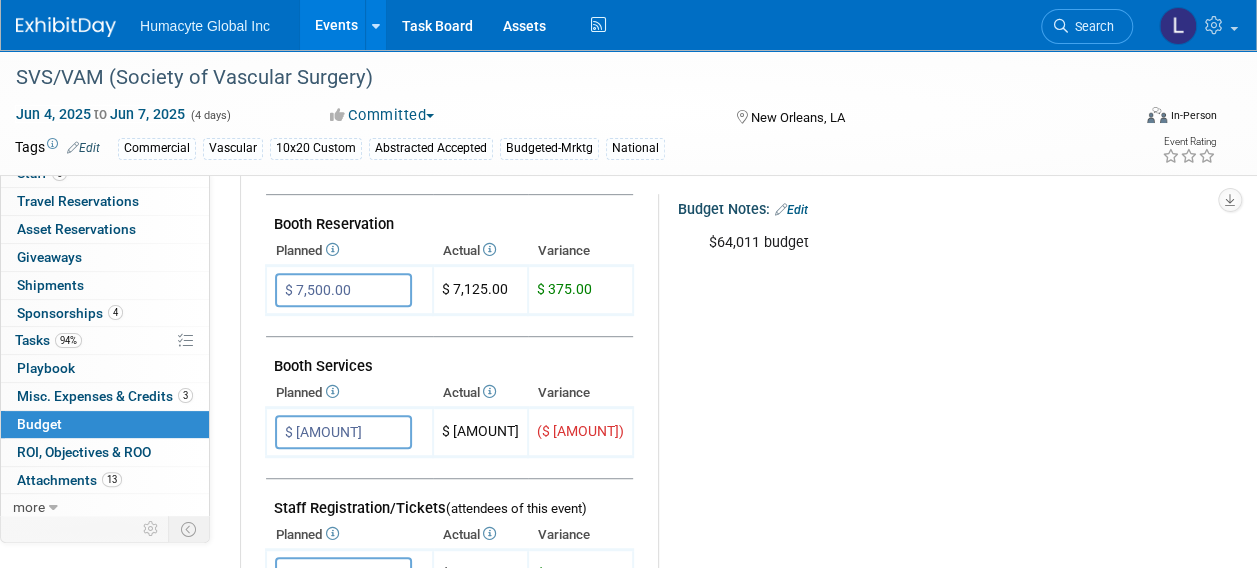 scroll, scrollTop: 400, scrollLeft: 0, axis: vertical 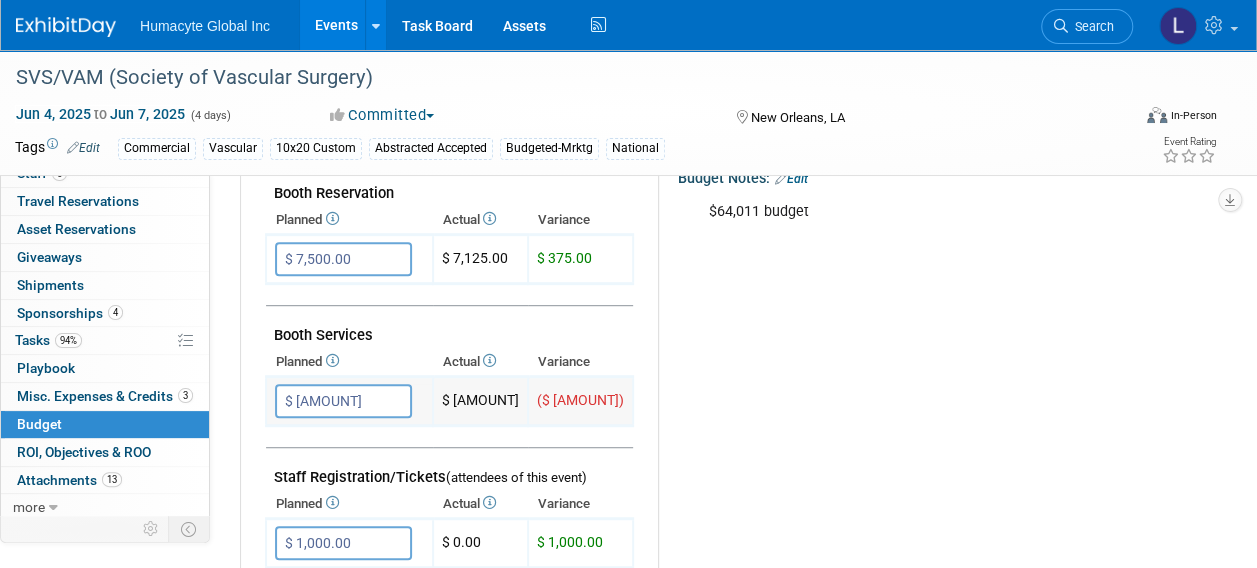 click on "$ 7,575.00" at bounding box center [343, 401] 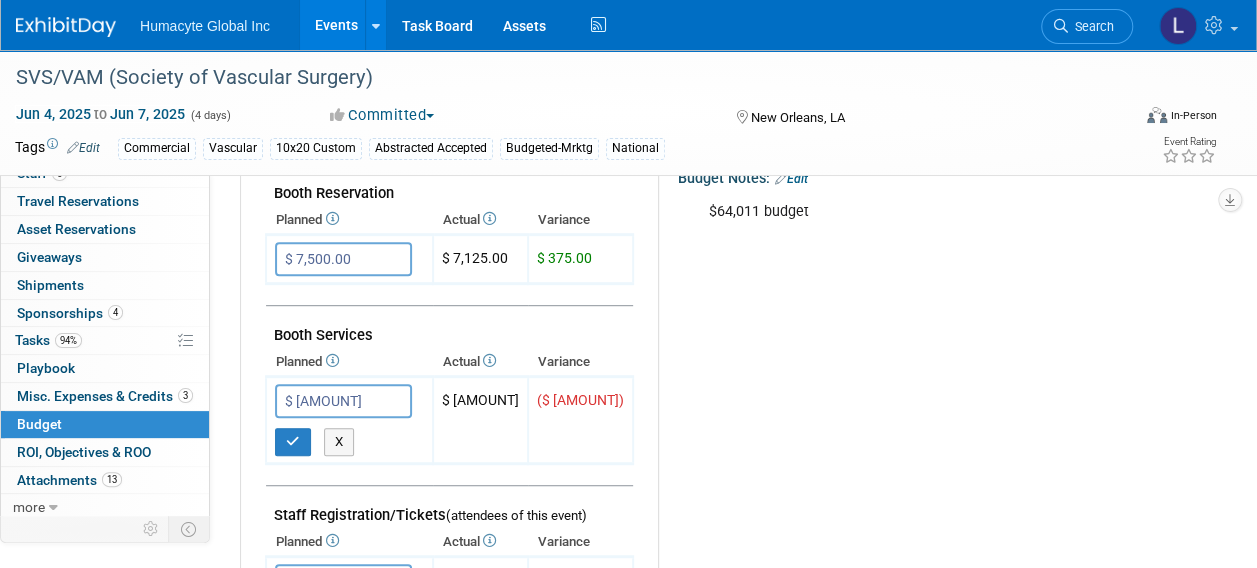 type on "$ 53,220.71" 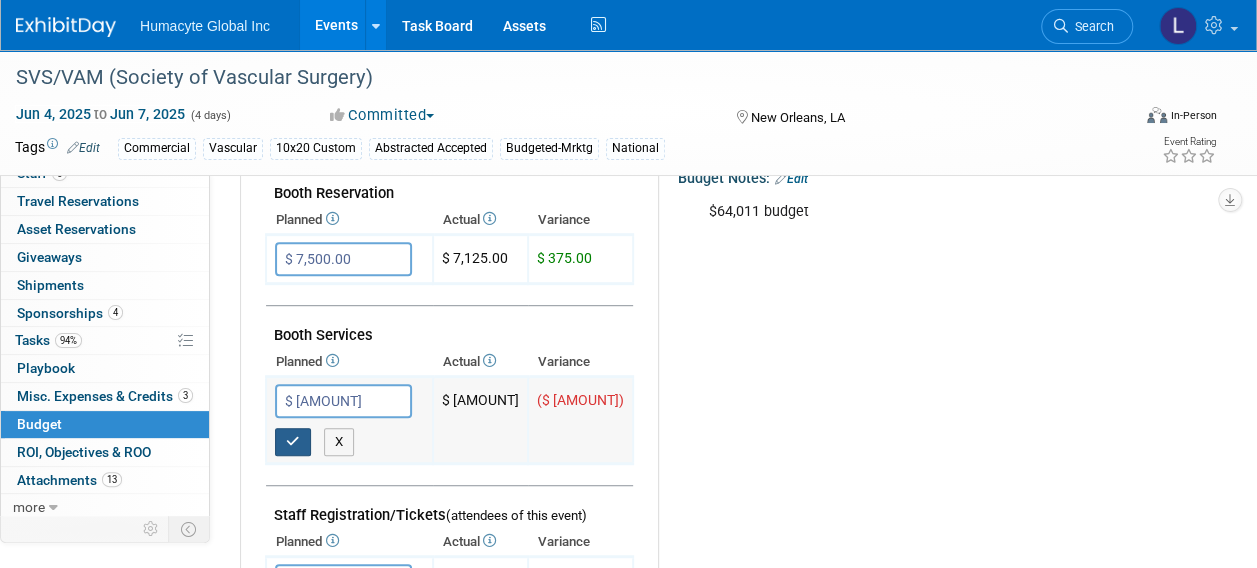 click at bounding box center [293, 442] 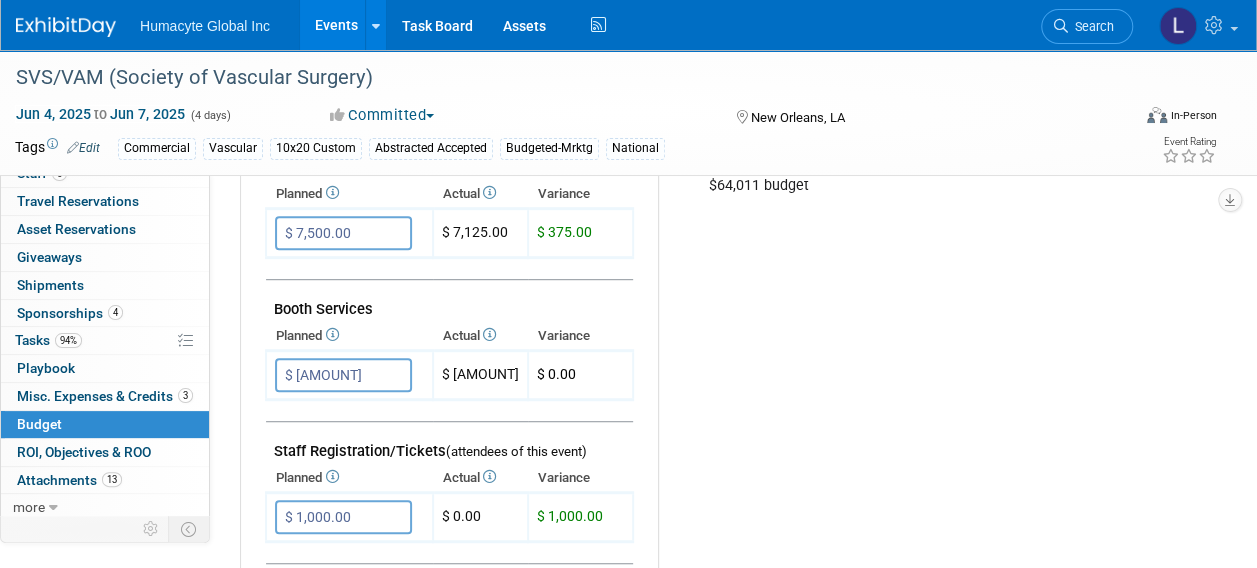 scroll, scrollTop: 500, scrollLeft: 0, axis: vertical 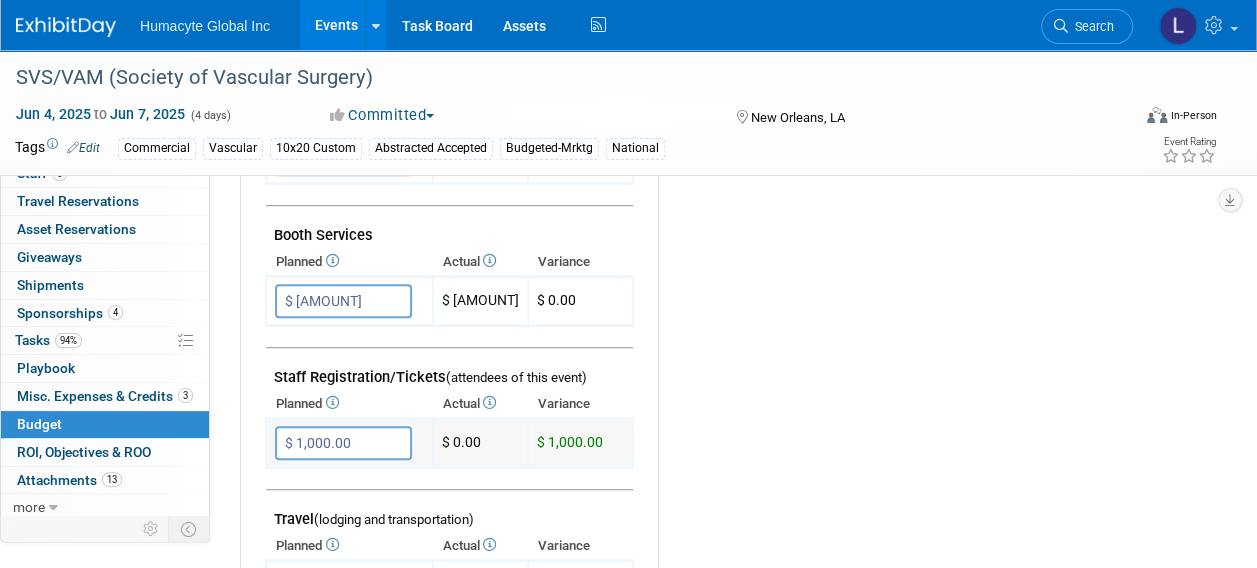 click on "$ 1,000.00" at bounding box center (343, 443) 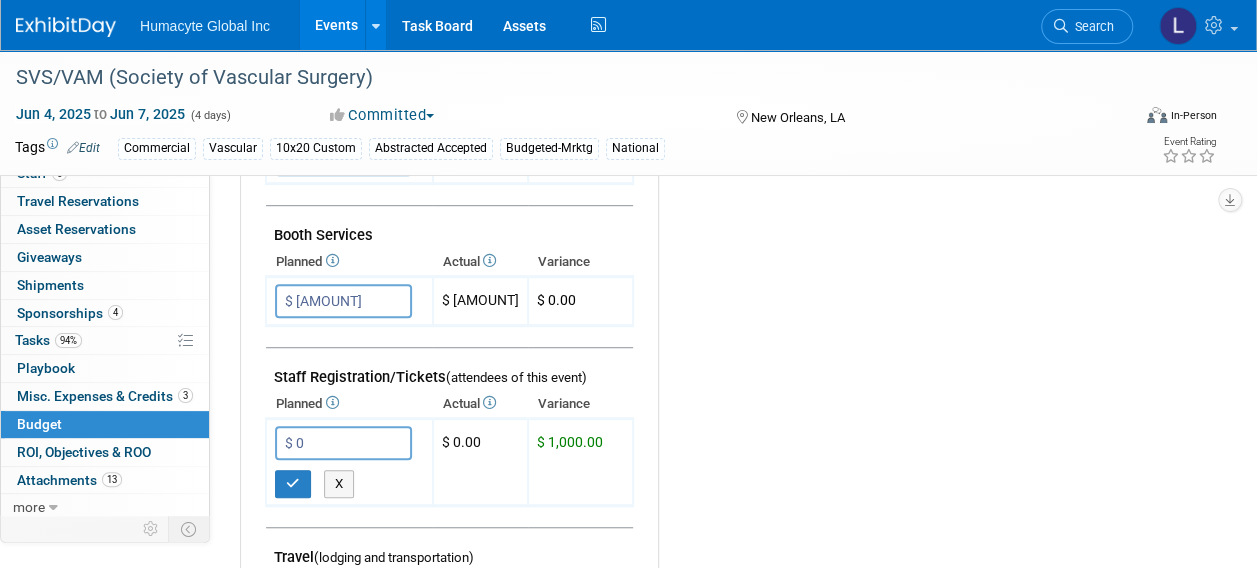 type on "$ 0.00" 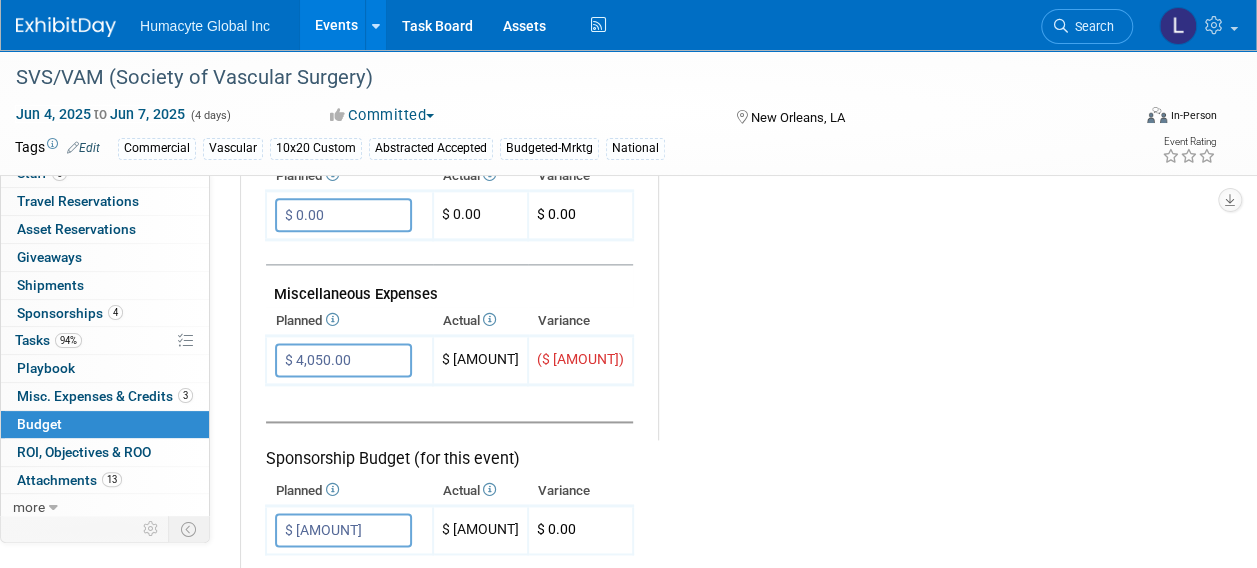 scroll, scrollTop: 1200, scrollLeft: 0, axis: vertical 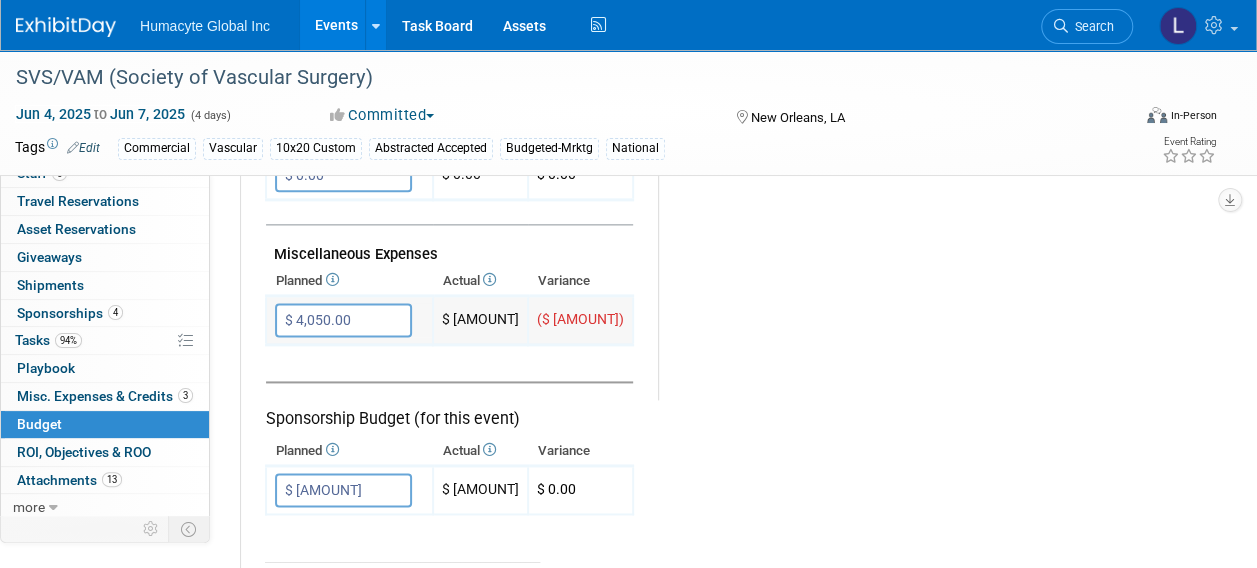 click on "$ 4,050.00" at bounding box center [343, 320] 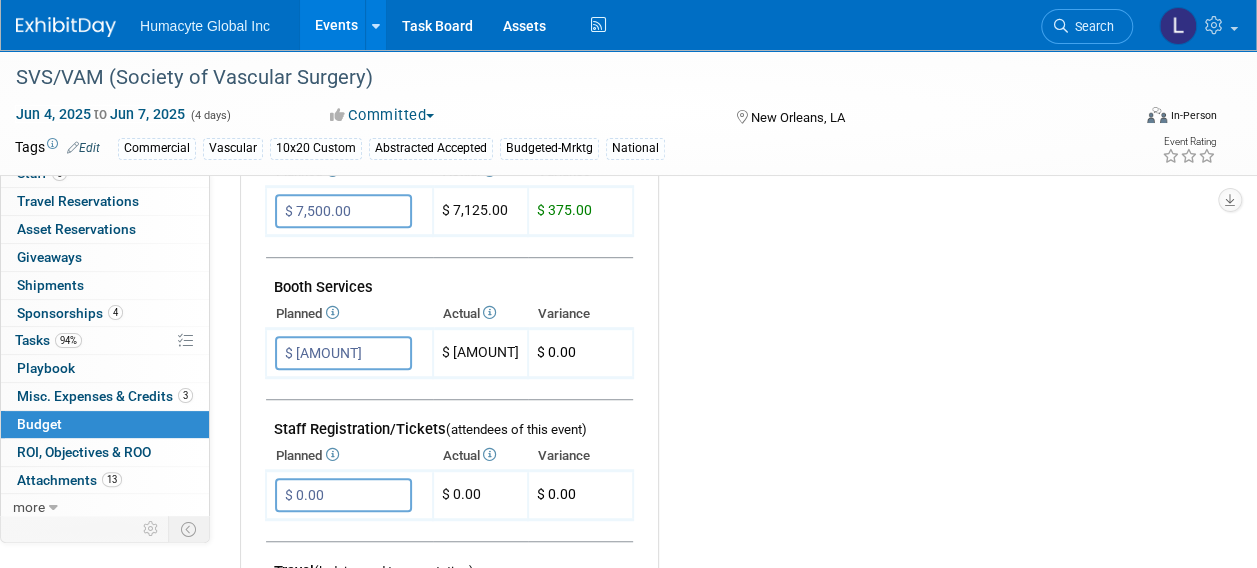 scroll, scrollTop: 500, scrollLeft: 0, axis: vertical 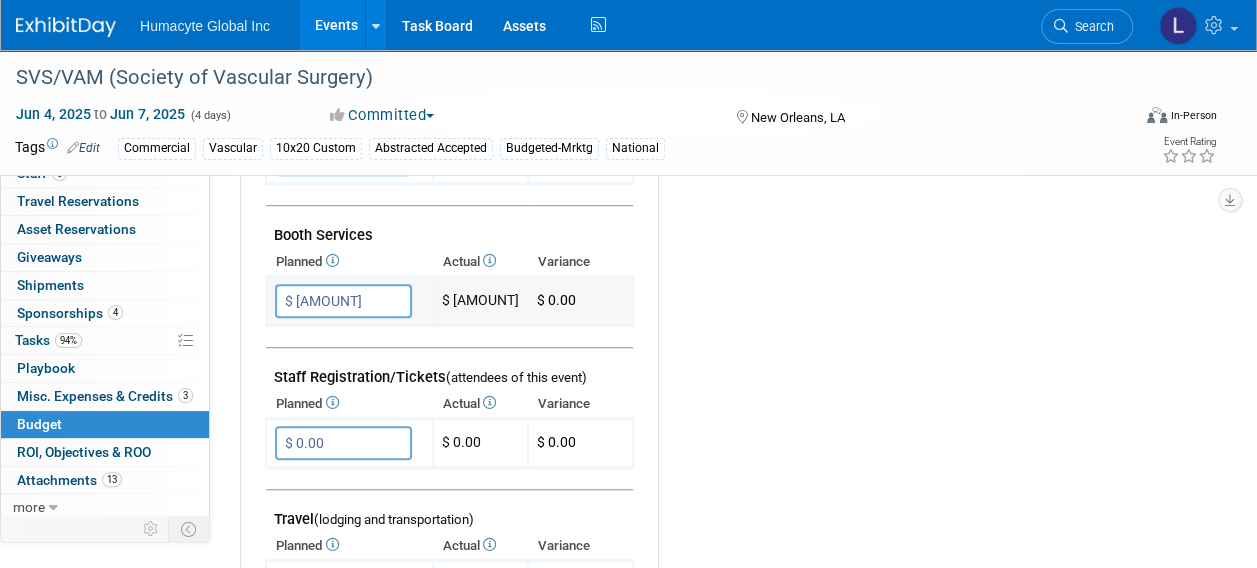 click on "$ 53,220.71" at bounding box center (343, 301) 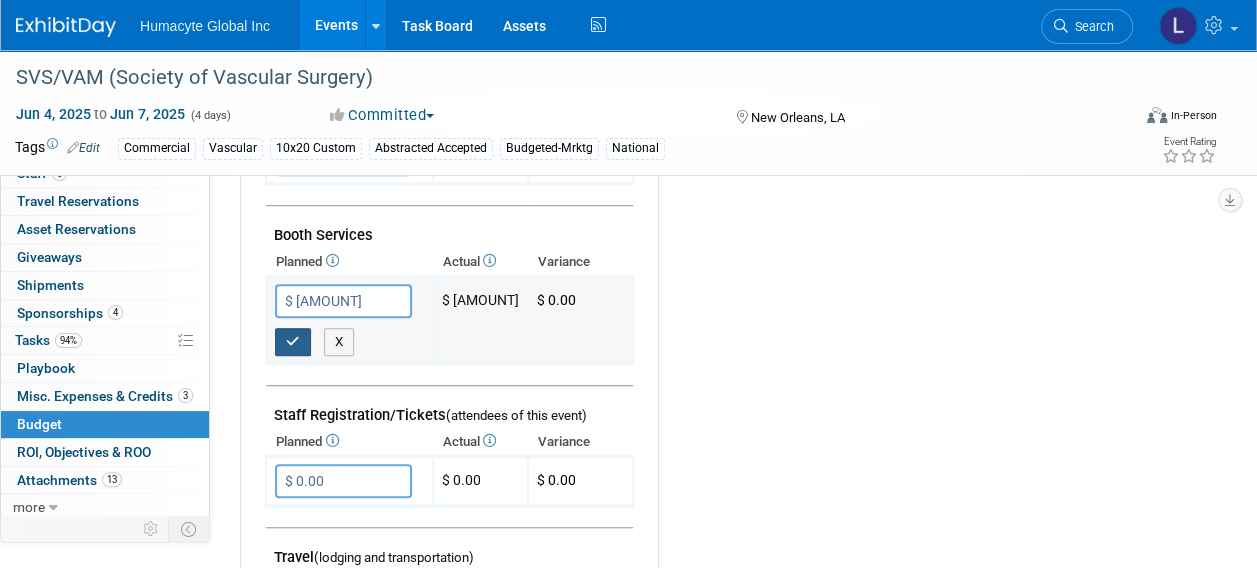 type on "$ 51,000.00" 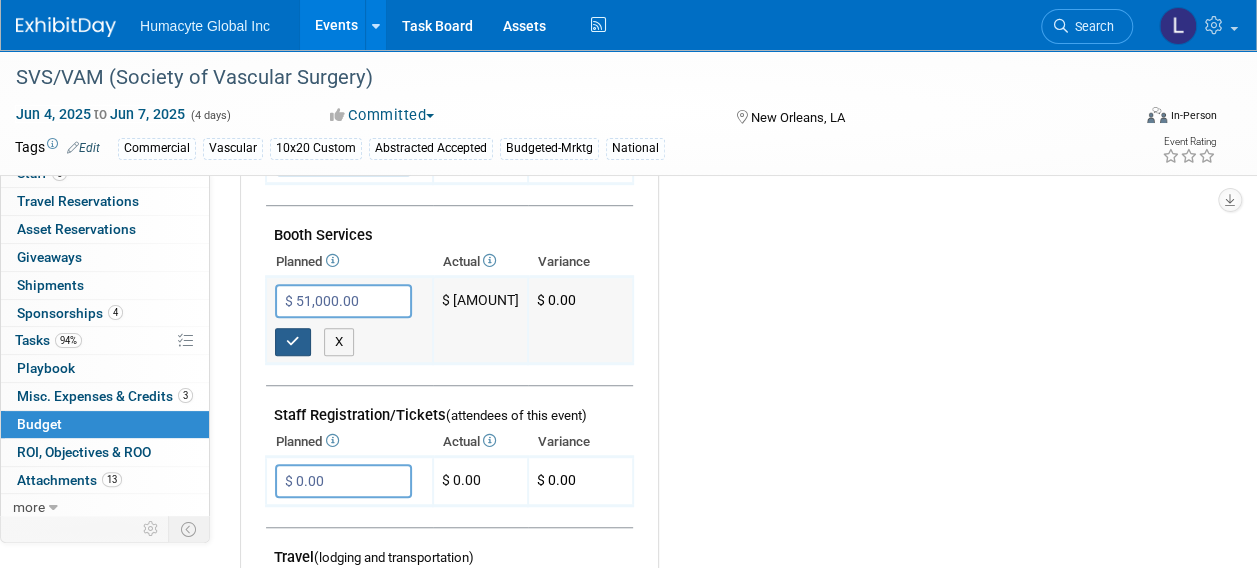 click at bounding box center [293, 342] 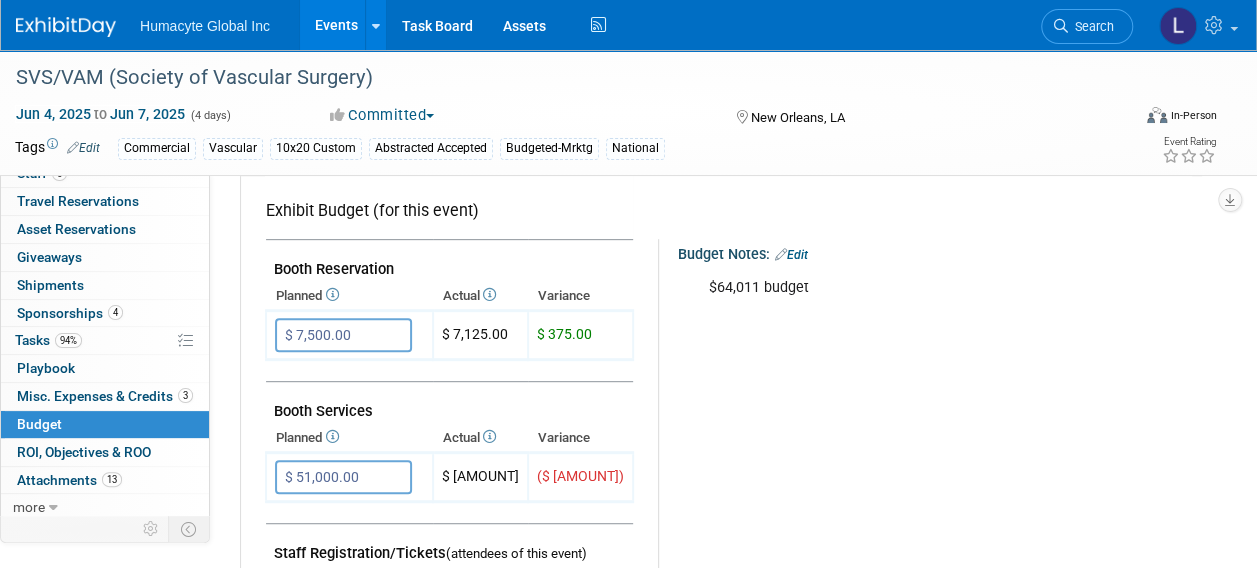 scroll, scrollTop: 200, scrollLeft: 0, axis: vertical 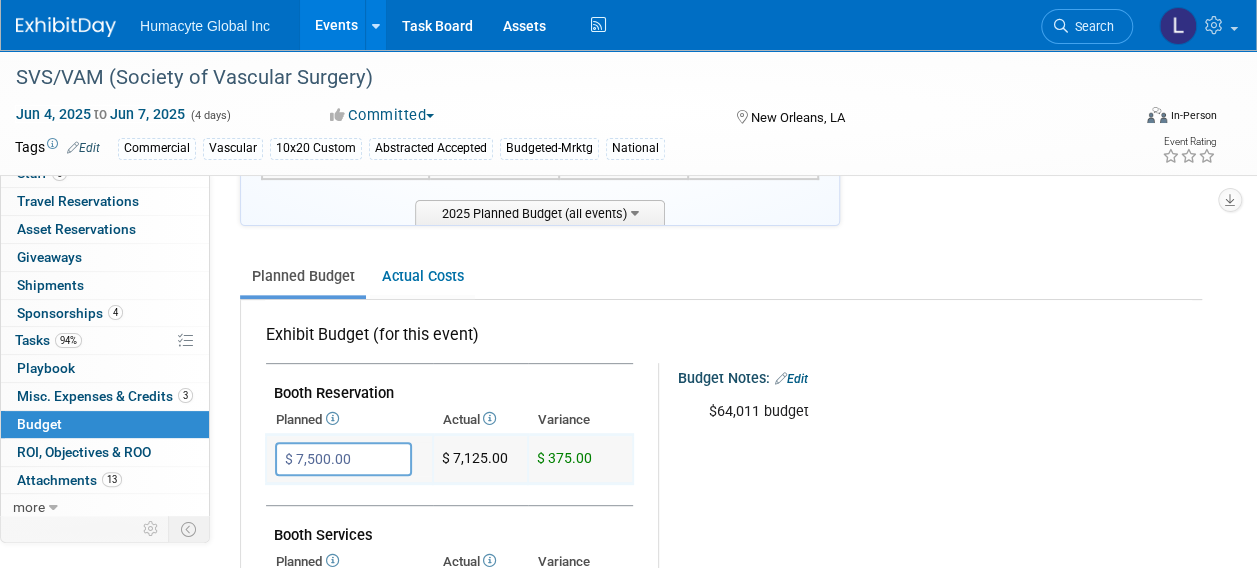click on "$ 7,500.00" at bounding box center [343, 459] 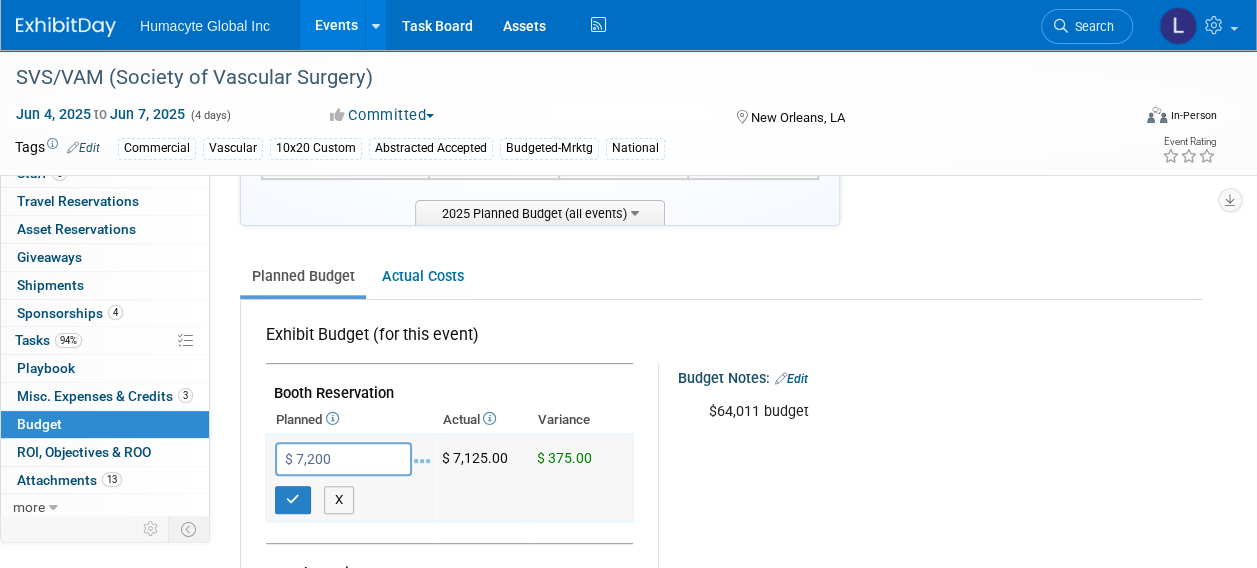 type on "$ 7,200.00" 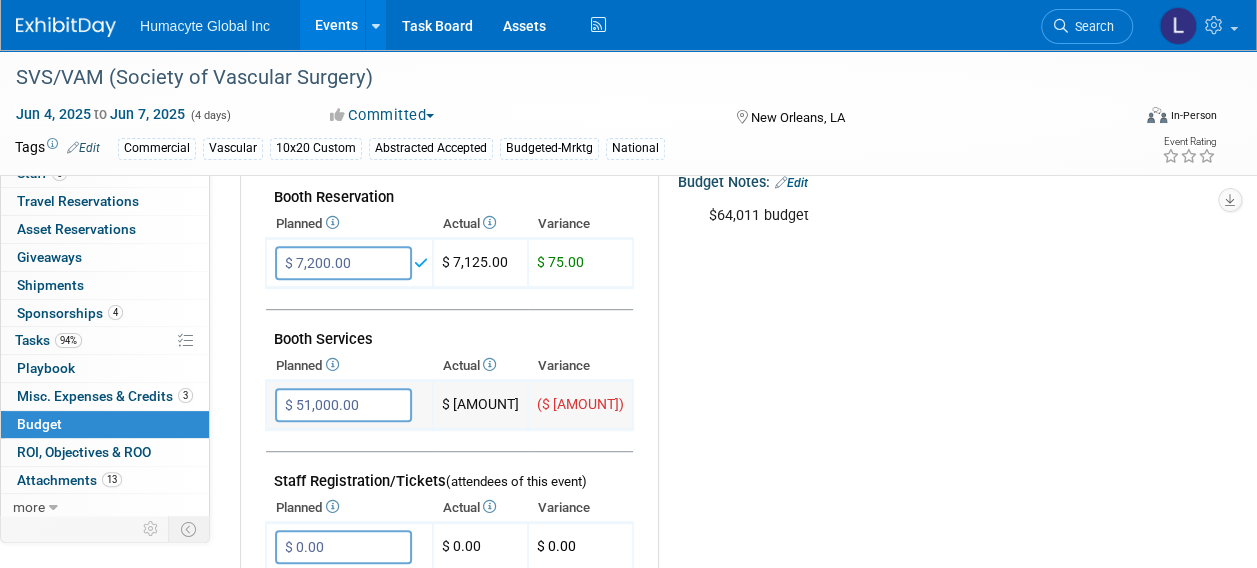 scroll, scrollTop: 400, scrollLeft: 0, axis: vertical 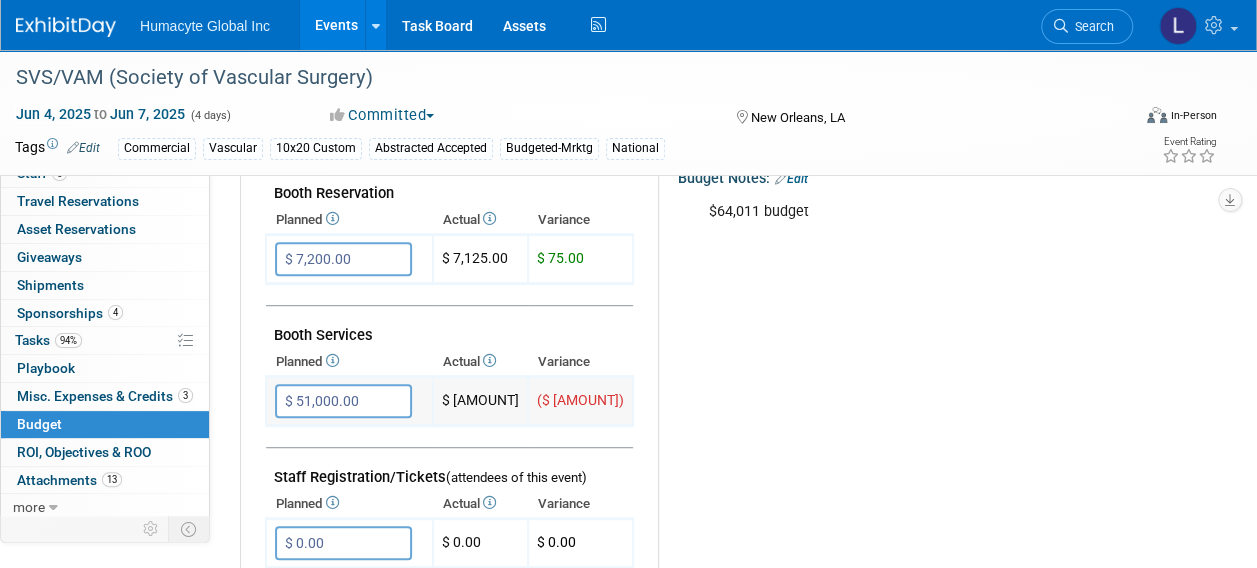 click on "$ 51,000.00" at bounding box center [343, 401] 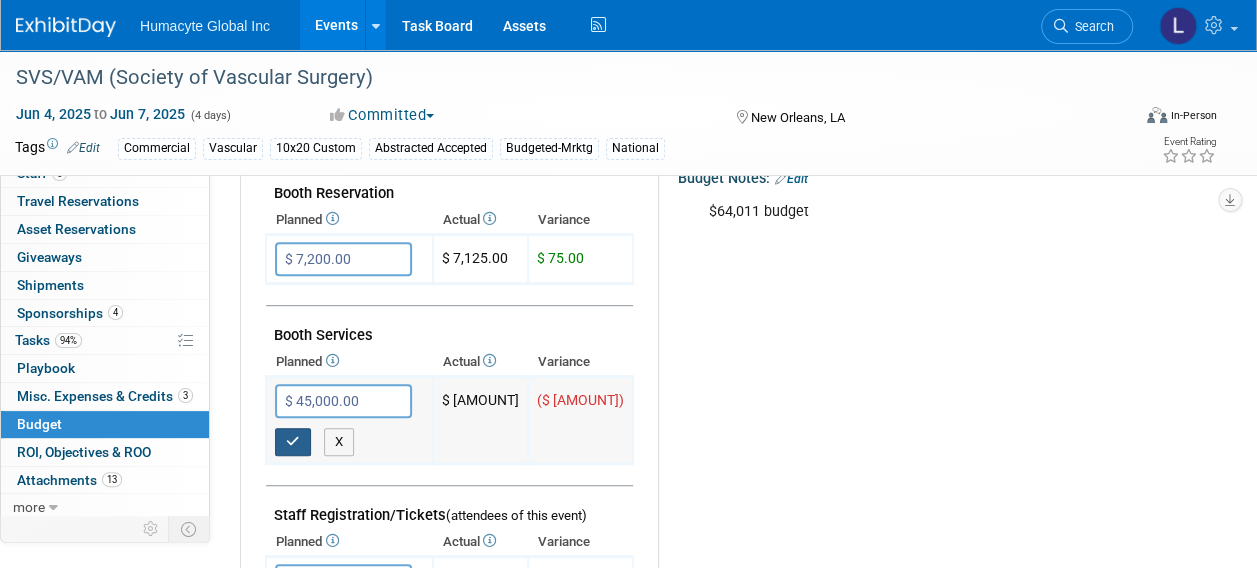 click at bounding box center (293, 442) 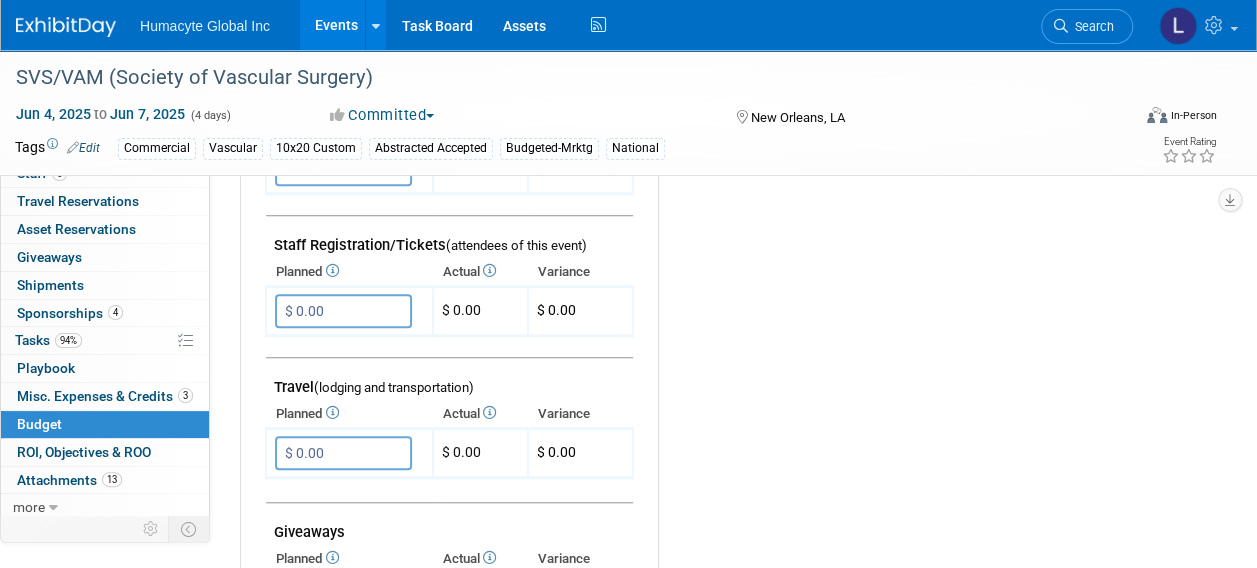 scroll, scrollTop: 500, scrollLeft: 0, axis: vertical 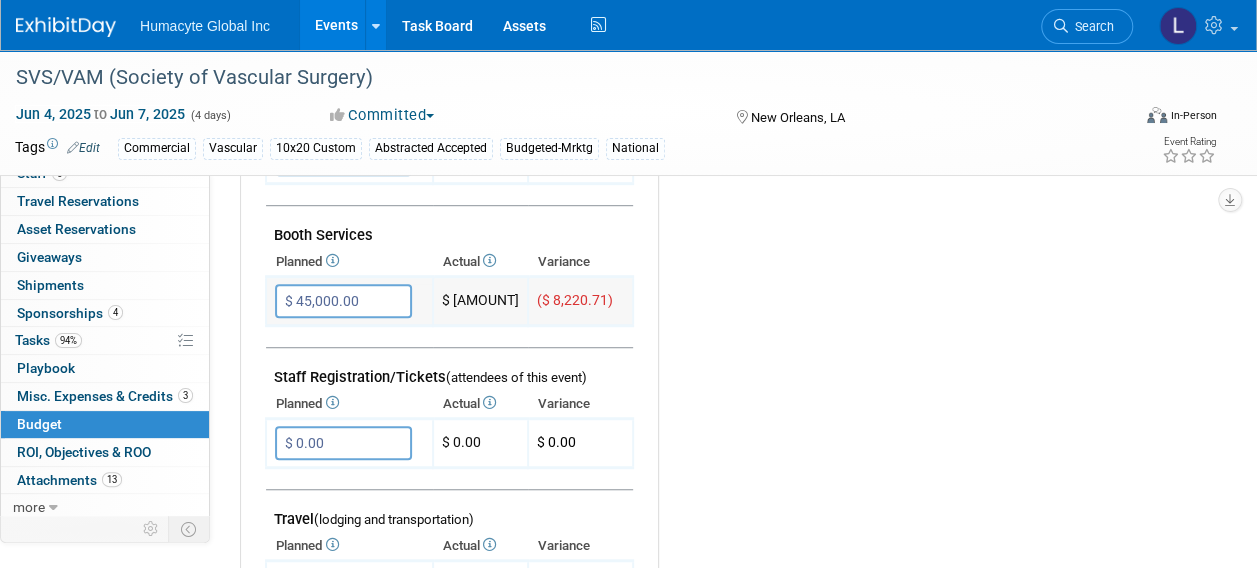 click on "$ 45,000.00" at bounding box center (343, 301) 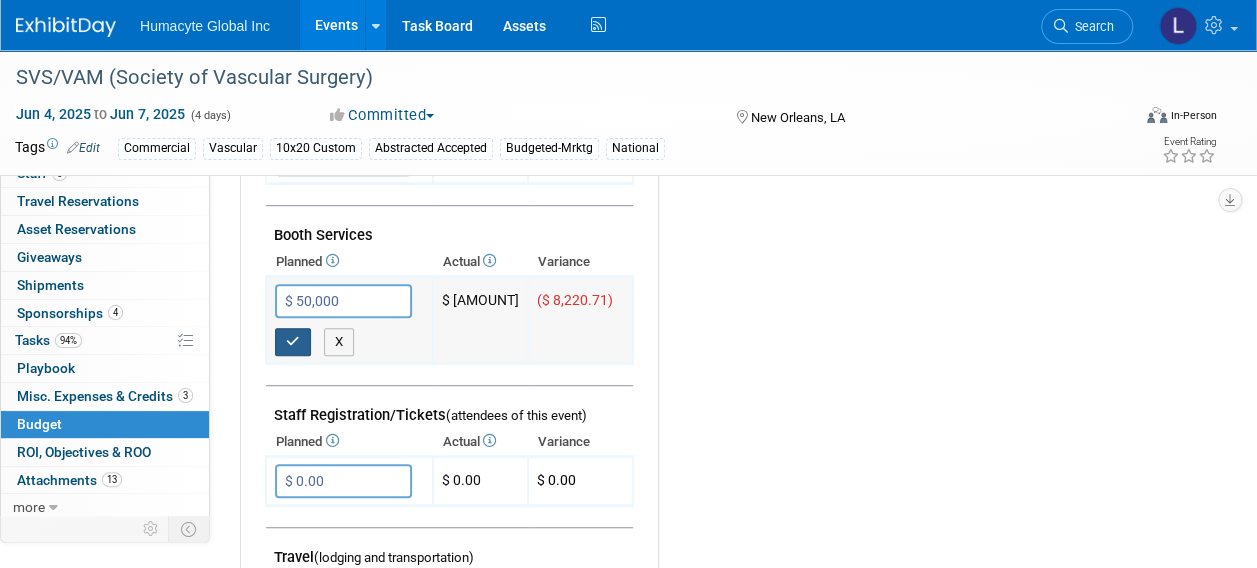 type on "$ 50,000.00" 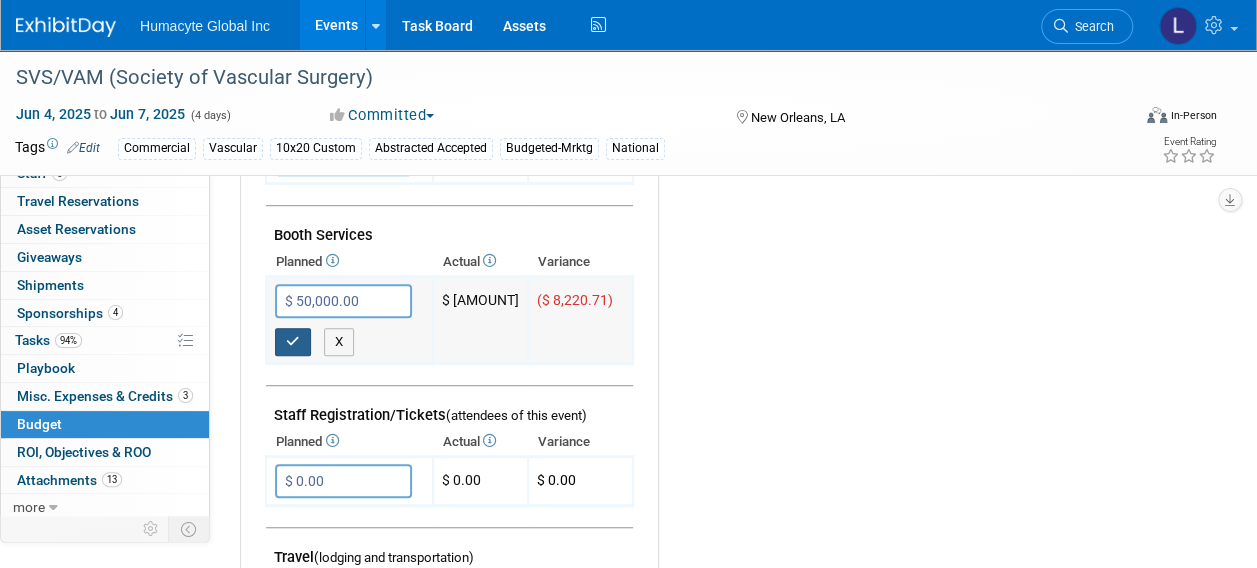 click at bounding box center [293, 342] 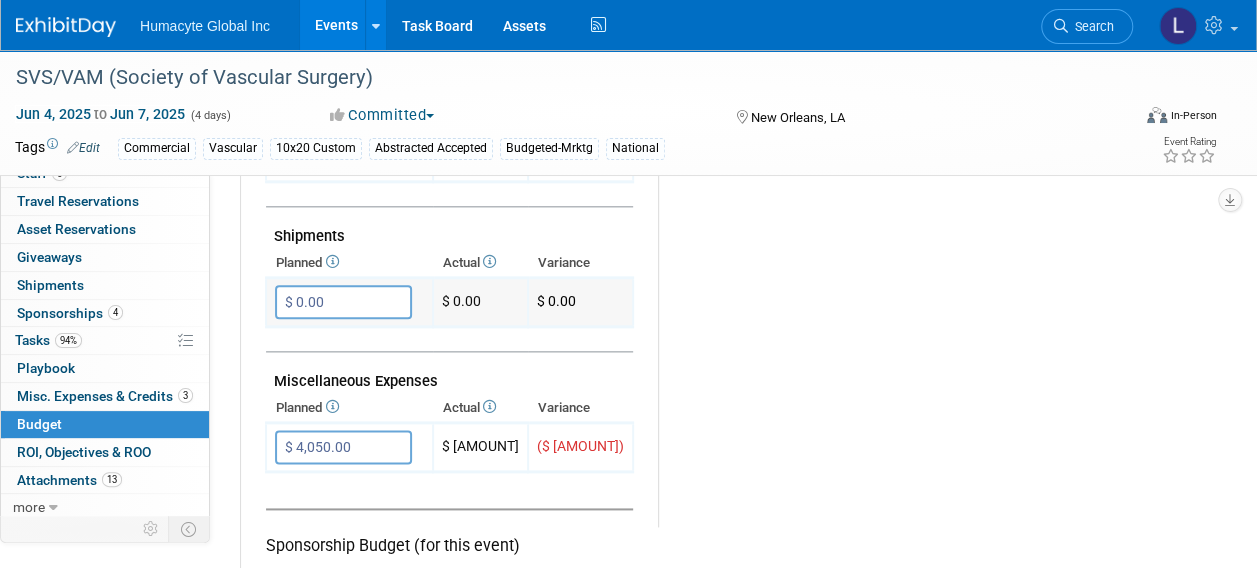 scroll, scrollTop: 1200, scrollLeft: 0, axis: vertical 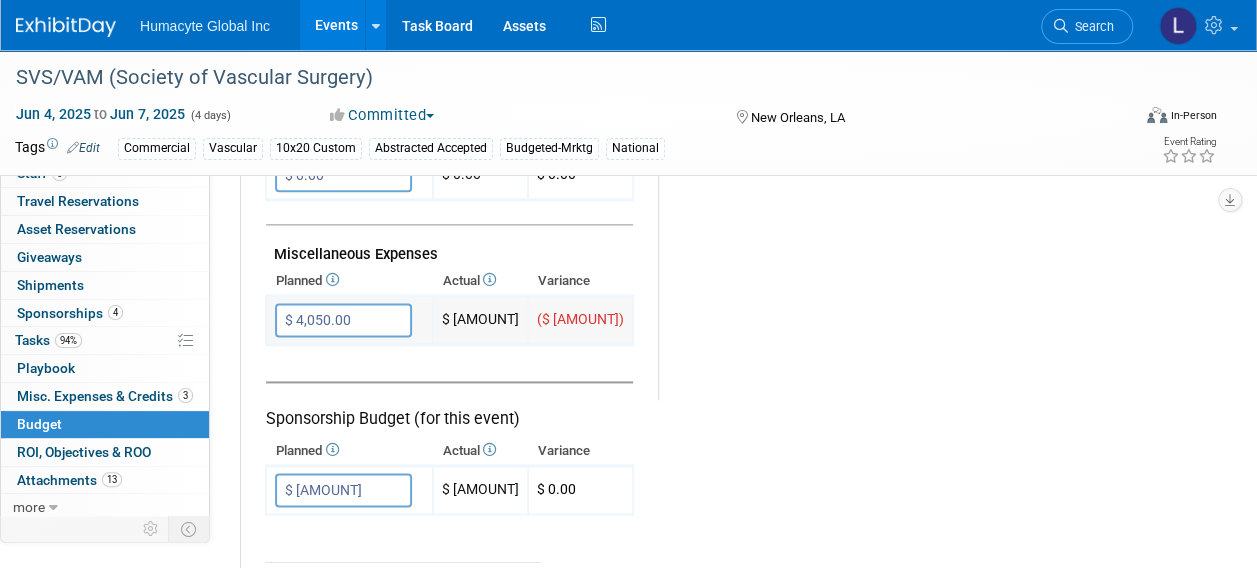 click on "$ 4,050.00" at bounding box center (343, 320) 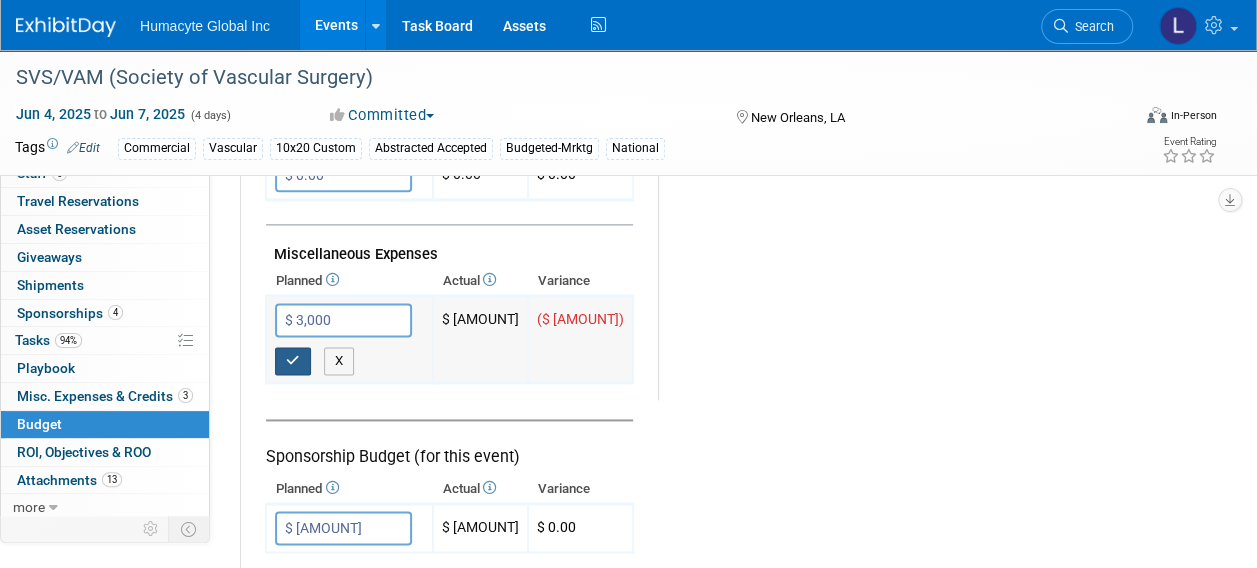 type on "$ 3,000.00" 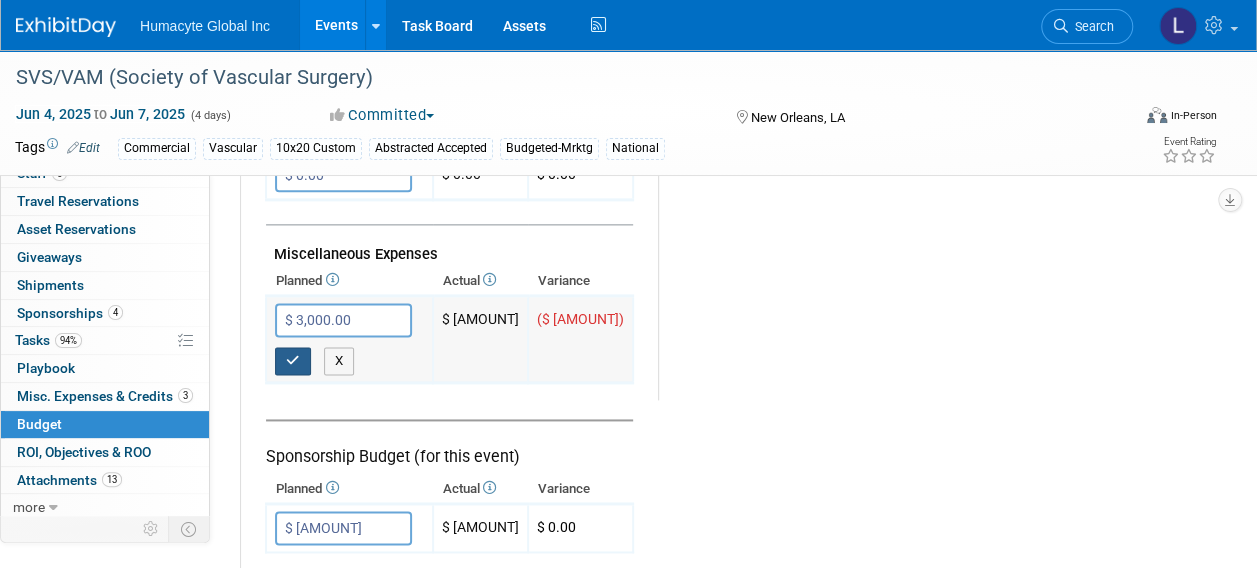 click at bounding box center [293, 360] 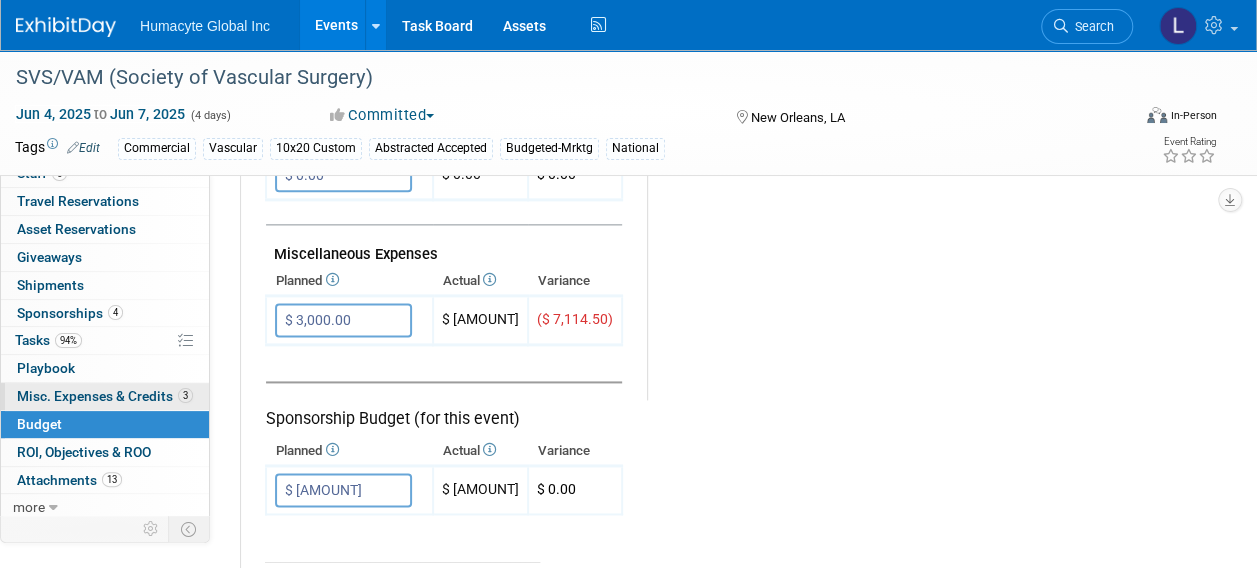 click on "Misc. Expenses & Credits 3" at bounding box center (105, 396) 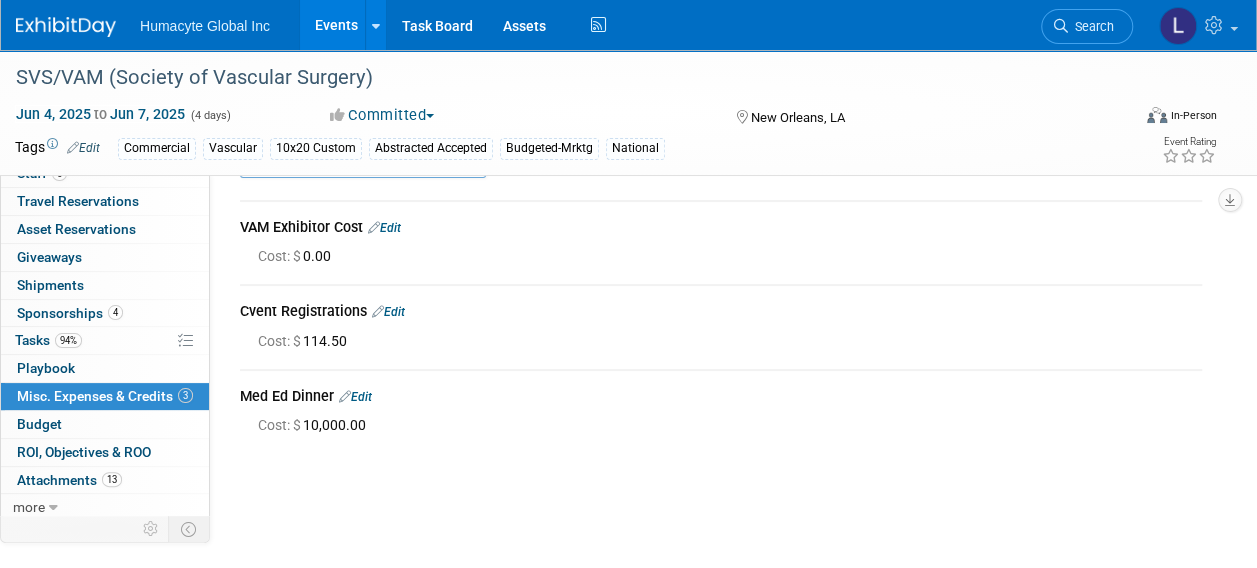 scroll, scrollTop: 100, scrollLeft: 0, axis: vertical 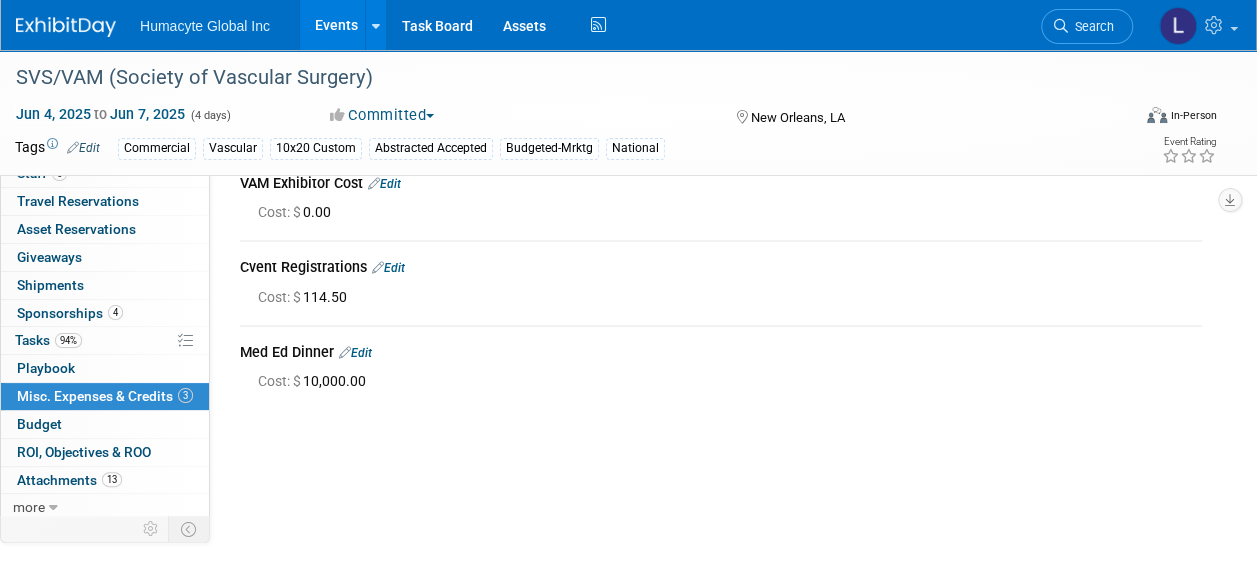 click on "Edit" at bounding box center [355, 353] 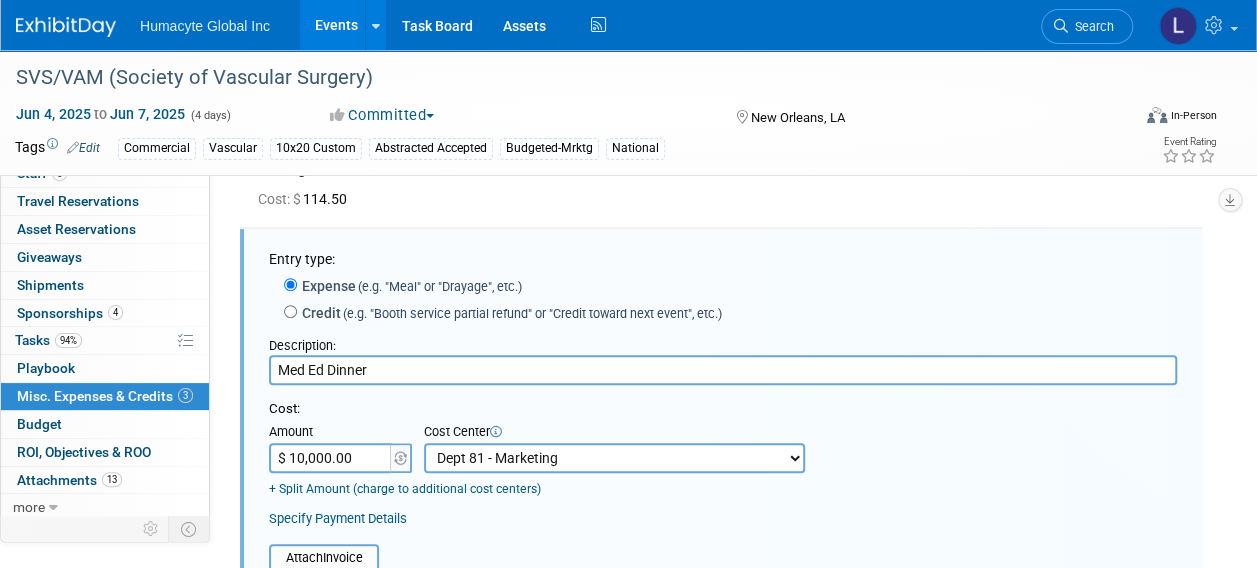 scroll, scrollTop: 0, scrollLeft: 0, axis: both 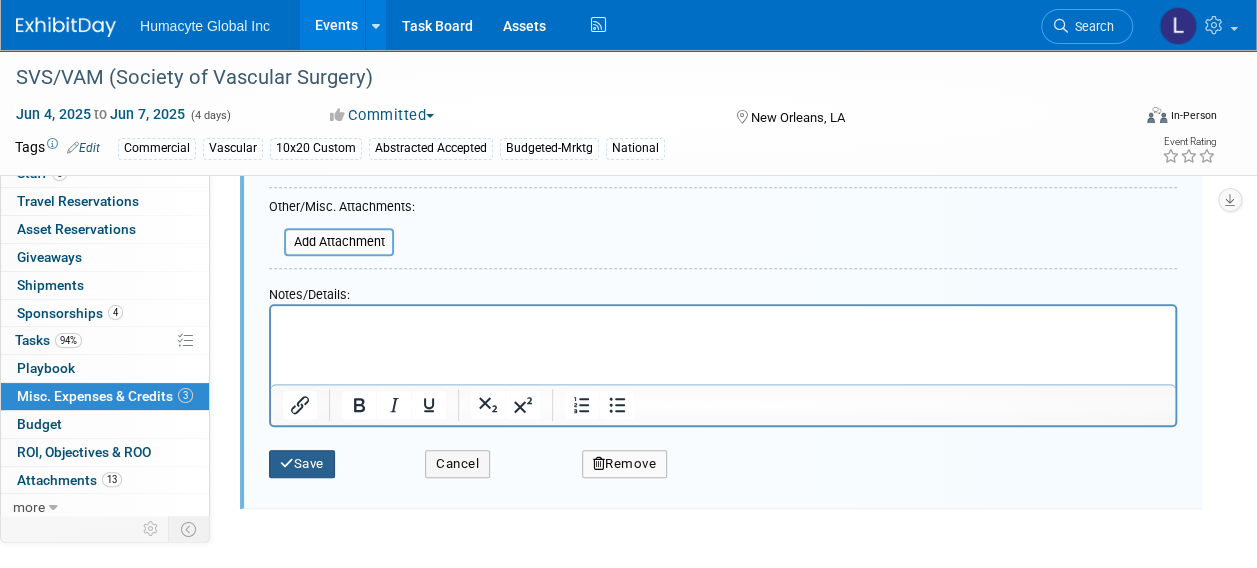 type on "$ 8,000.00" 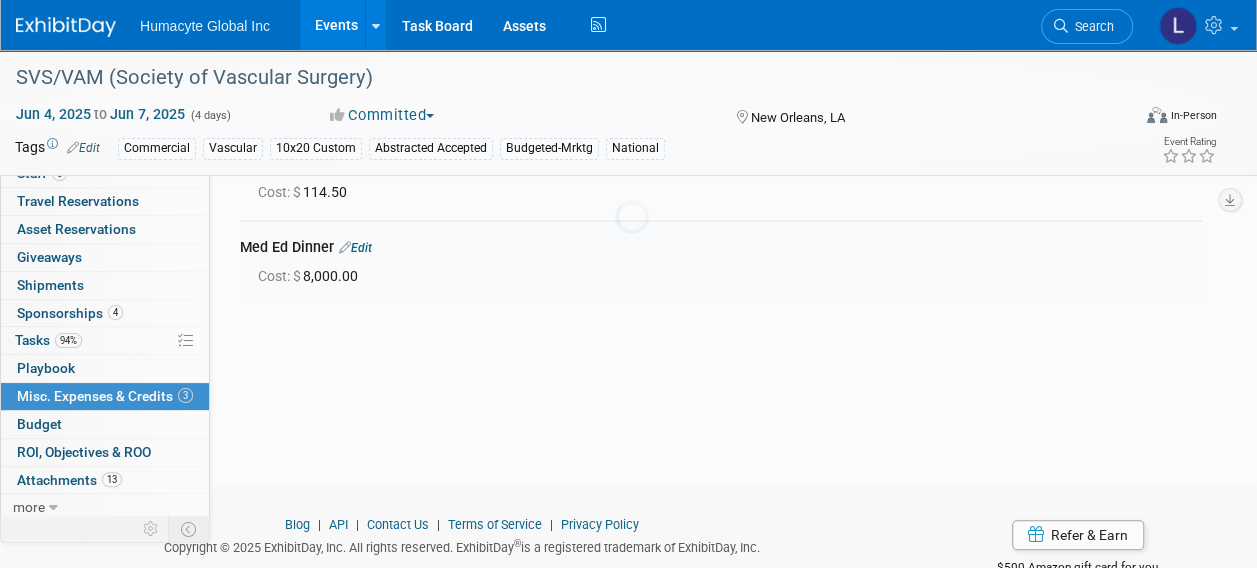 scroll, scrollTop: 198, scrollLeft: 0, axis: vertical 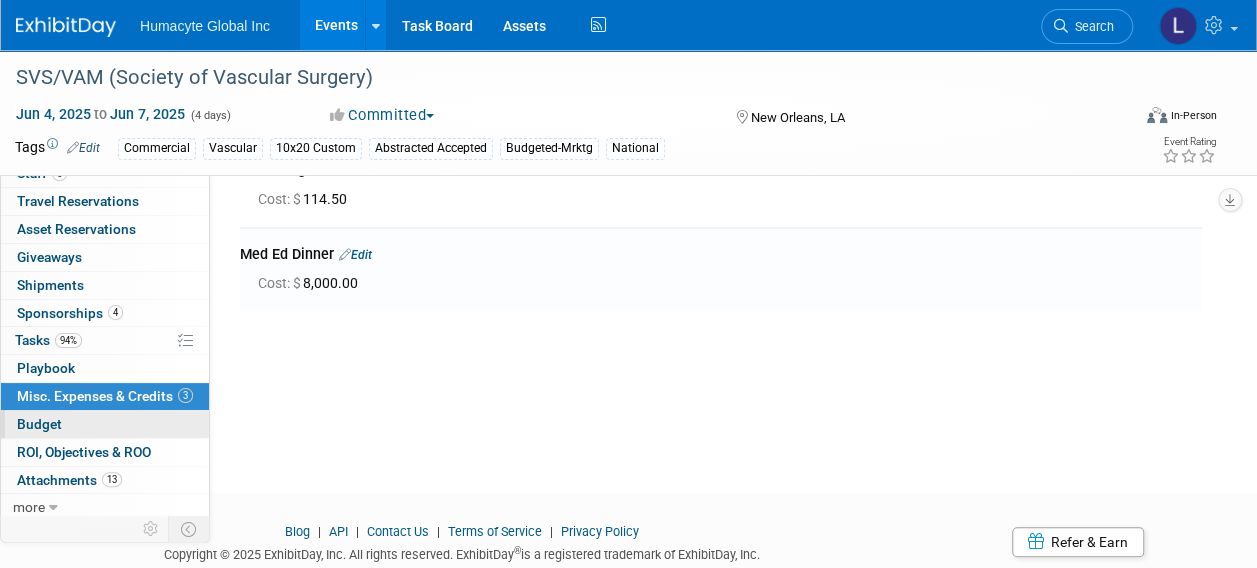 click on "Budget" at bounding box center [39, 424] 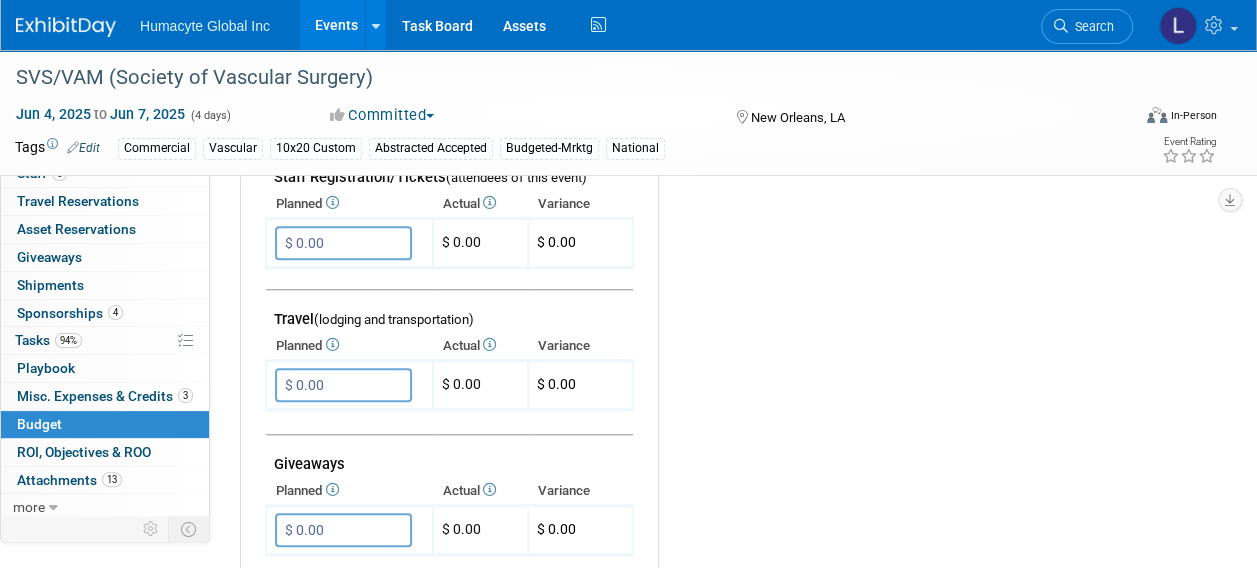 scroll, scrollTop: 500, scrollLeft: 0, axis: vertical 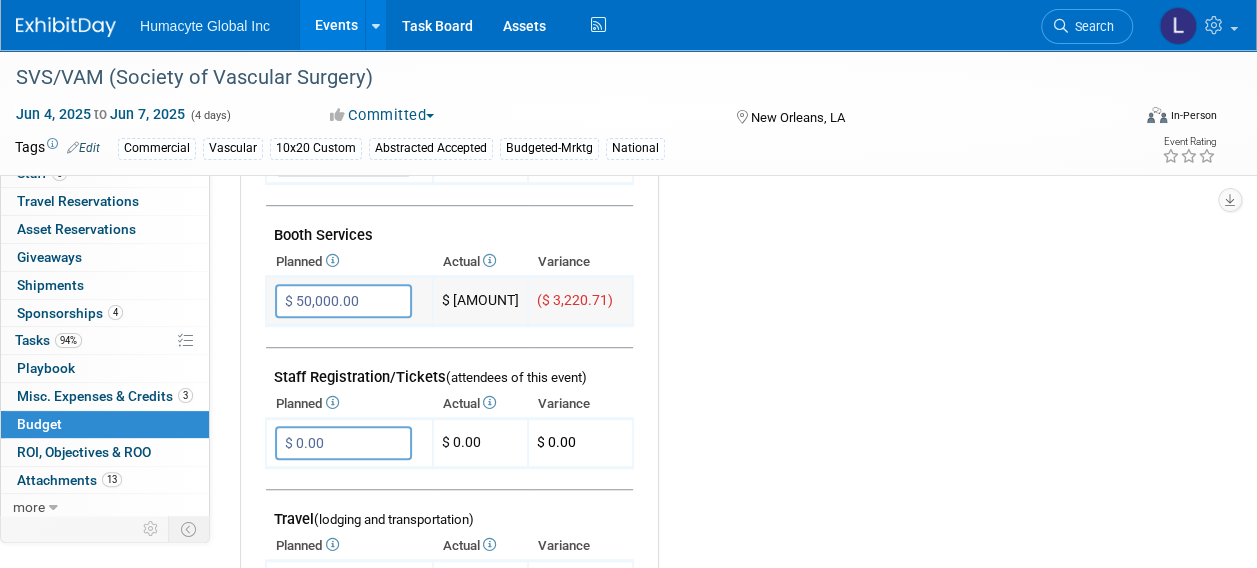 click on "$ 50,000.00" at bounding box center [343, 301] 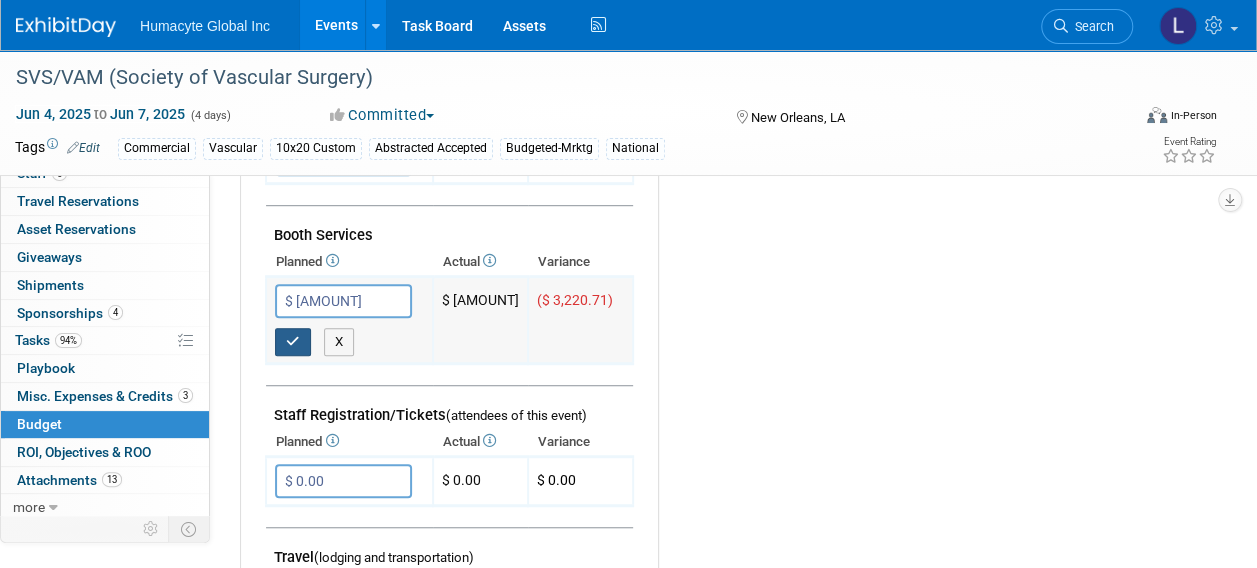 type on "$ 49,086.00" 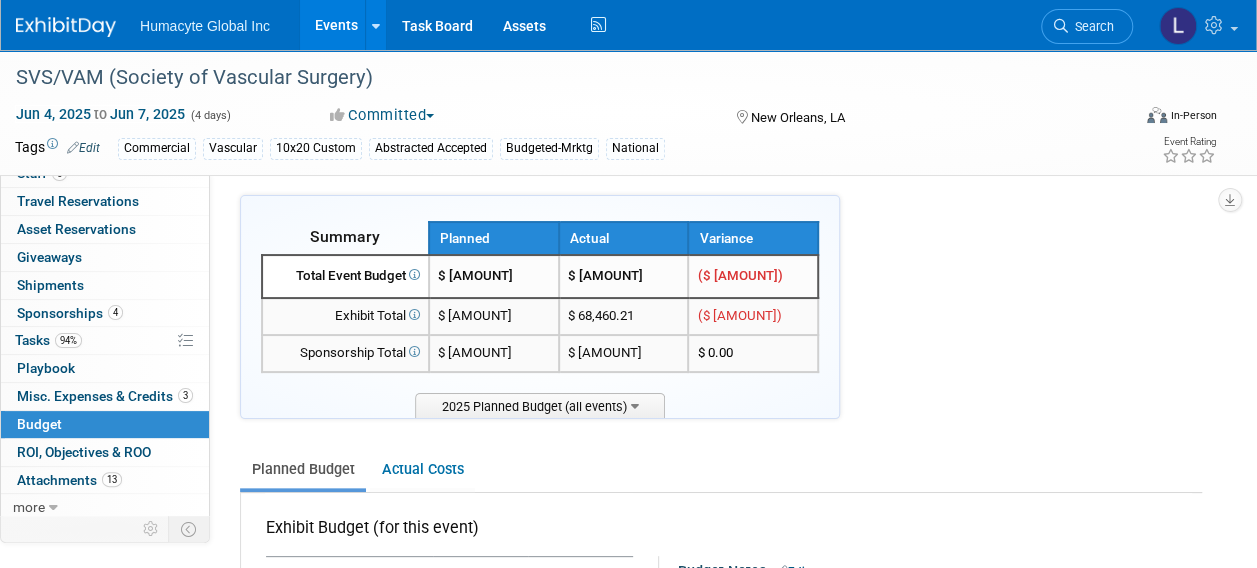 scroll, scrollTop: 0, scrollLeft: 0, axis: both 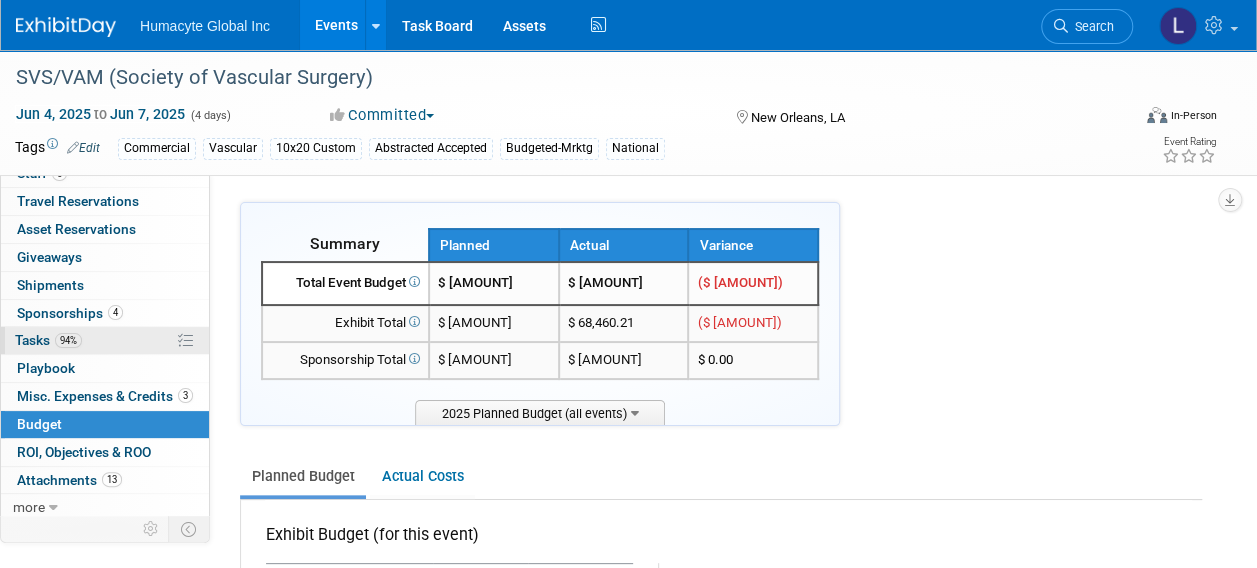 click on "94%
Tasks 94%" at bounding box center [105, 340] 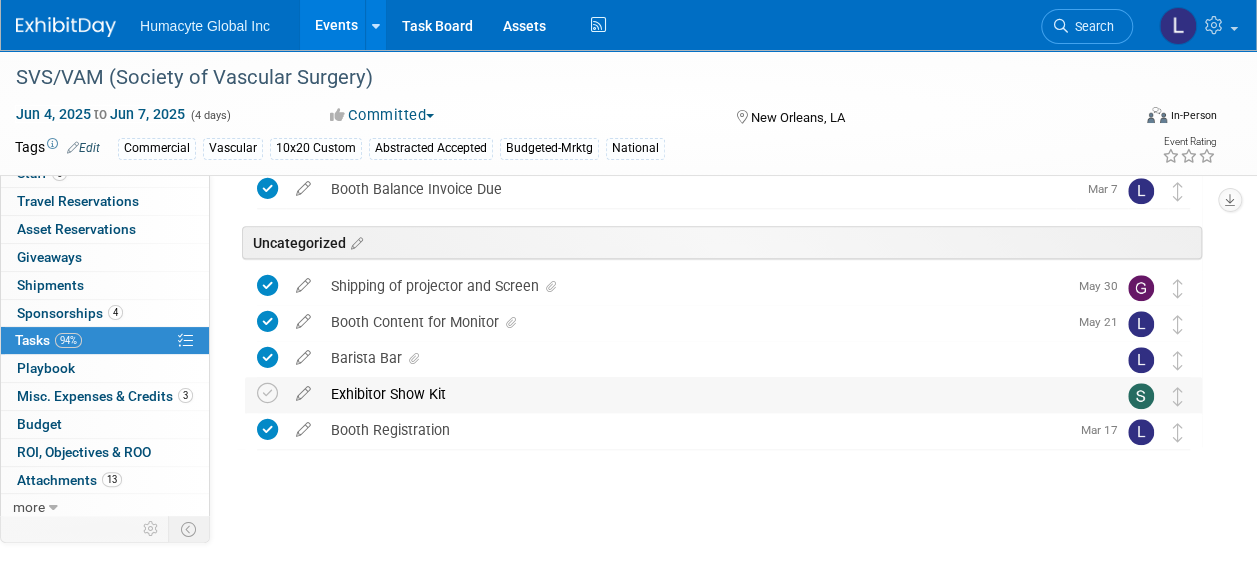 scroll, scrollTop: 808, scrollLeft: 0, axis: vertical 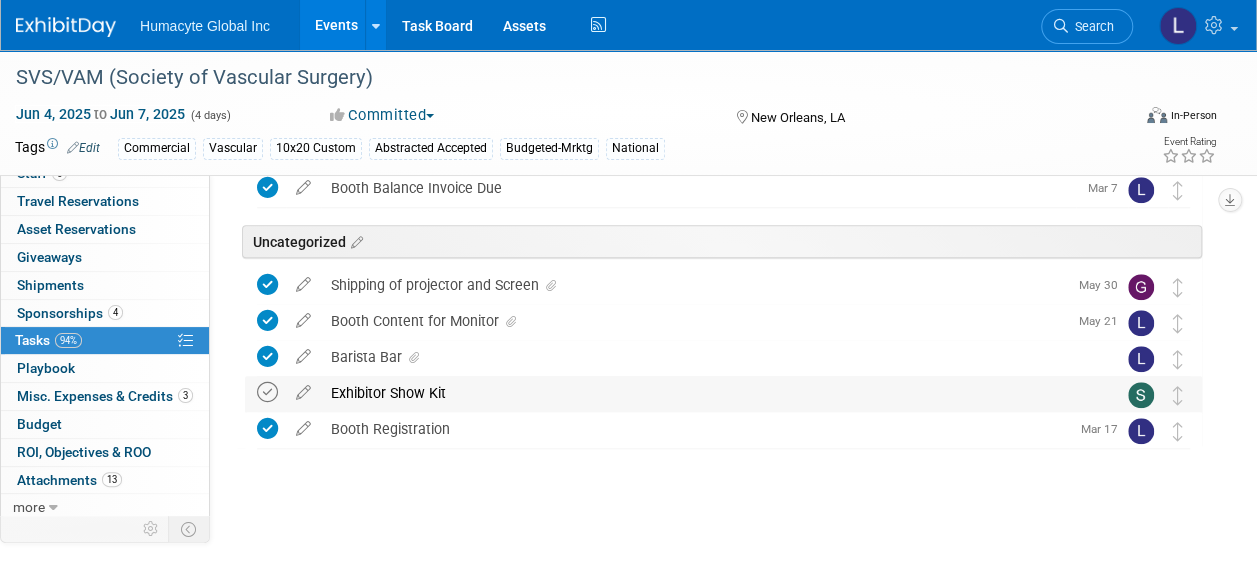 click at bounding box center (267, 392) 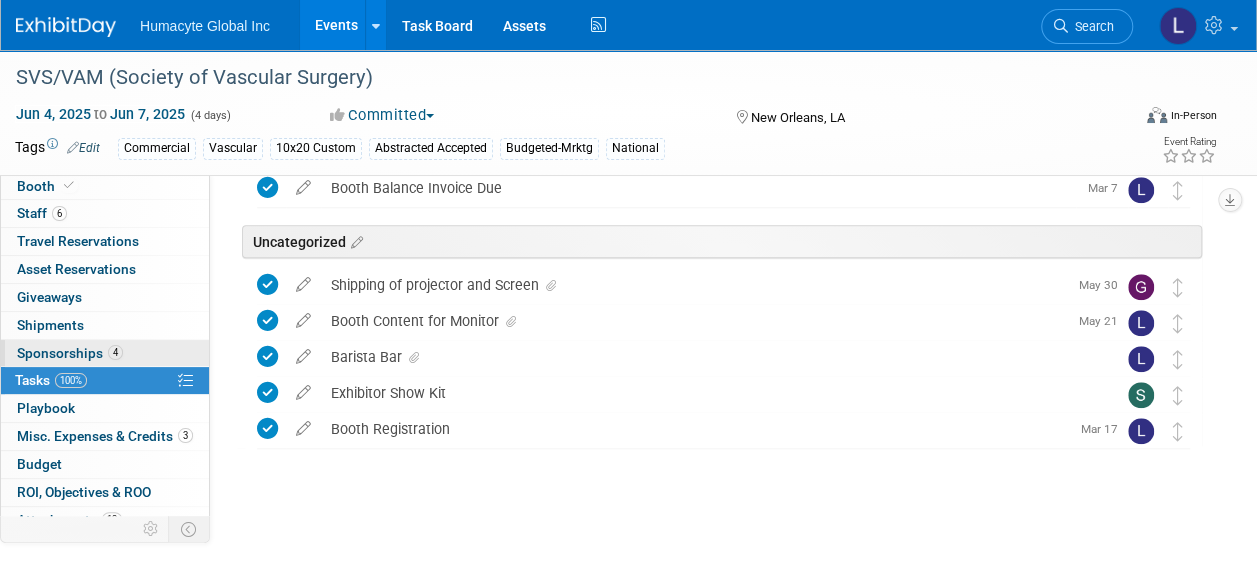 scroll, scrollTop: 98, scrollLeft: 0, axis: vertical 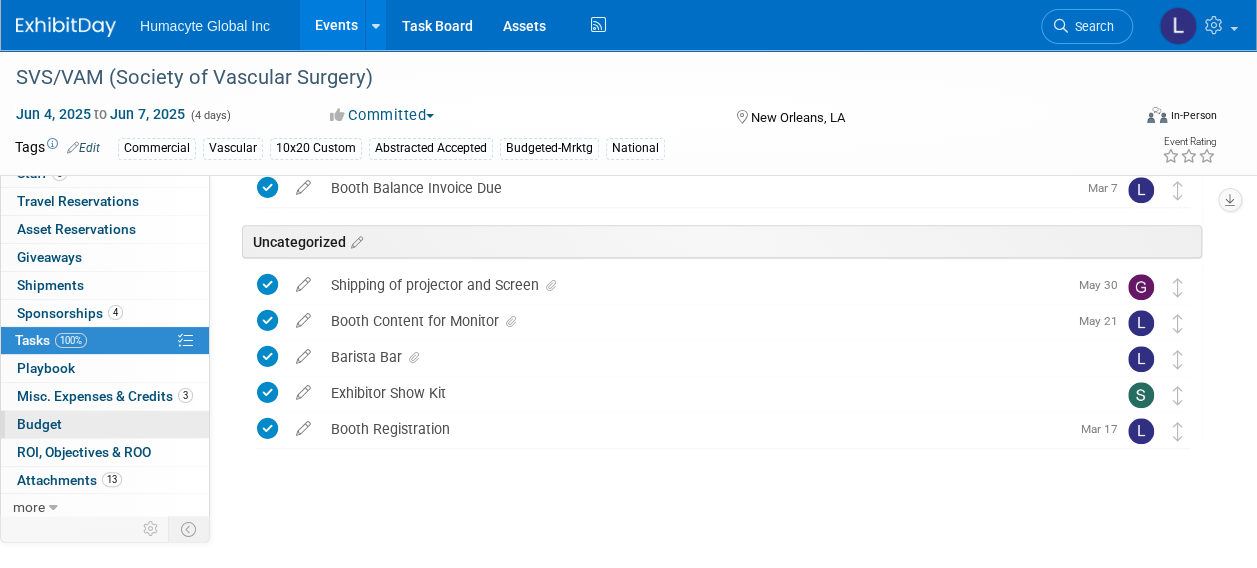 click on "Budget" at bounding box center [39, 424] 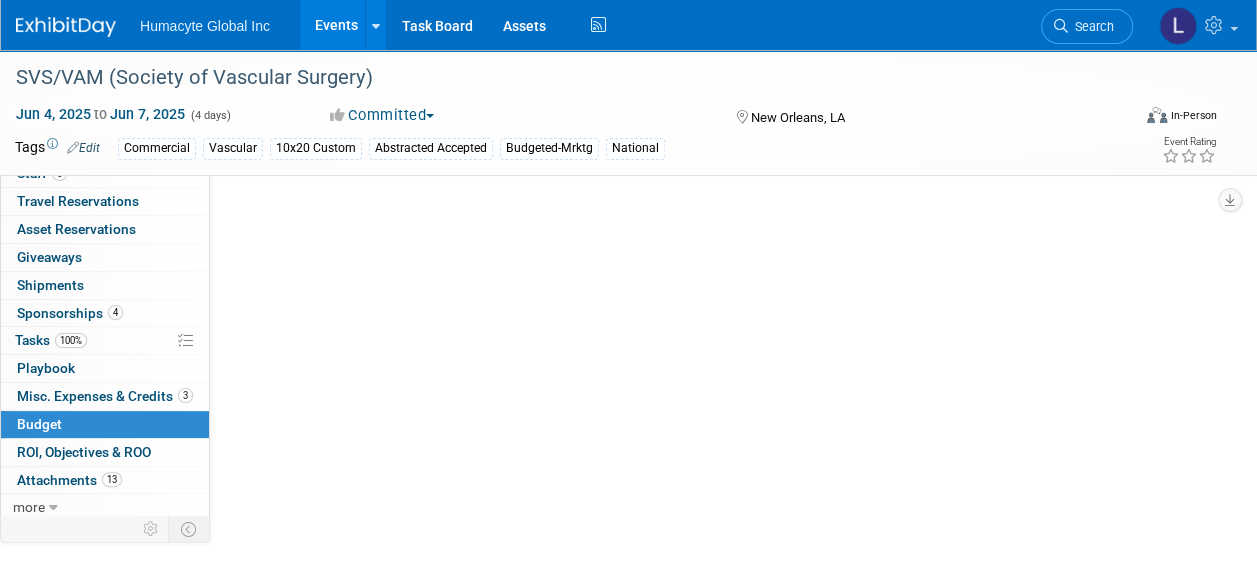 scroll, scrollTop: 0, scrollLeft: 0, axis: both 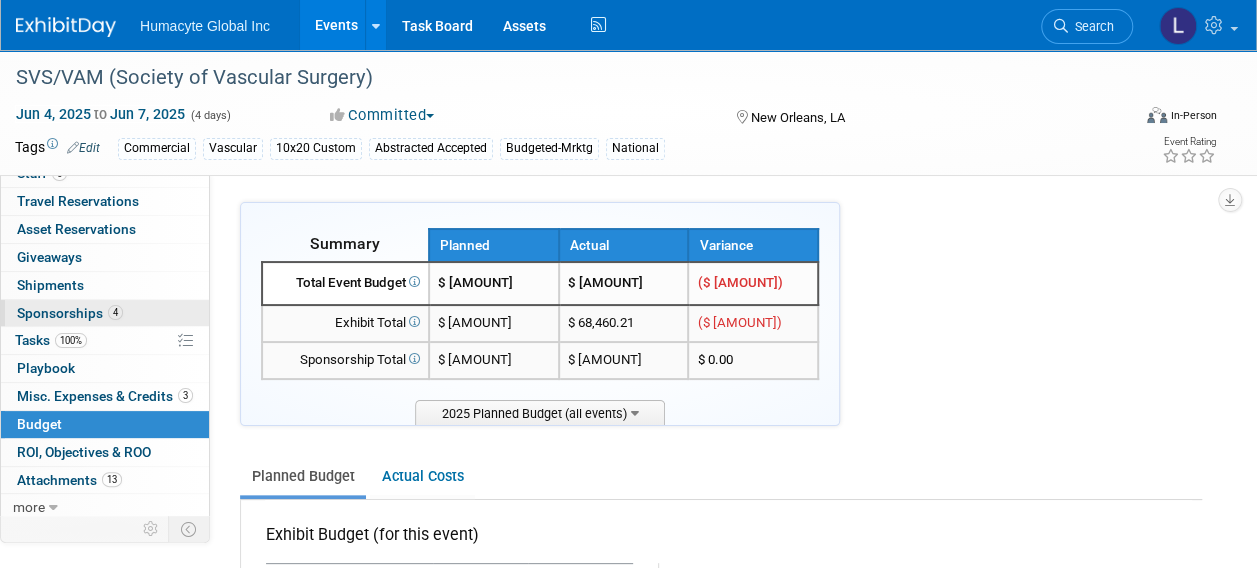 click on "Sponsorships 4" at bounding box center [70, 313] 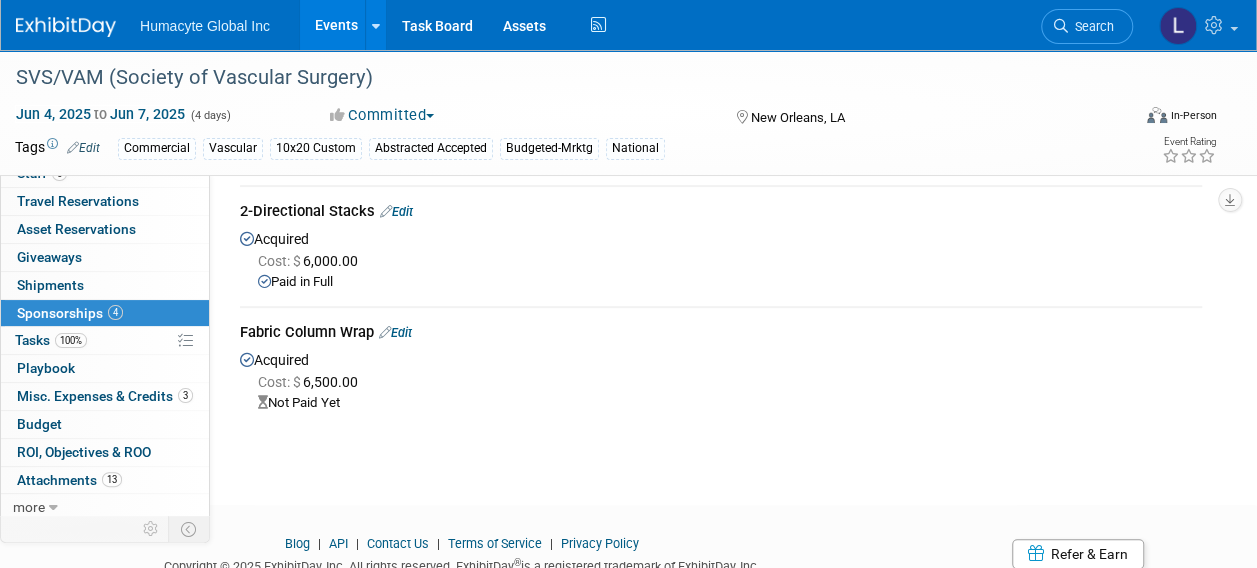 scroll, scrollTop: 170, scrollLeft: 0, axis: vertical 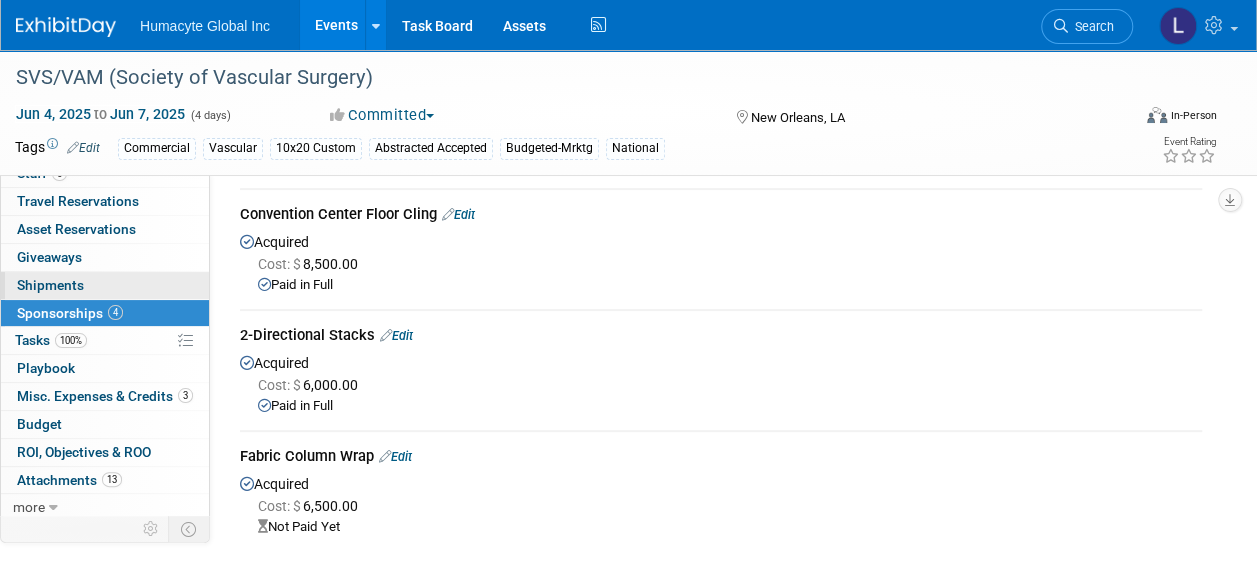 click on "Shipments 0" at bounding box center (50, 285) 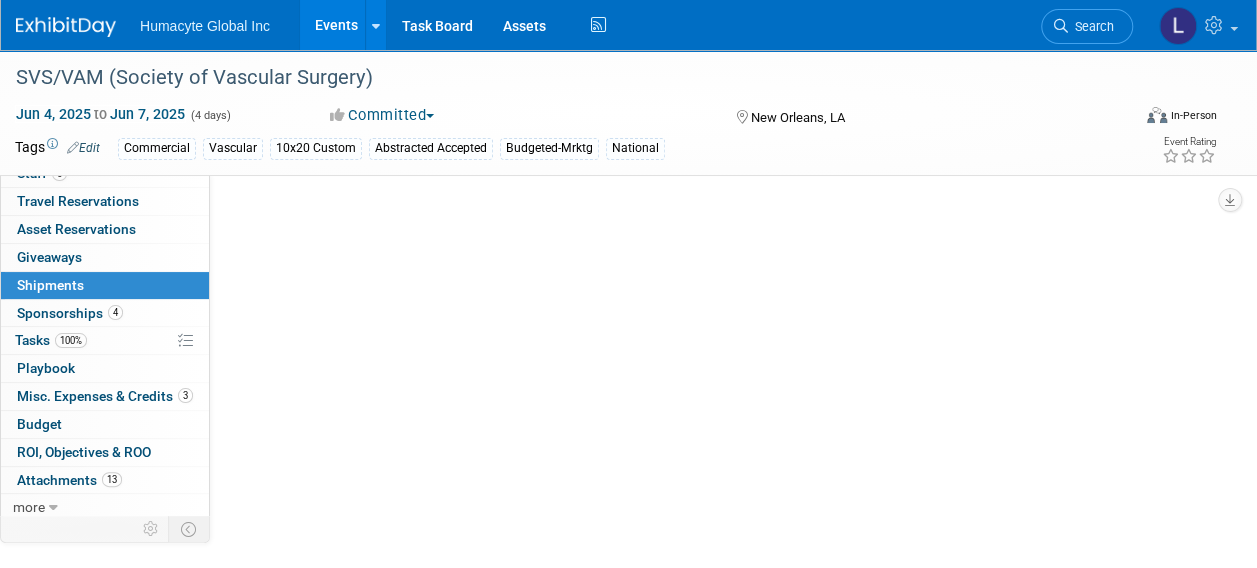 scroll, scrollTop: 0, scrollLeft: 0, axis: both 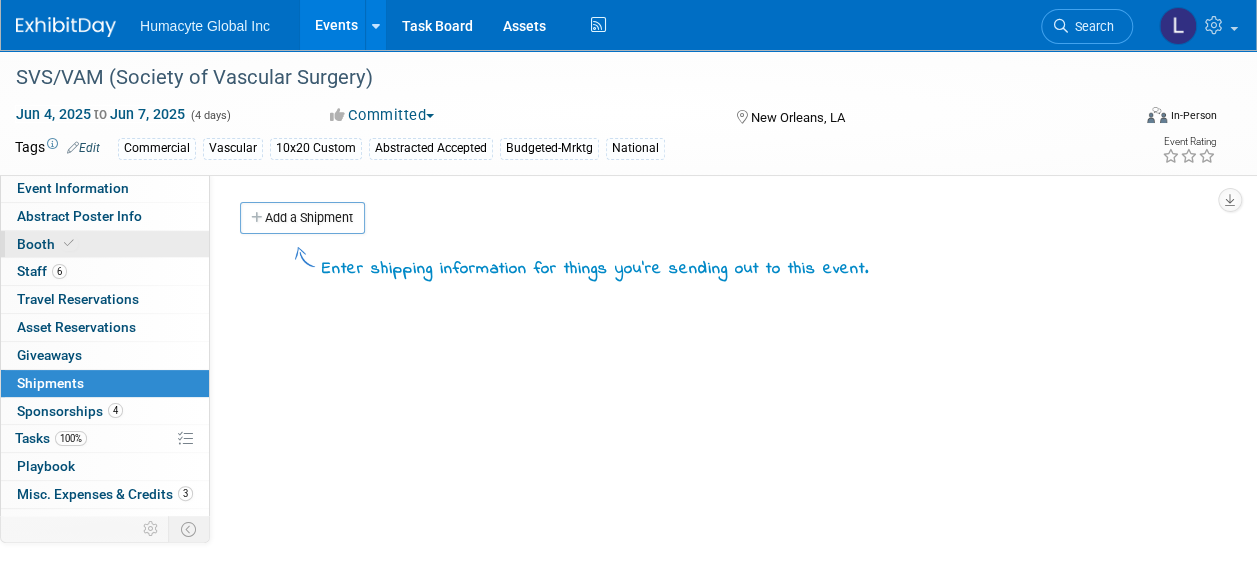 click on "Booth" at bounding box center [47, 244] 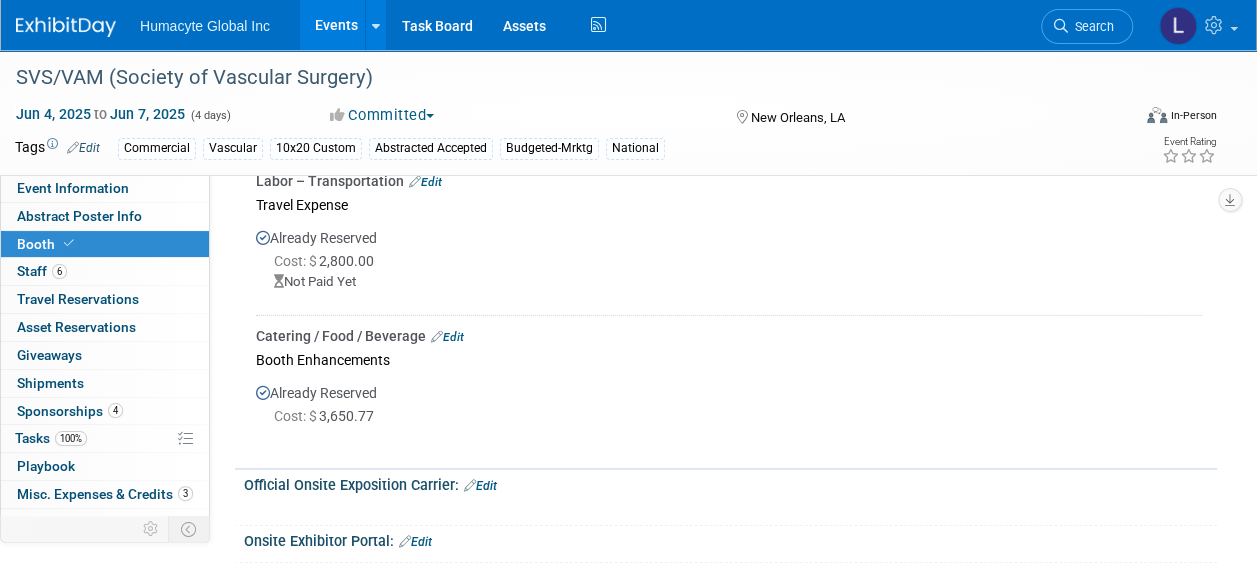 scroll, scrollTop: 3000, scrollLeft: 0, axis: vertical 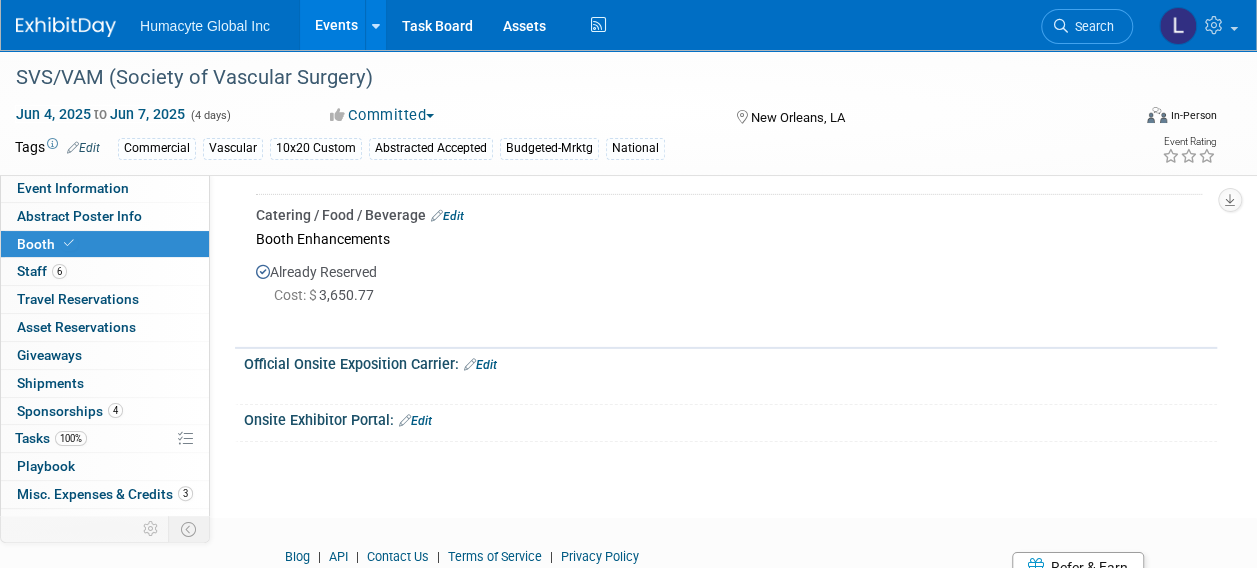 click on "Events" at bounding box center [336, 25] 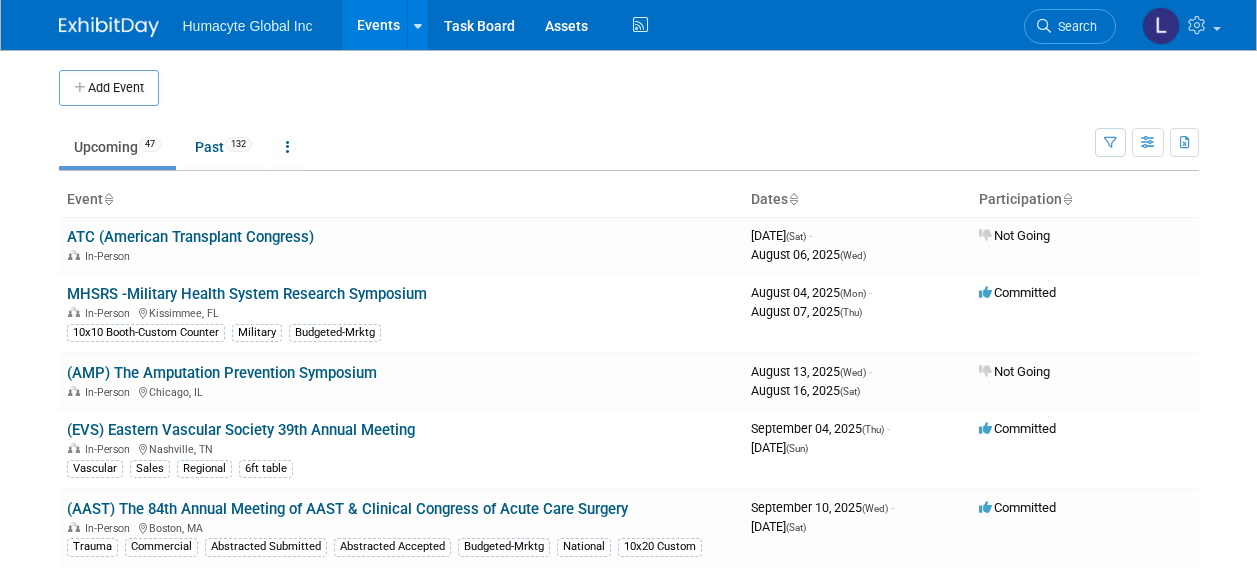 scroll, scrollTop: 0, scrollLeft: 0, axis: both 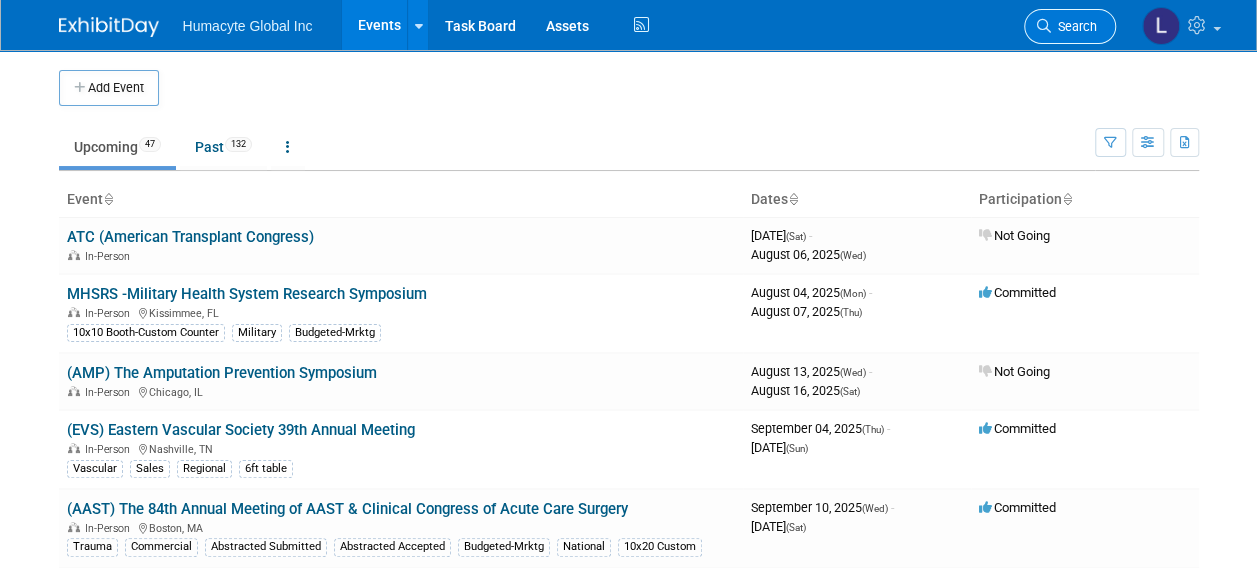click on "Search" at bounding box center [1074, 26] 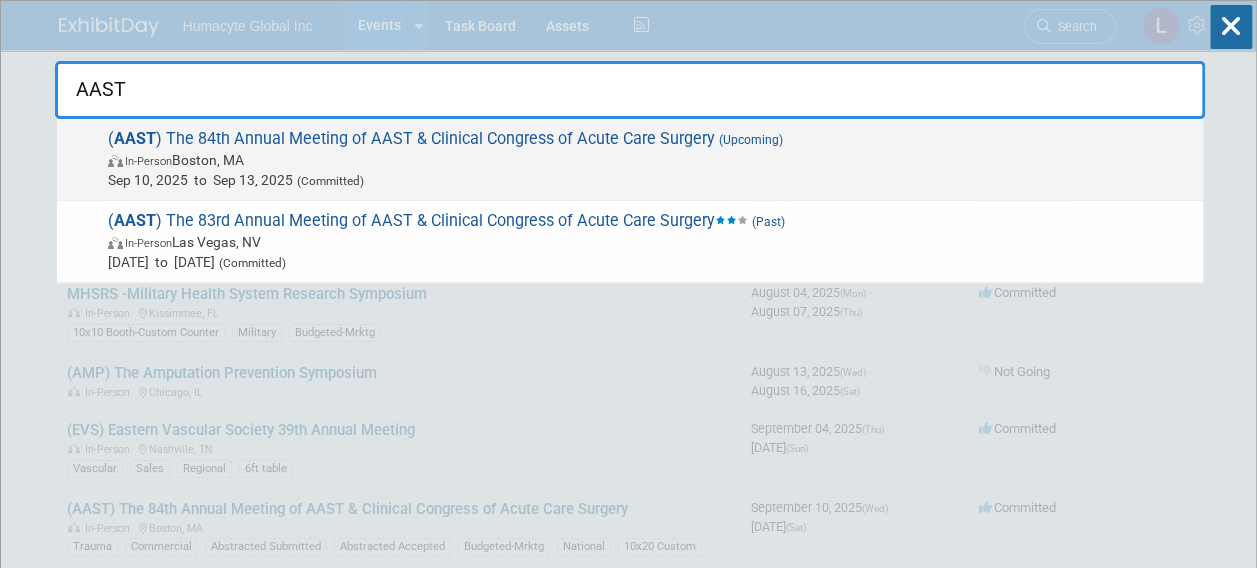 type on "AAST" 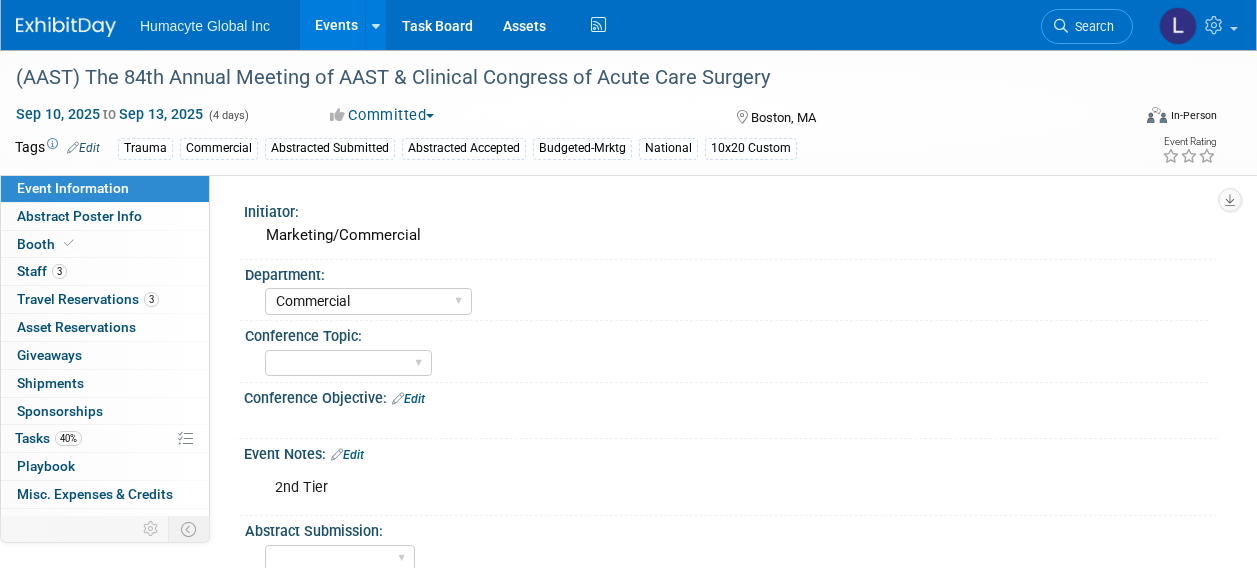 select on "Commercial" 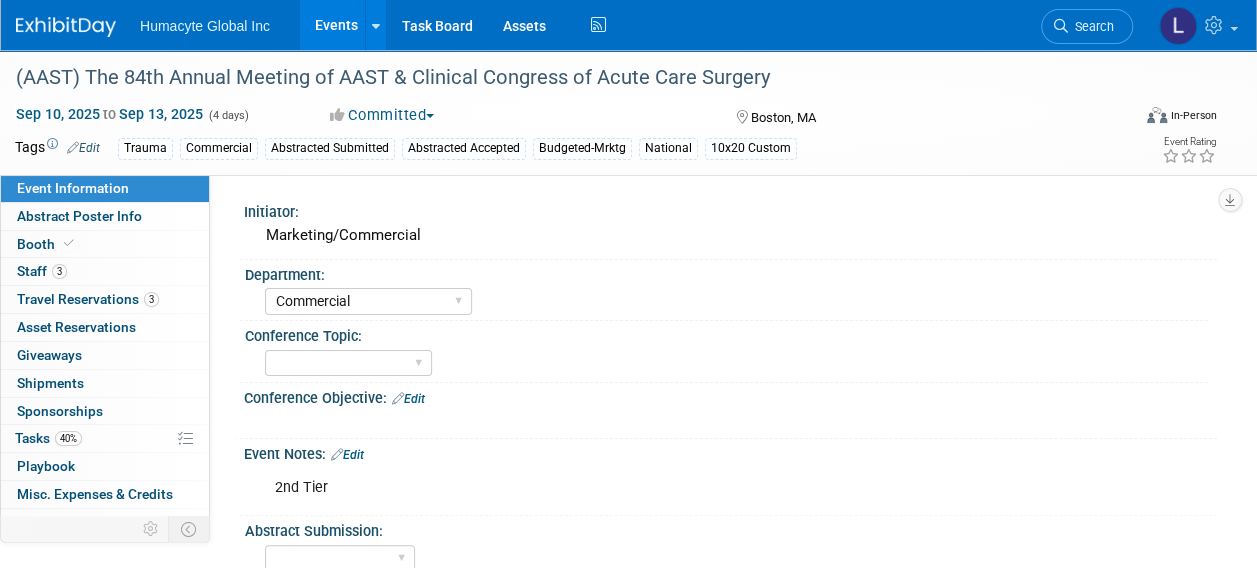 scroll, scrollTop: 0, scrollLeft: 0, axis: both 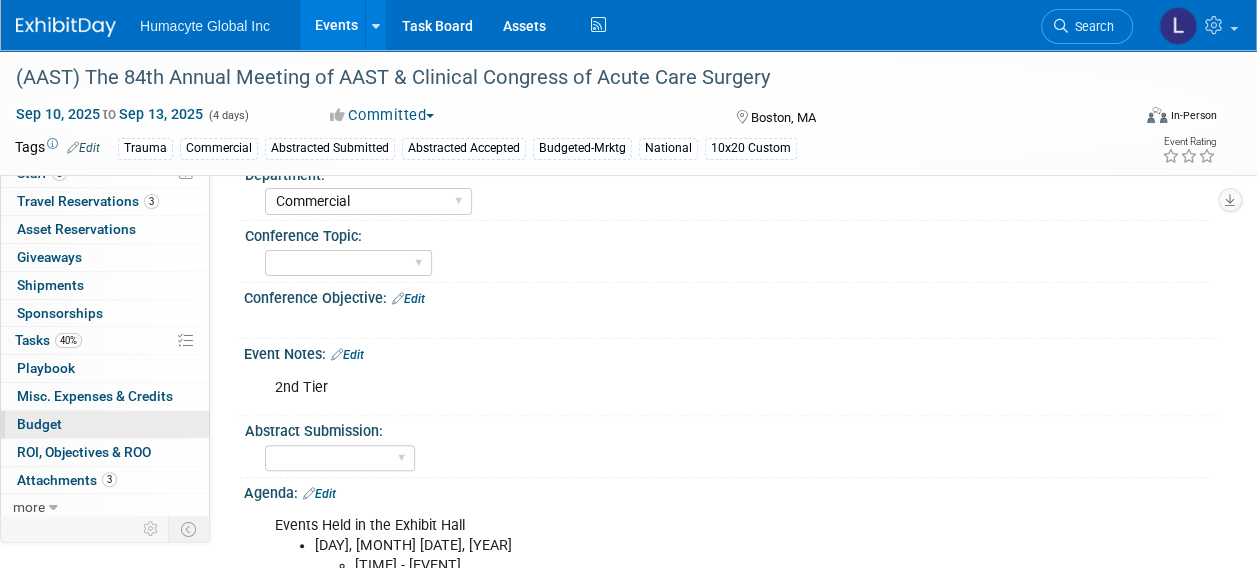 click on "Budget" at bounding box center [39, 424] 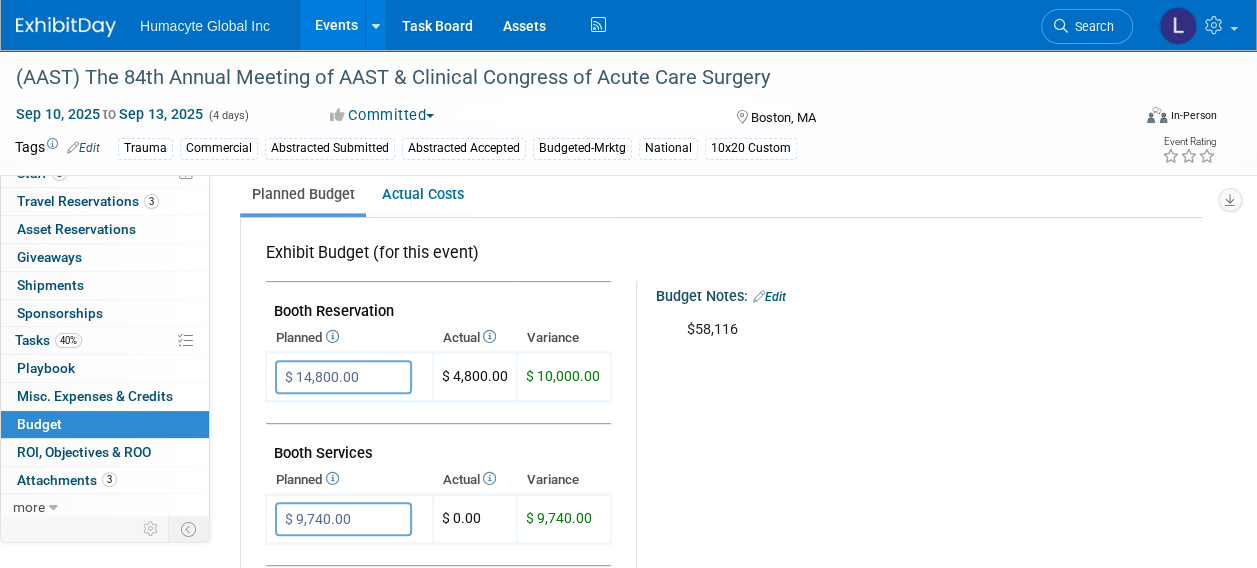 scroll, scrollTop: 300, scrollLeft: 0, axis: vertical 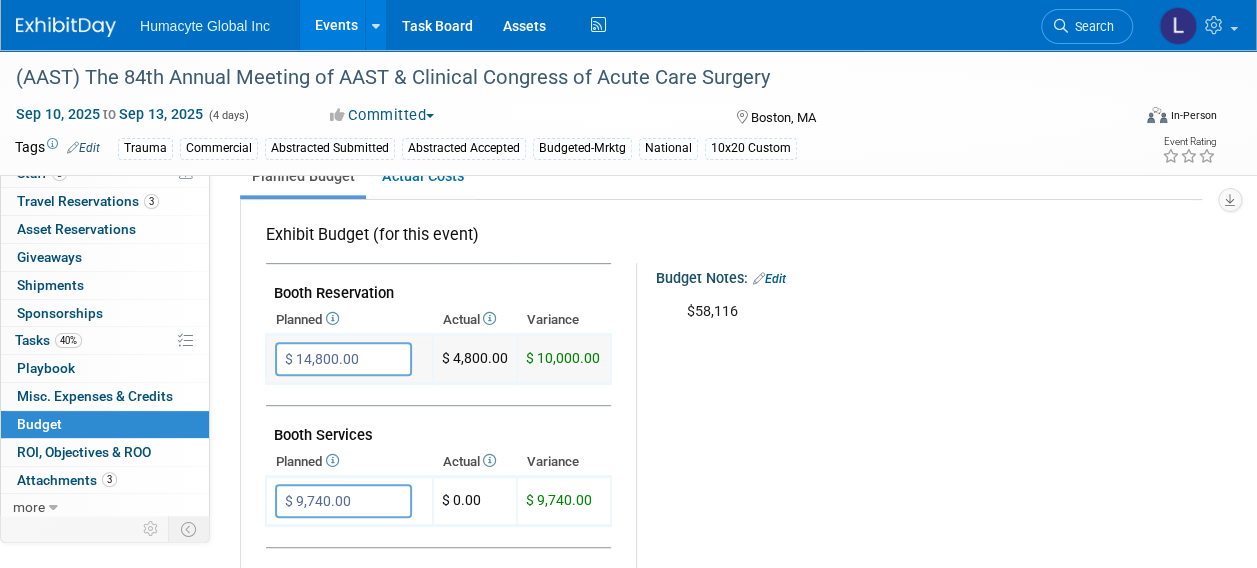 click on "$ 14,800.00" at bounding box center [343, 359] 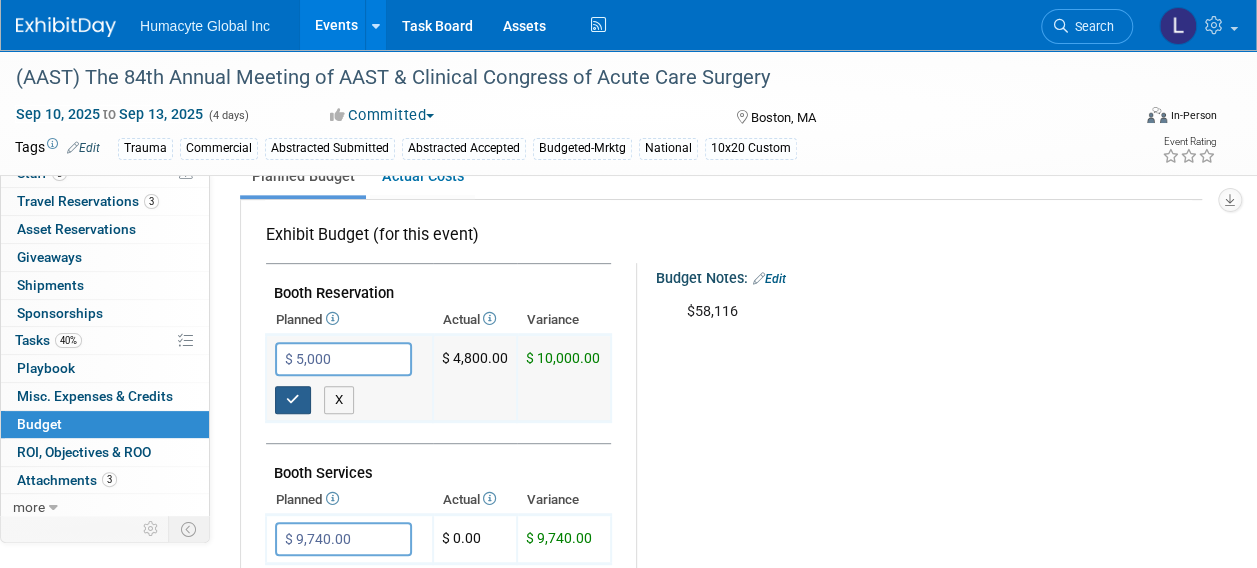 type on "$ 5,000.00" 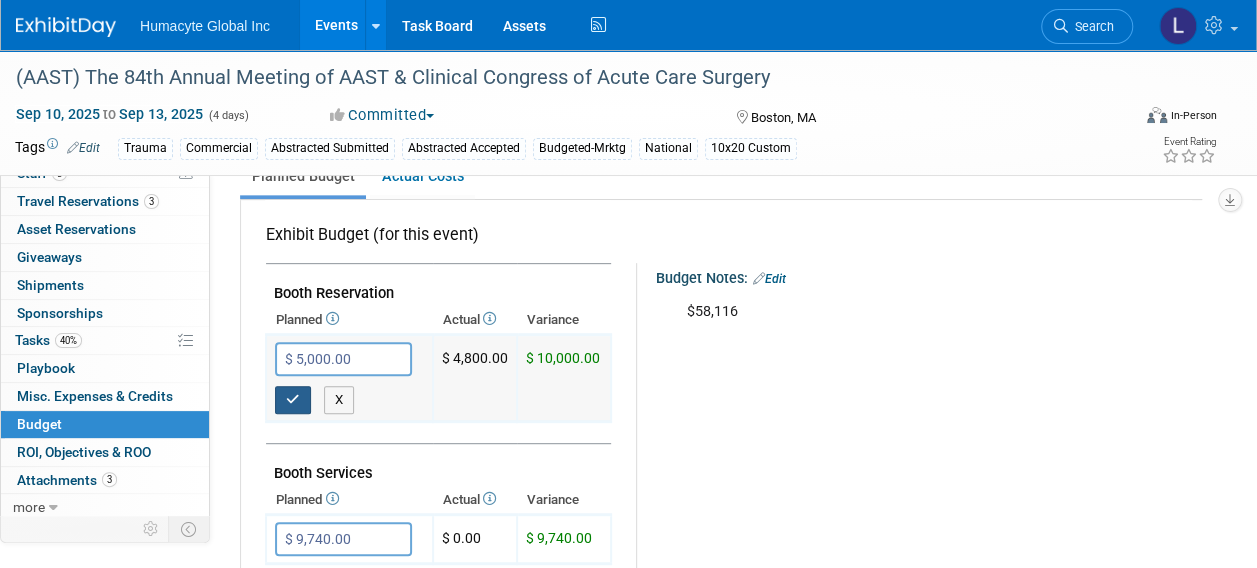 click at bounding box center [293, 400] 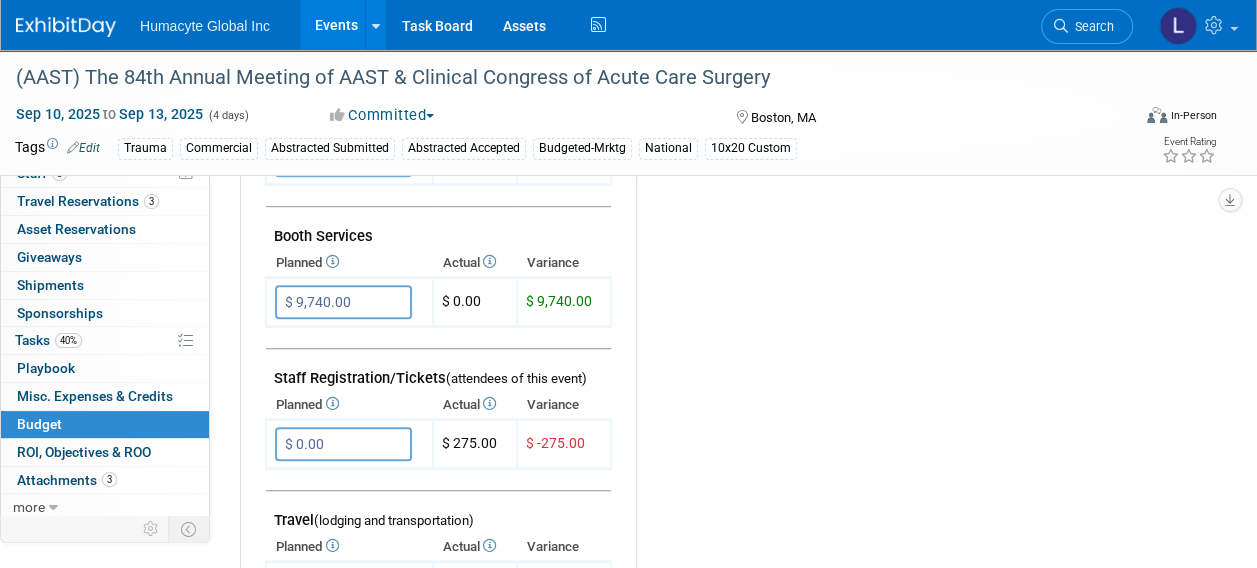 scroll, scrollTop: 500, scrollLeft: 0, axis: vertical 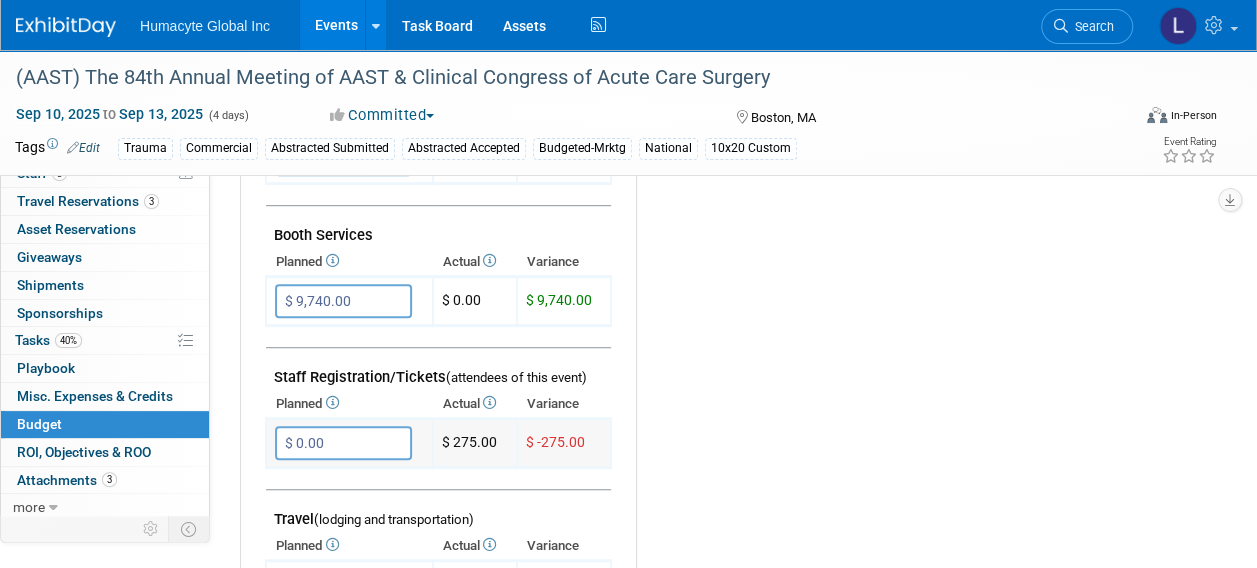click on "$ 0.00" at bounding box center [343, 443] 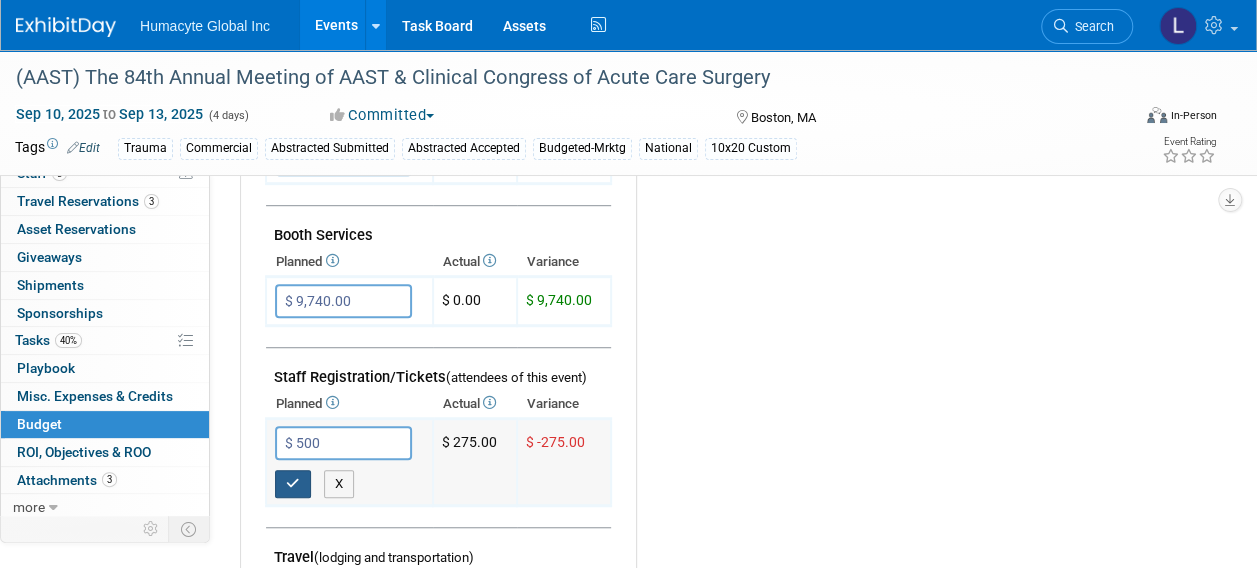 type on "$ 500.00" 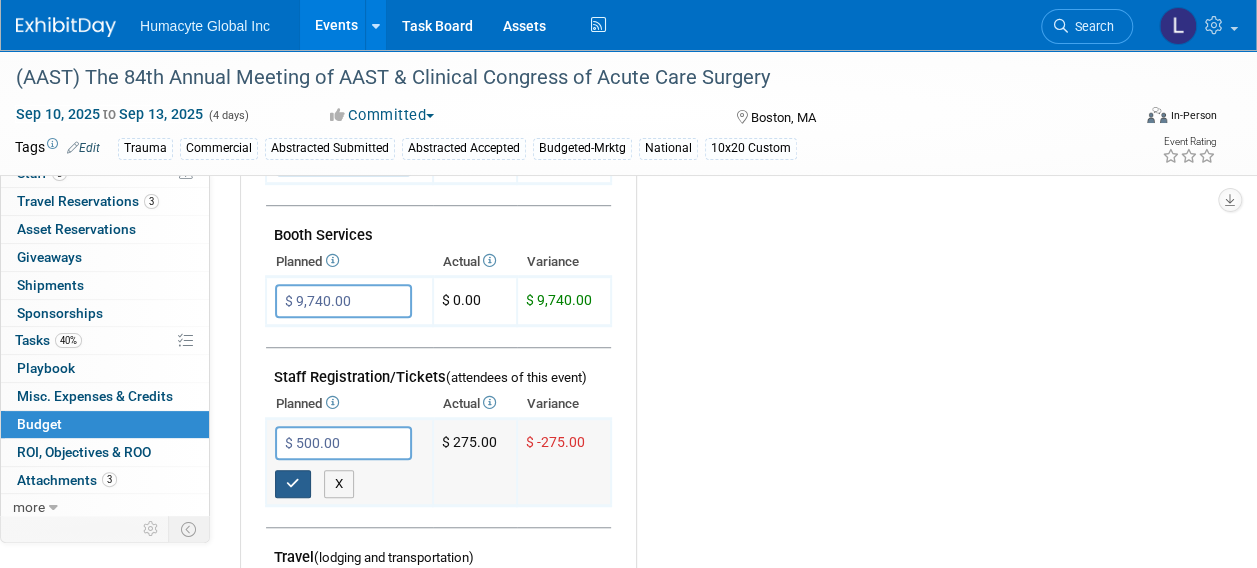 click at bounding box center (293, 483) 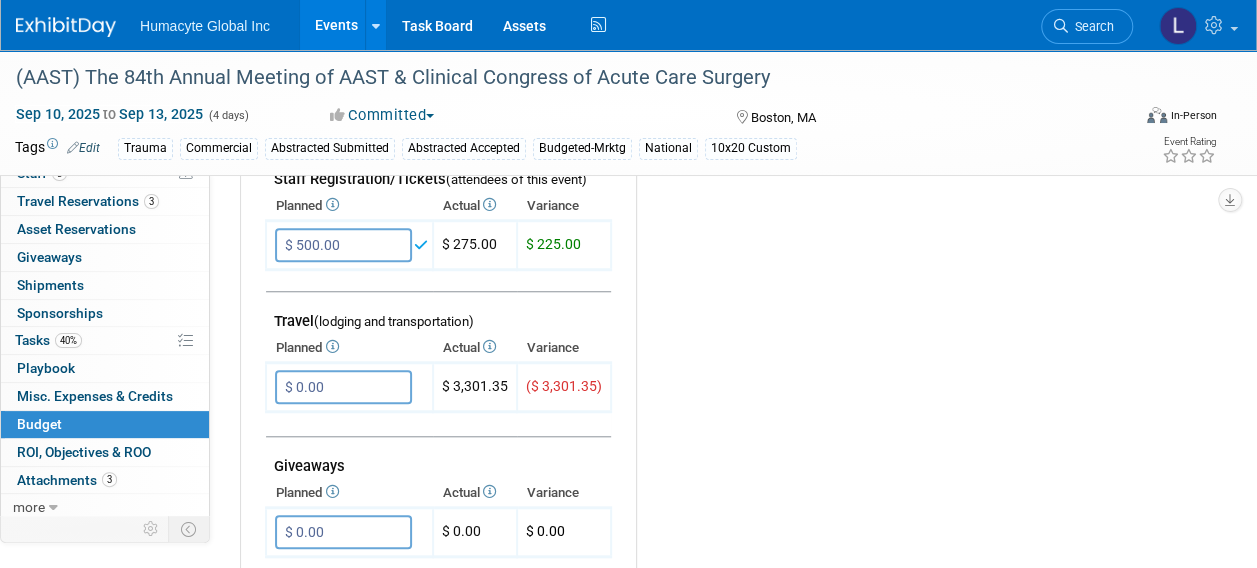 scroll, scrollTop: 700, scrollLeft: 0, axis: vertical 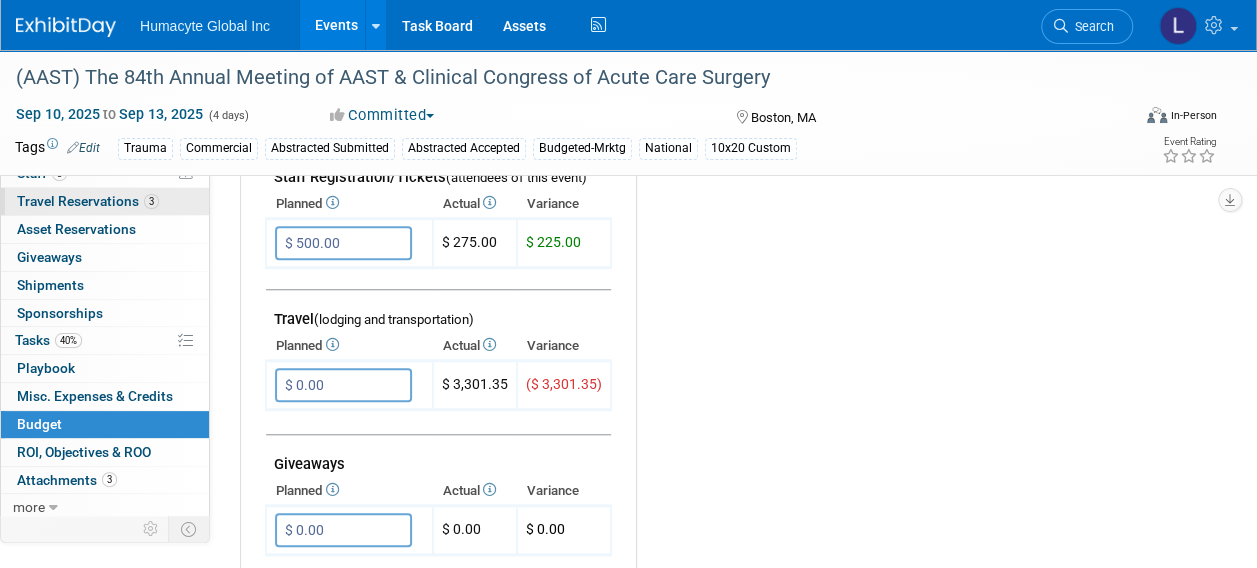 click on "Travel Reservations 3" at bounding box center [88, 201] 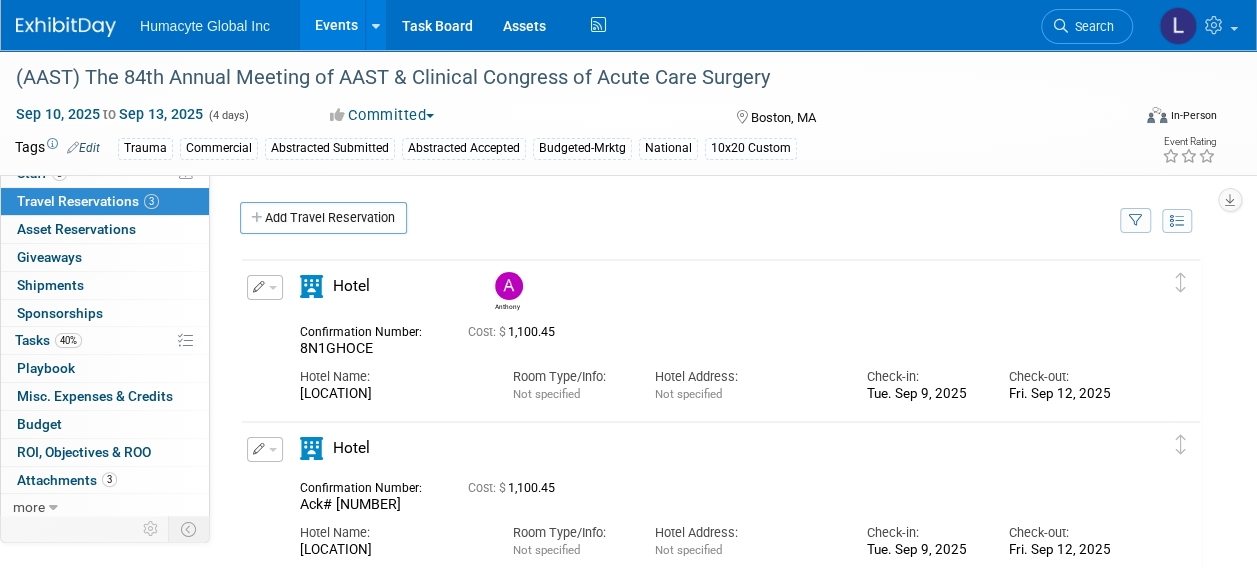 click at bounding box center (273, 288) 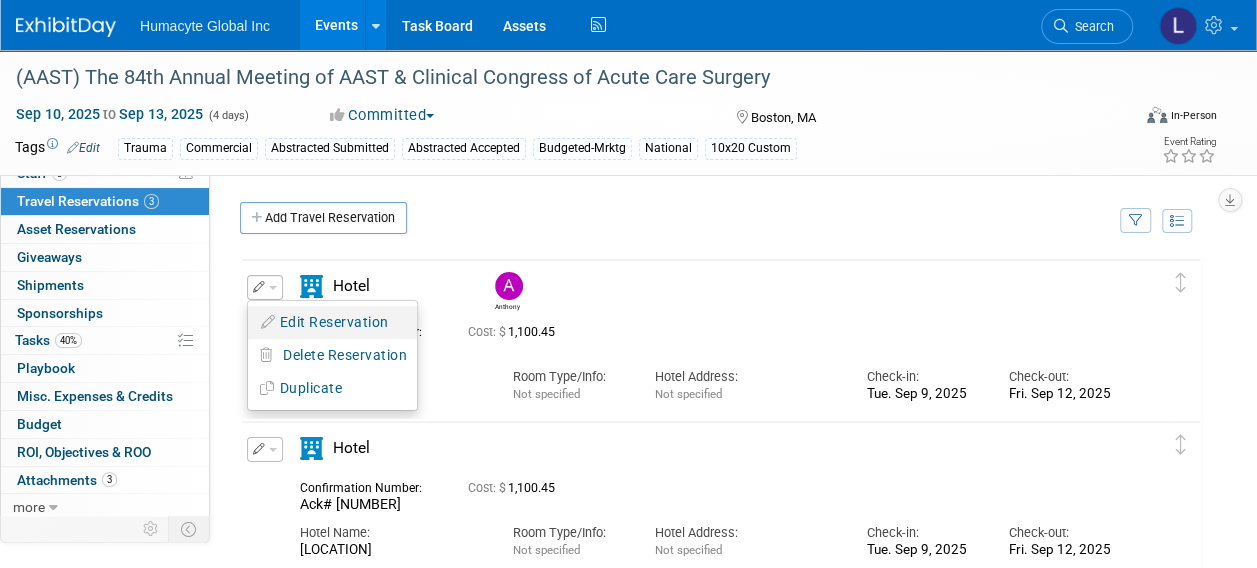 click on "Edit Reservation" at bounding box center (332, 322) 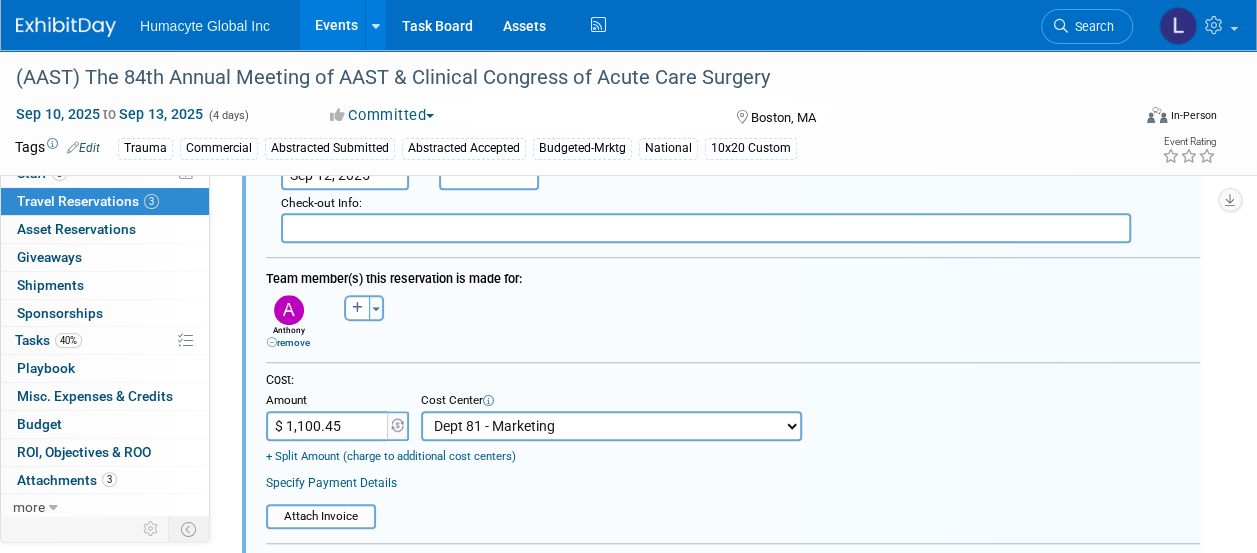 scroll, scrollTop: 732, scrollLeft: 0, axis: vertical 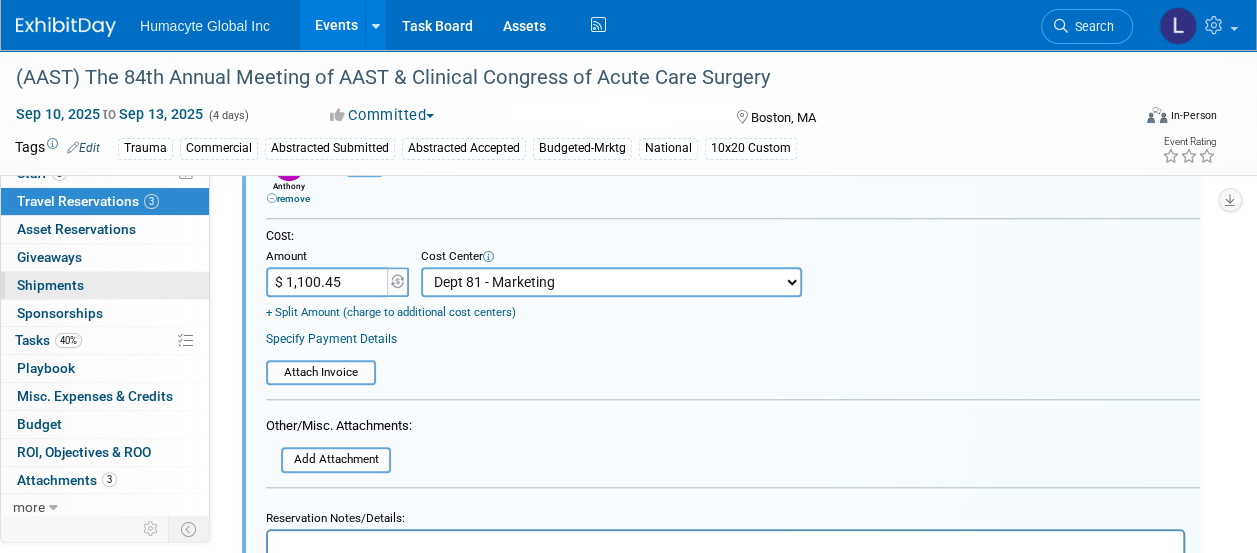 drag, startPoint x: 361, startPoint y: 281, endPoint x: 138, endPoint y: 294, distance: 223.3786 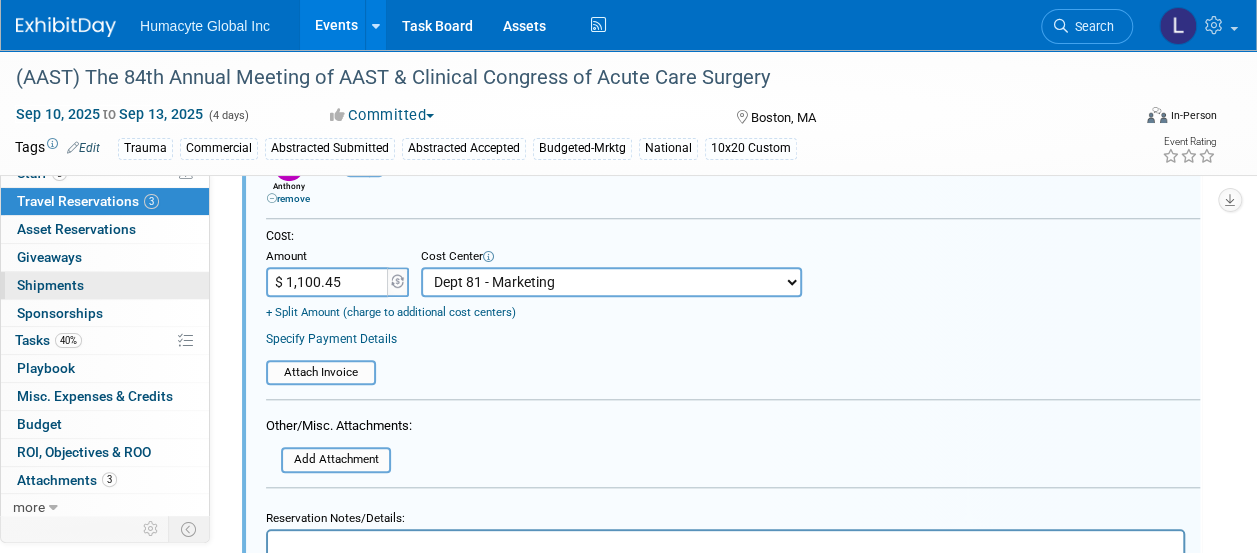 click on "Event Information
Event Info
Abstract Poster Info
Abstract Poster Info
Booth
Booth
3
Staff 3
Staff
3
Travel Reservations 3
Travel Reservations
0
Asset Reservations 0
Asset Reservations
0
Giveaways 0
Giveaways
0
Shipments 0
Shipments
0
Sponsorships 0
Sponsorships
40%
Tasks 40%
Tasks
0
Playbook 0
Playbook
0
Misc. Expenses & Credits 0
Misc. Expenses & Credits
Budget
Budget
0
ROI, Objectives & ROO 0
ROI, Objectives & ROO
3
Attachments 3
Attachments
more
more...
Event Binder (.pdf export)
Event Binder (.pdf export)
Copy/Duplicate Event
Copy/Duplicate Event
Event Settings
Event Settings
Logs
Logs
Delete Event
Delete Event
Initiator:
Marketing/Commercial
Department:" at bounding box center (628, 206) 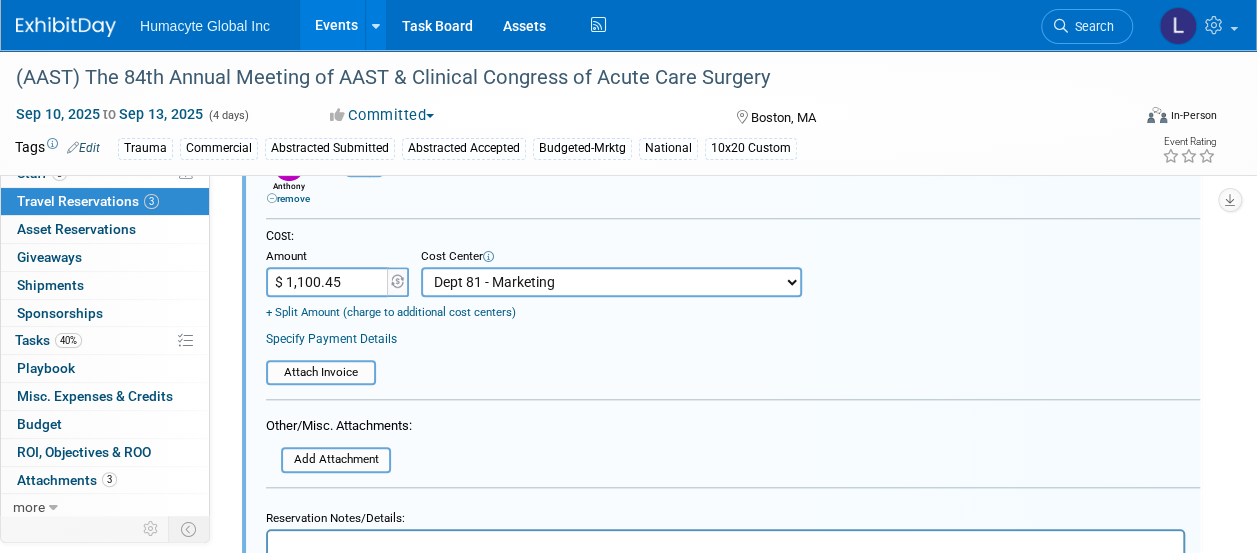 click on "$ 1,100.45" at bounding box center (328, 282) 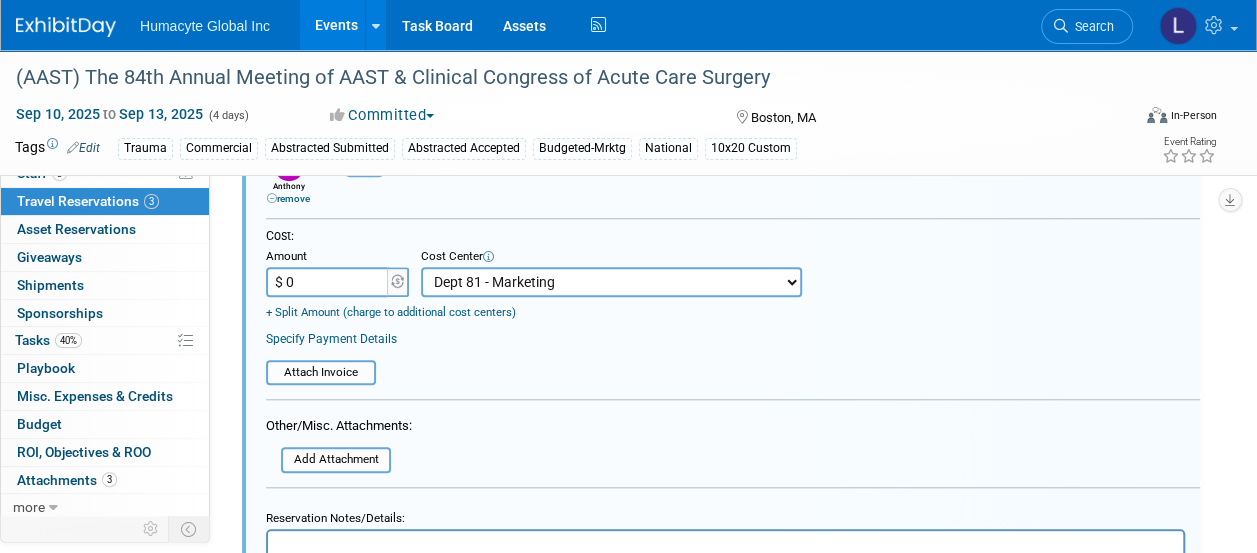 type on "$ 0.00" 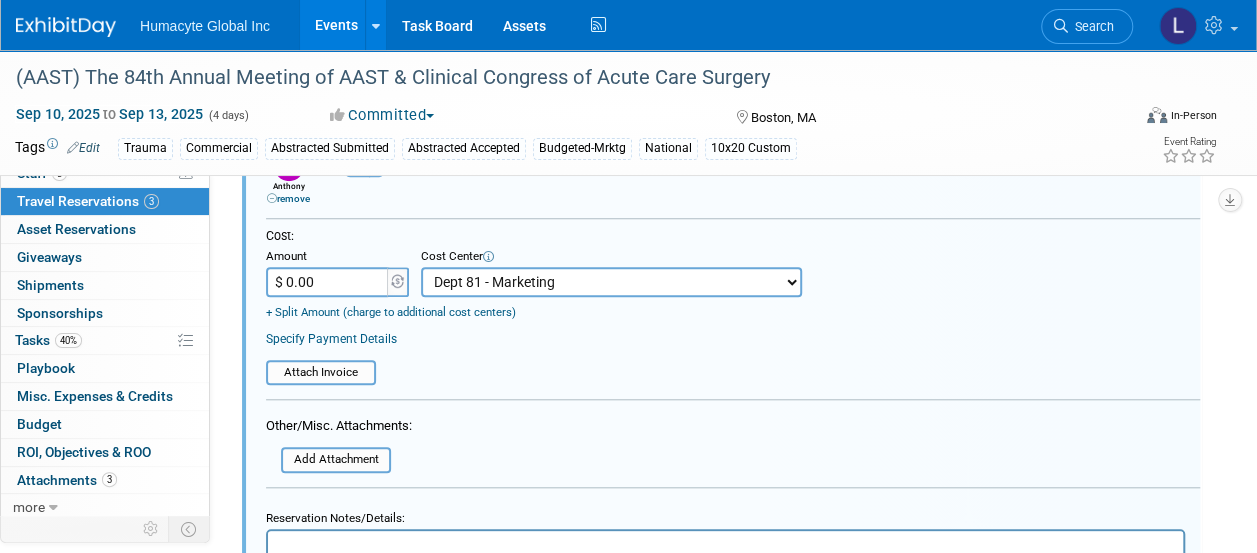 click on "Specify Payment Details" at bounding box center [733, 339] 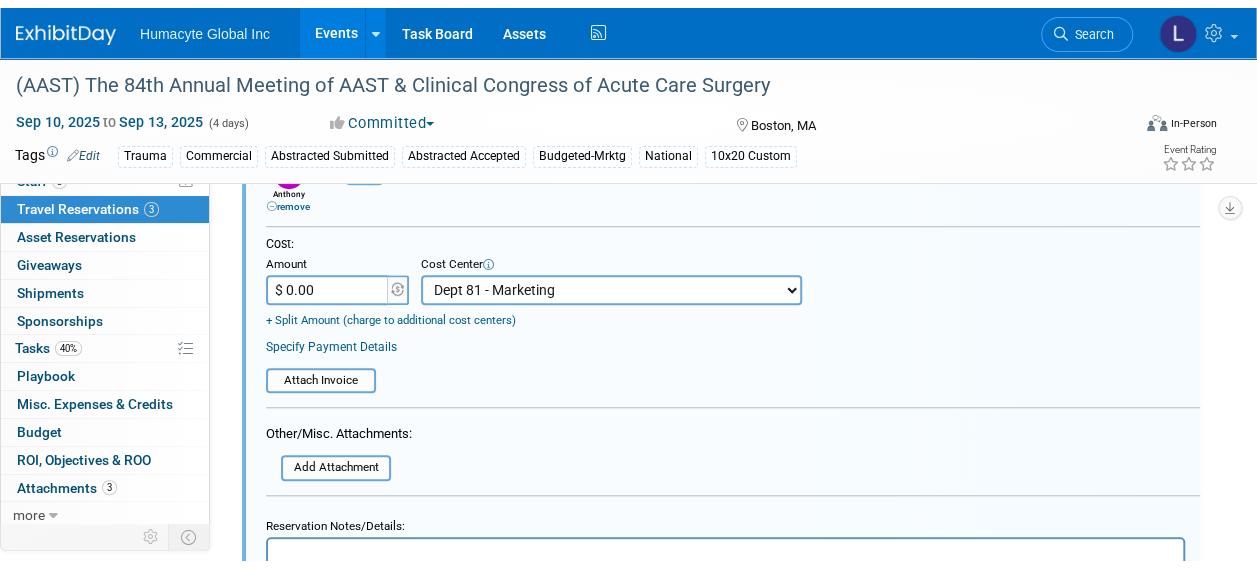 scroll, scrollTop: 1032, scrollLeft: 0, axis: vertical 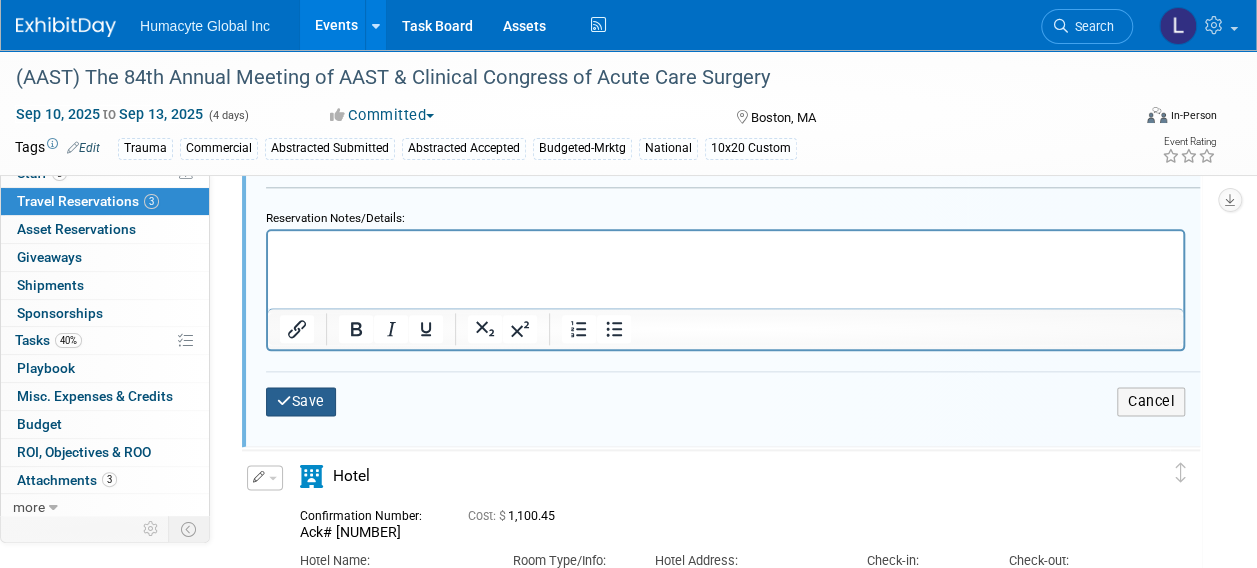 click on "Save" at bounding box center [301, 401] 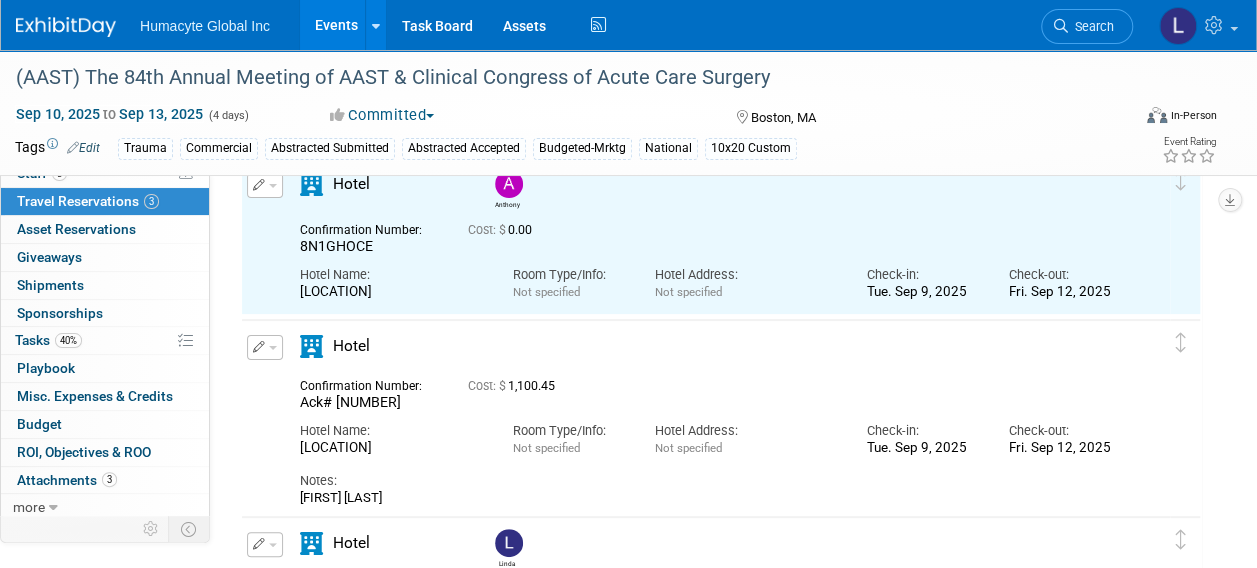 scroll, scrollTop: 200, scrollLeft: 0, axis: vertical 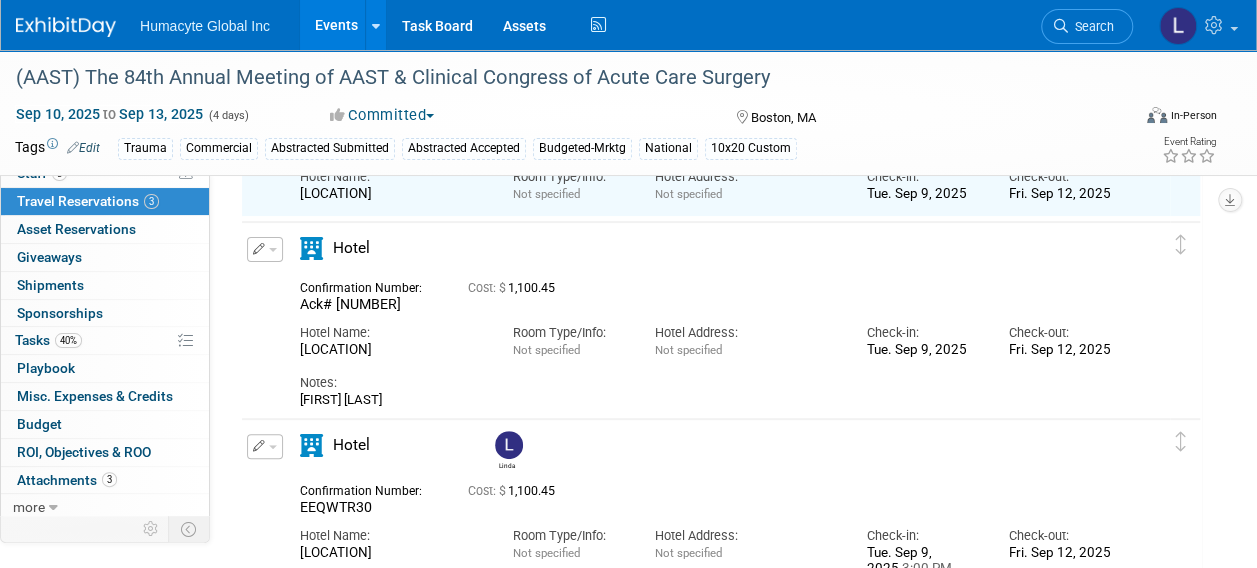 click at bounding box center [265, 249] 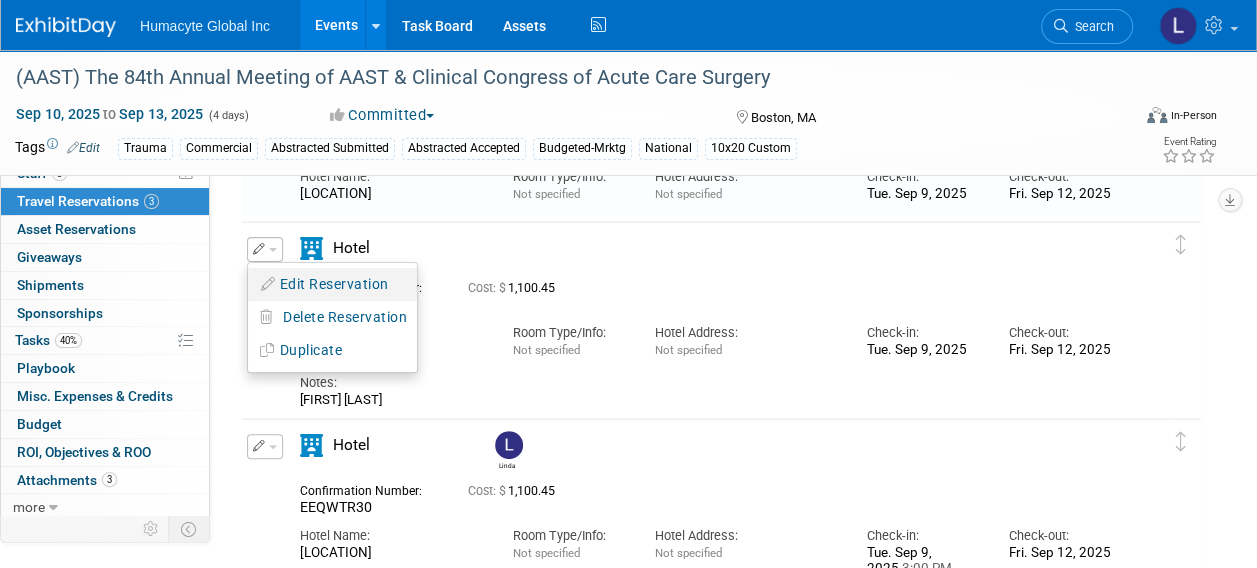 click on "Edit Reservation" at bounding box center (332, 284) 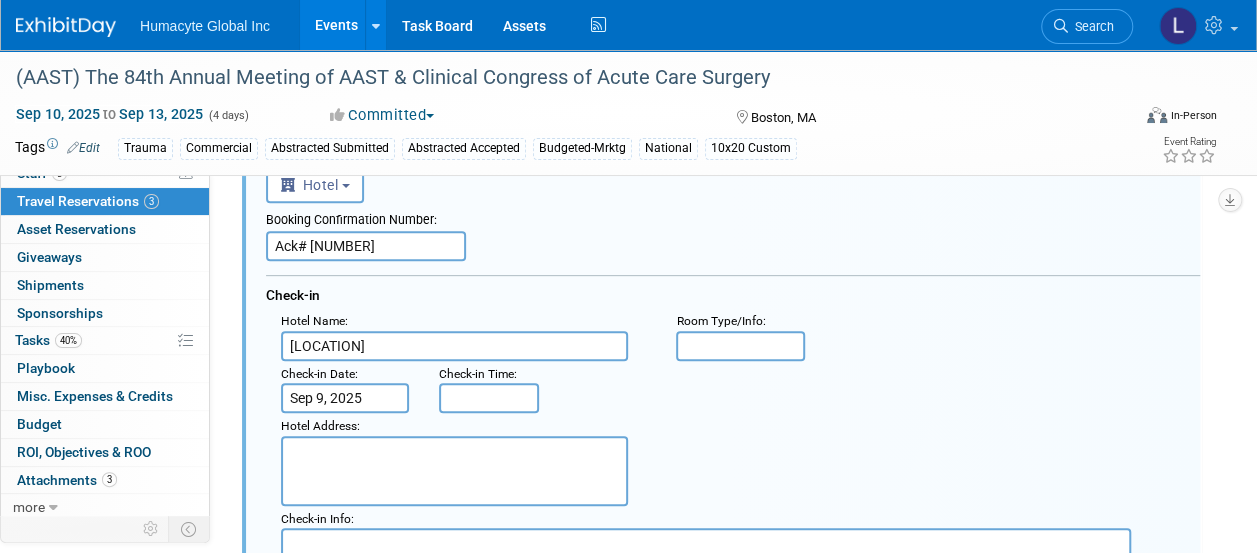 scroll, scrollTop: 694, scrollLeft: 0, axis: vertical 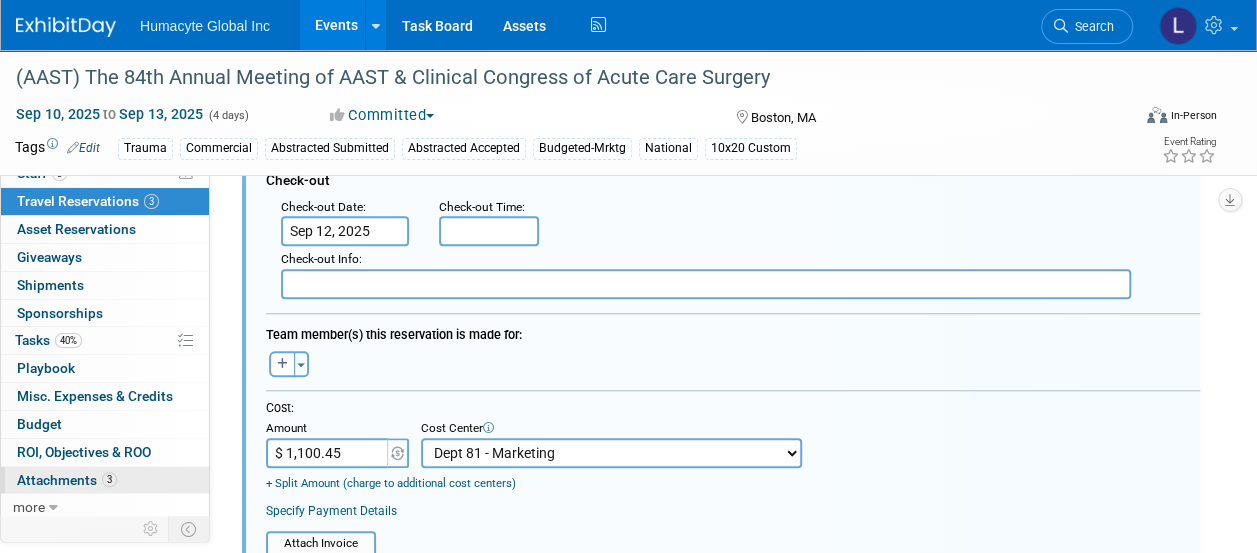 drag, startPoint x: 357, startPoint y: 450, endPoint x: 156, endPoint y: 466, distance: 201.6358 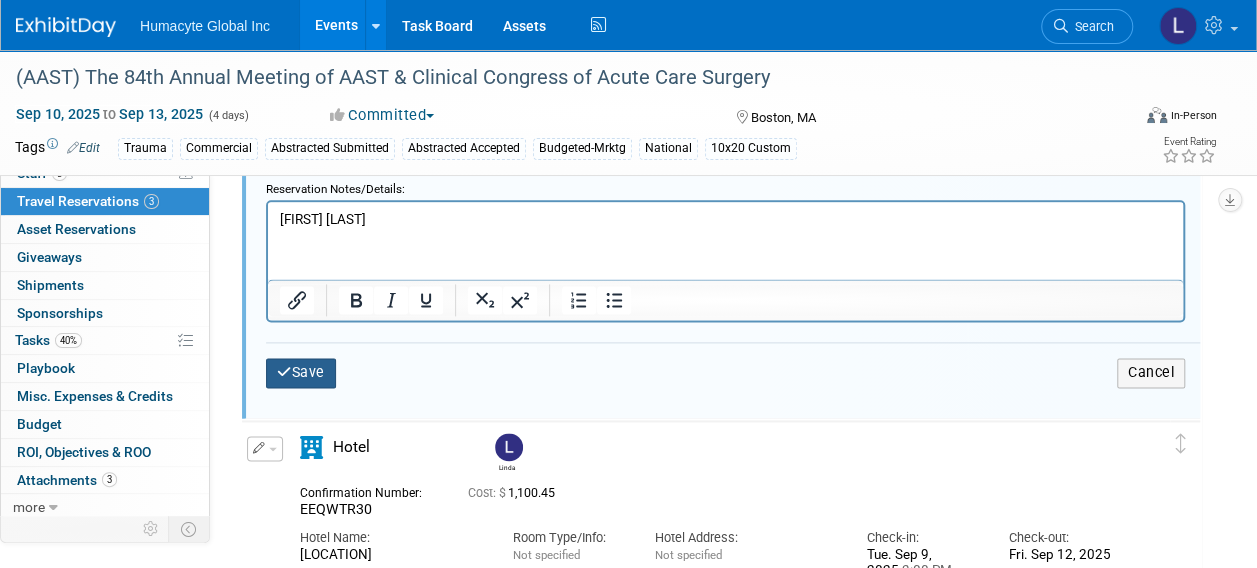 type on "$ 0.00" 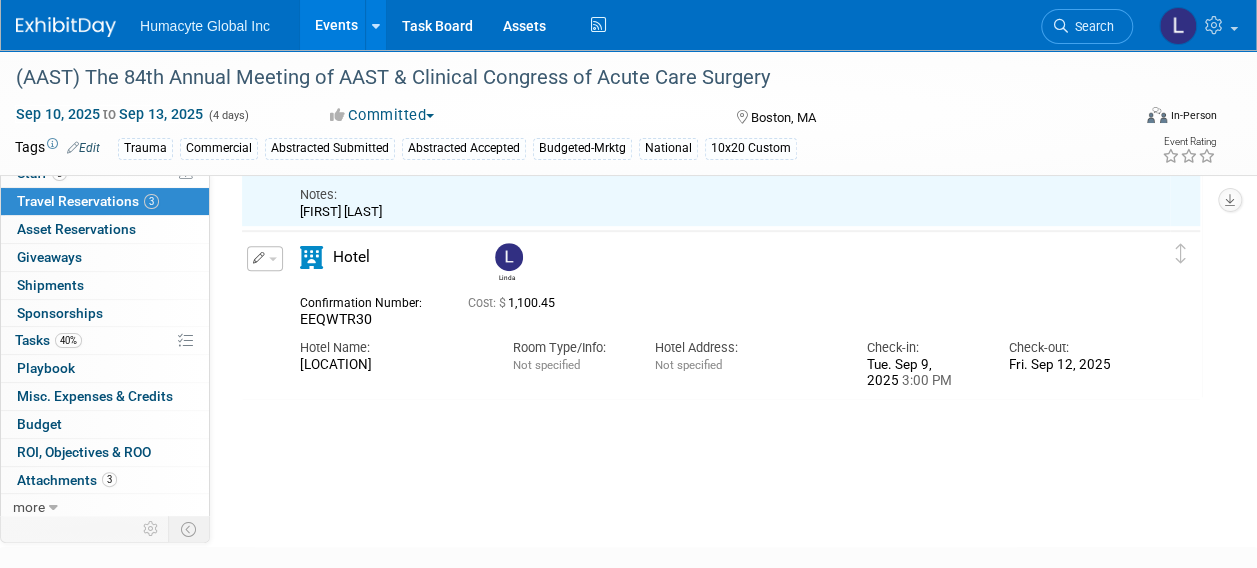 scroll, scrollTop: 394, scrollLeft: 0, axis: vertical 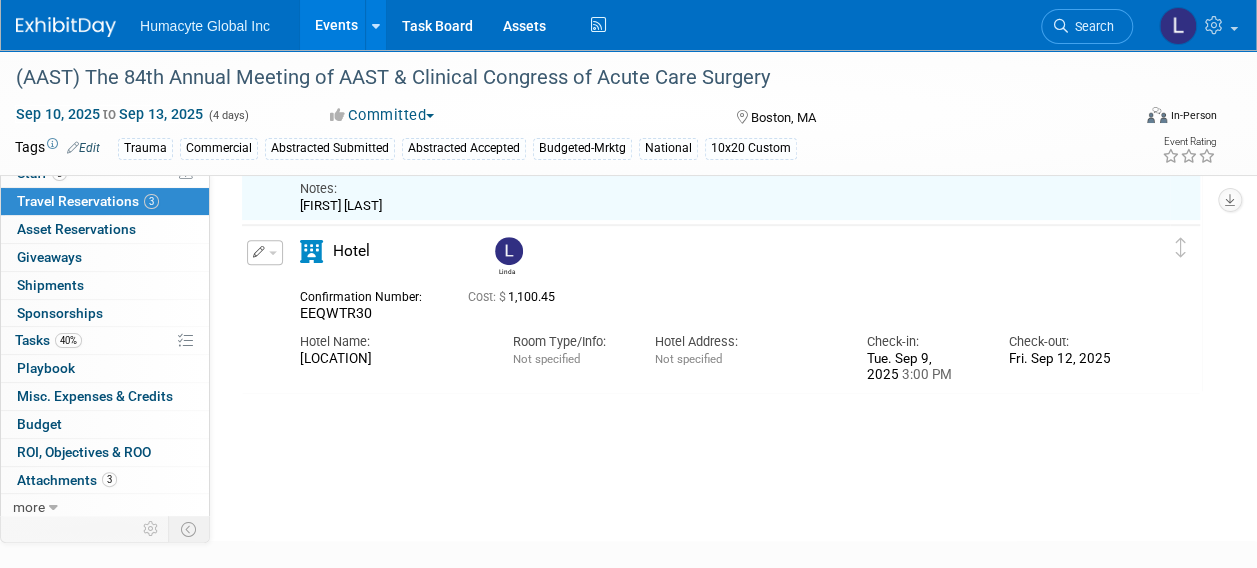 click at bounding box center (273, 253) 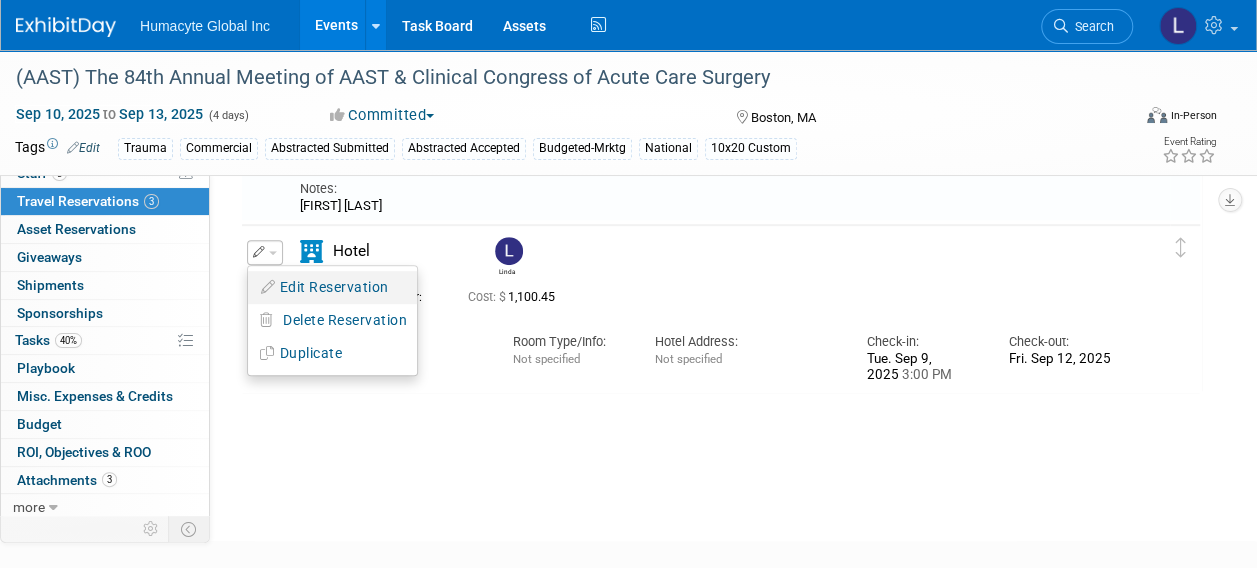 click on "Edit Reservation" at bounding box center (332, 287) 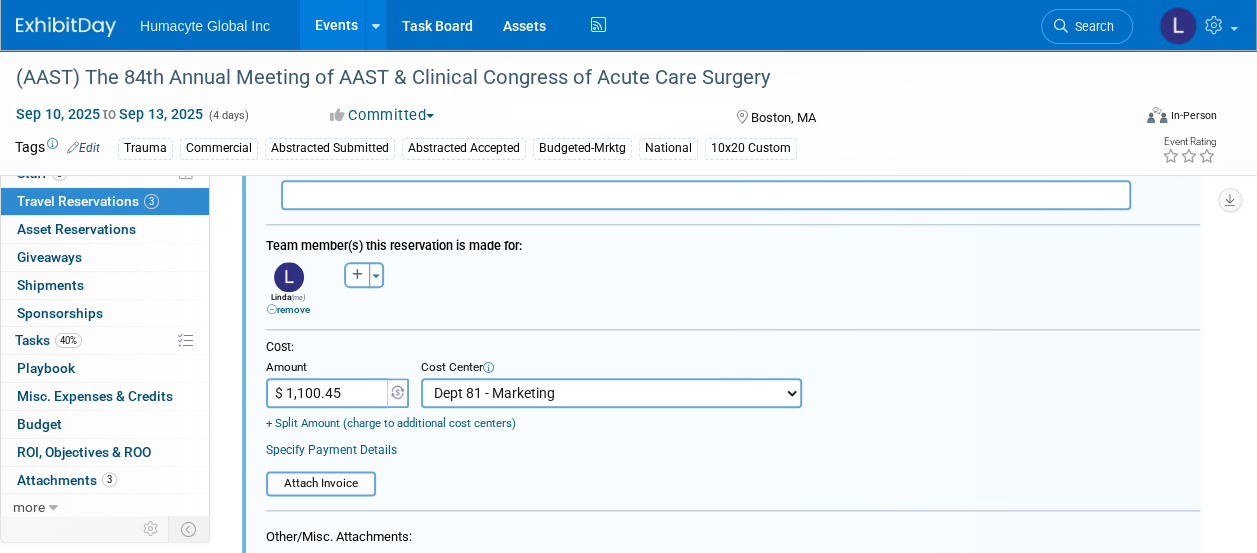 scroll, scrollTop: 991, scrollLeft: 0, axis: vertical 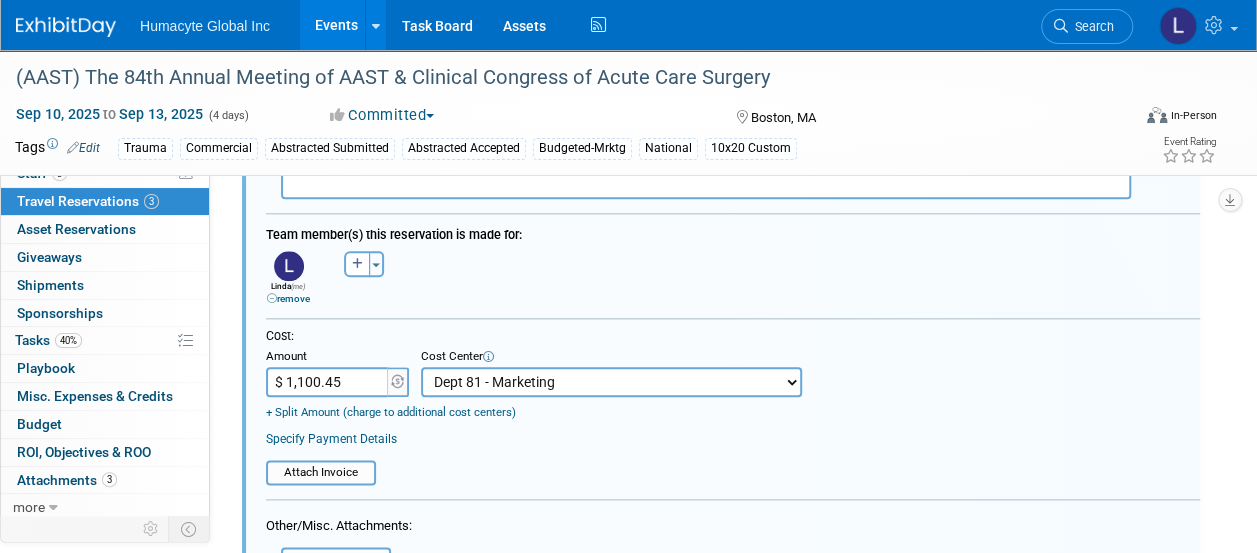 drag, startPoint x: 346, startPoint y: 377, endPoint x: 208, endPoint y: 373, distance: 138.05795 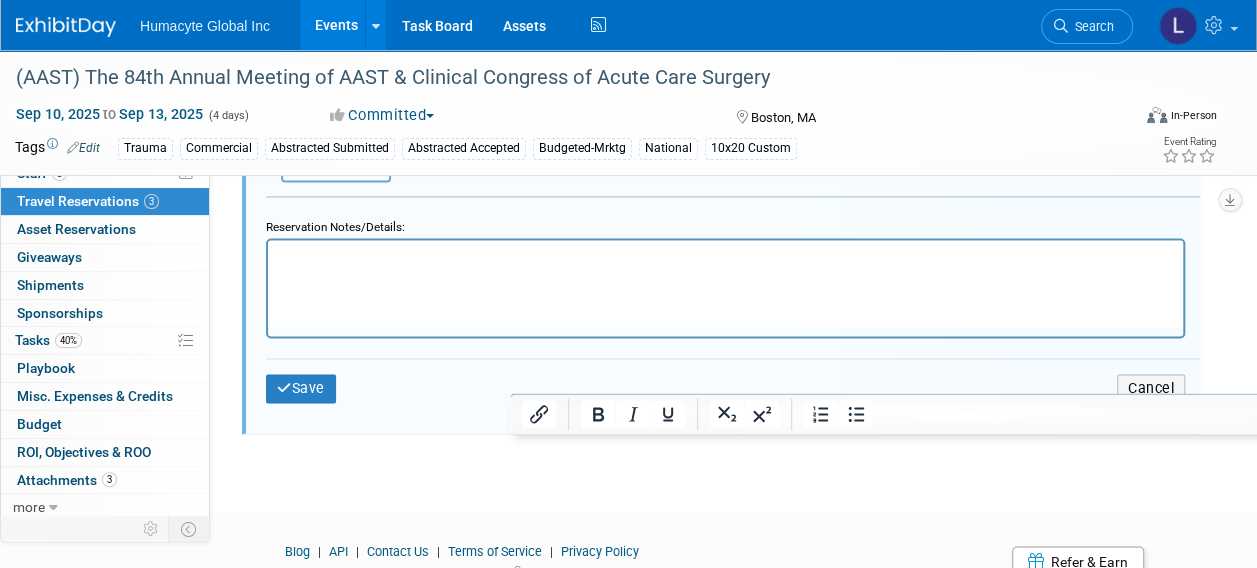 scroll, scrollTop: 1487, scrollLeft: 0, axis: vertical 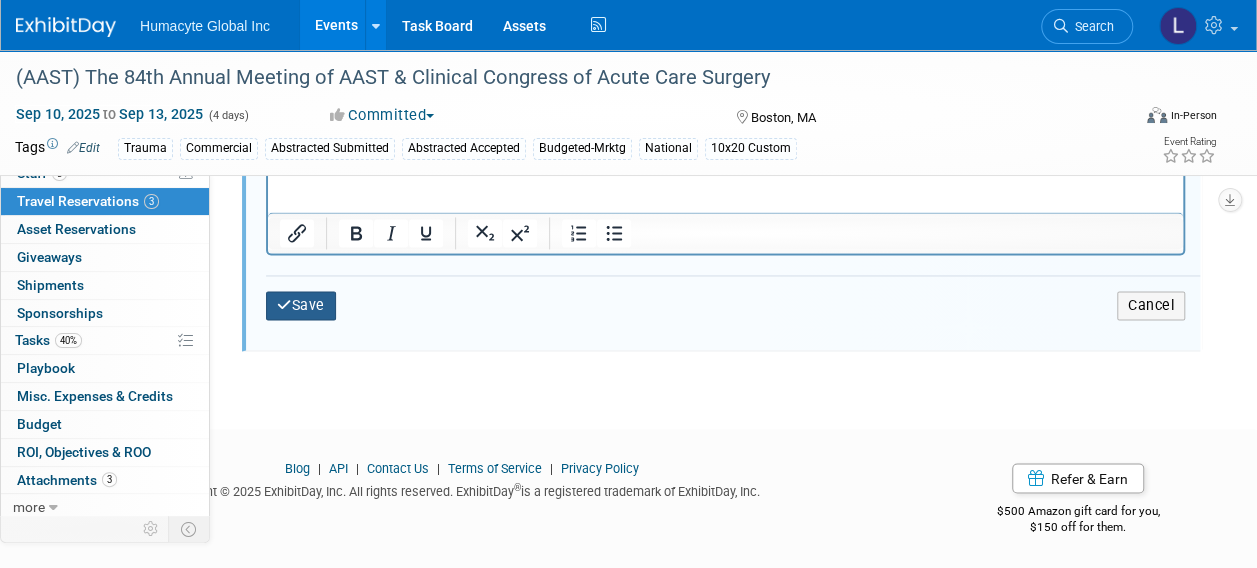 type on "$ 0.00" 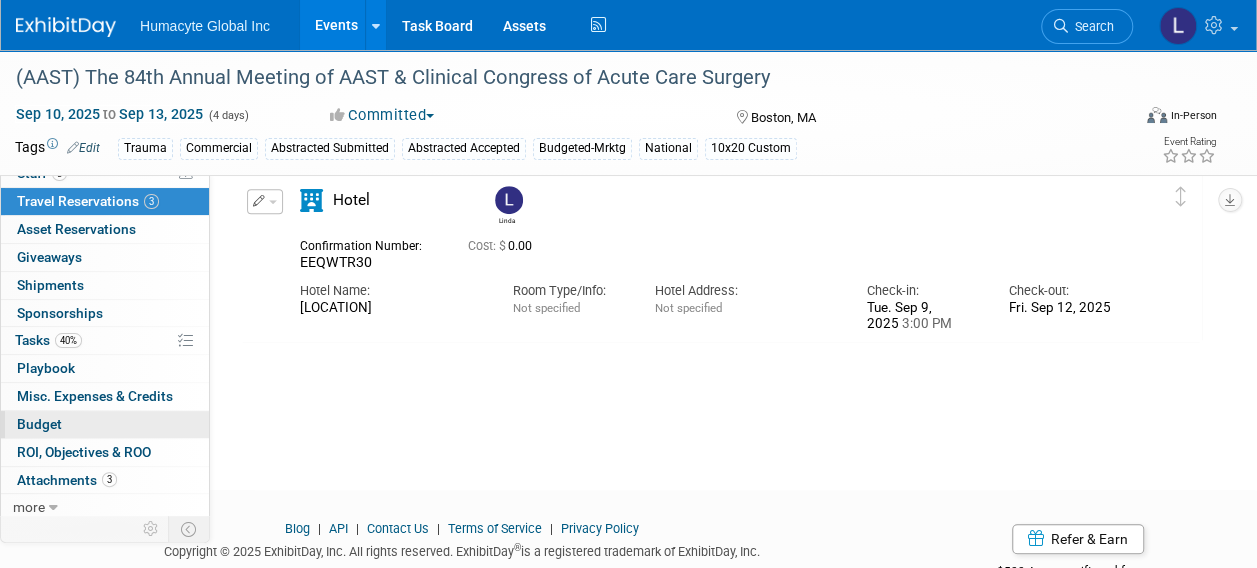 scroll, scrollTop: 391, scrollLeft: 0, axis: vertical 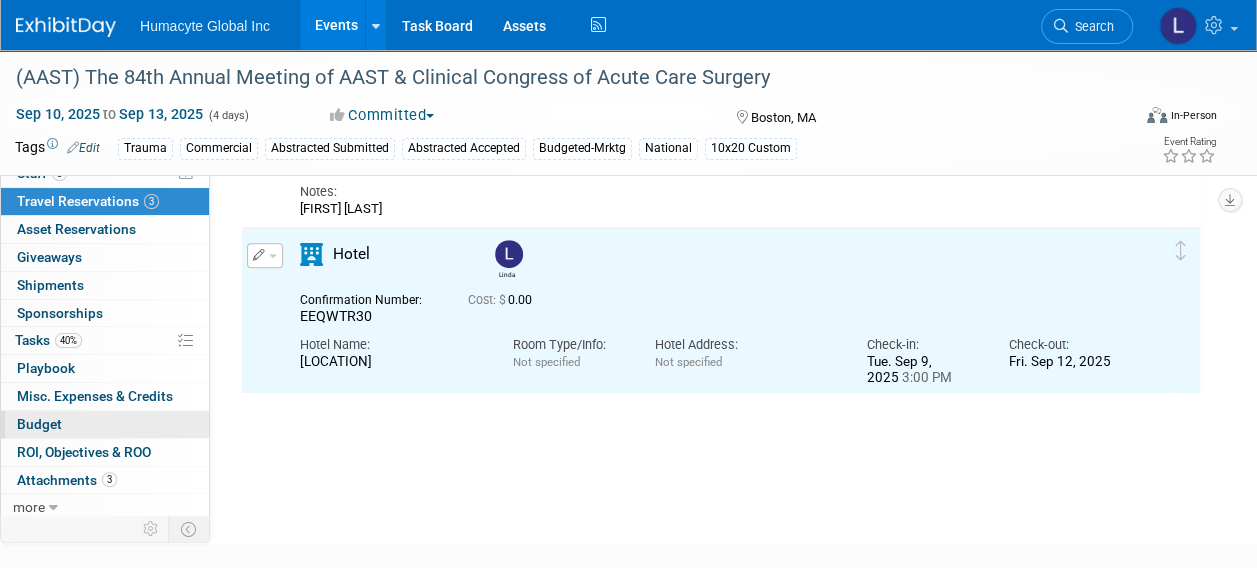 click on "Budget" at bounding box center [39, 424] 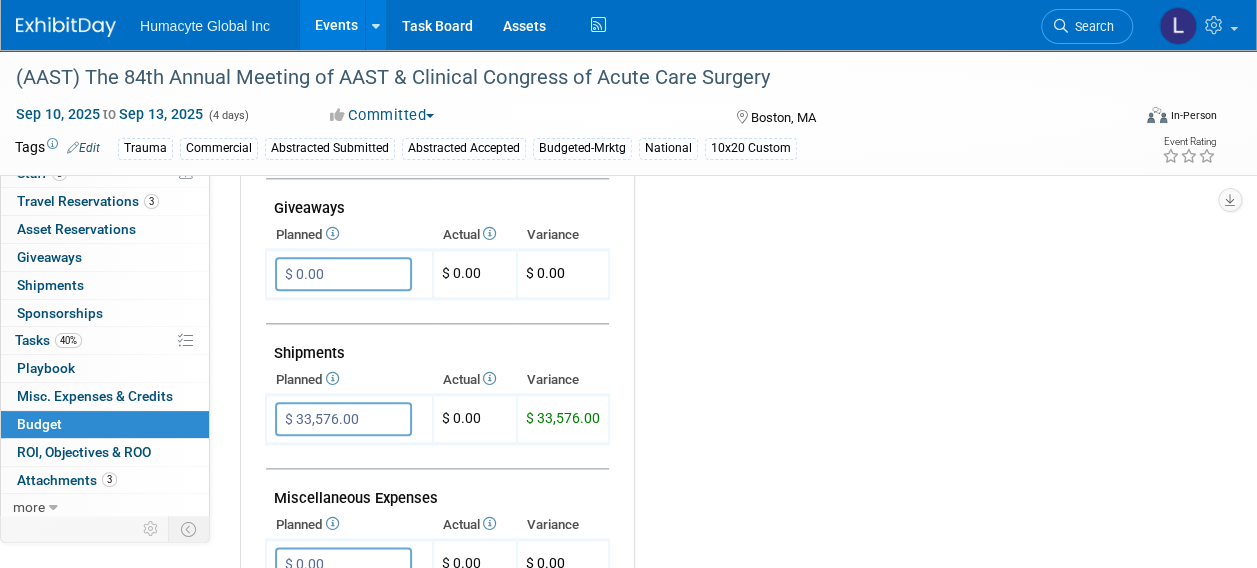 scroll, scrollTop: 1000, scrollLeft: 0, axis: vertical 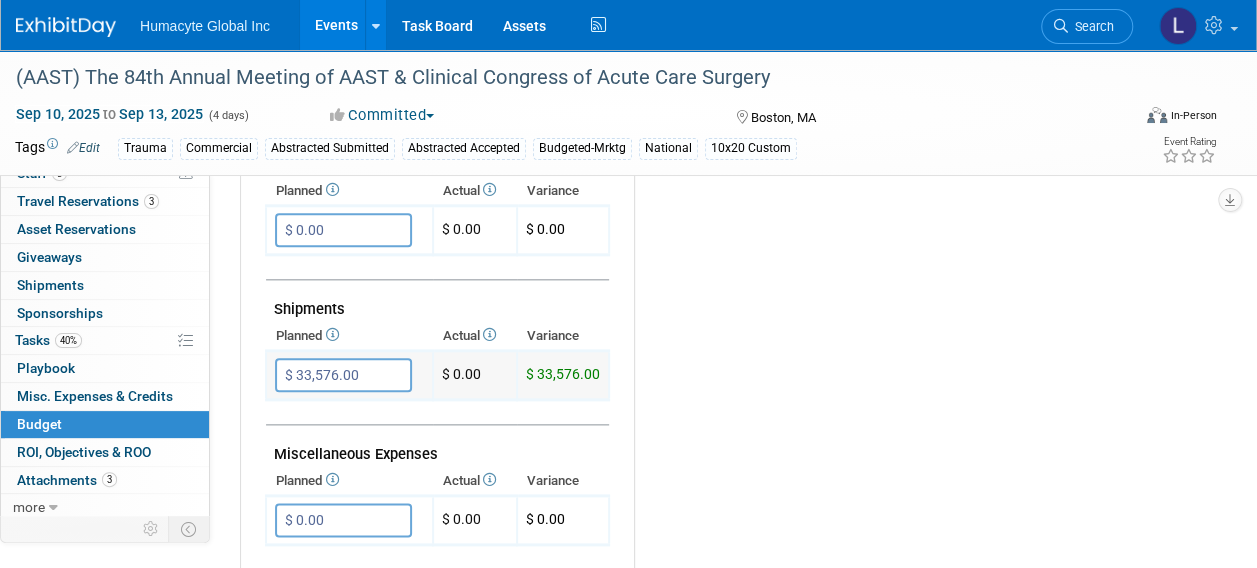 click on "$ 33,576.00" at bounding box center [343, 375] 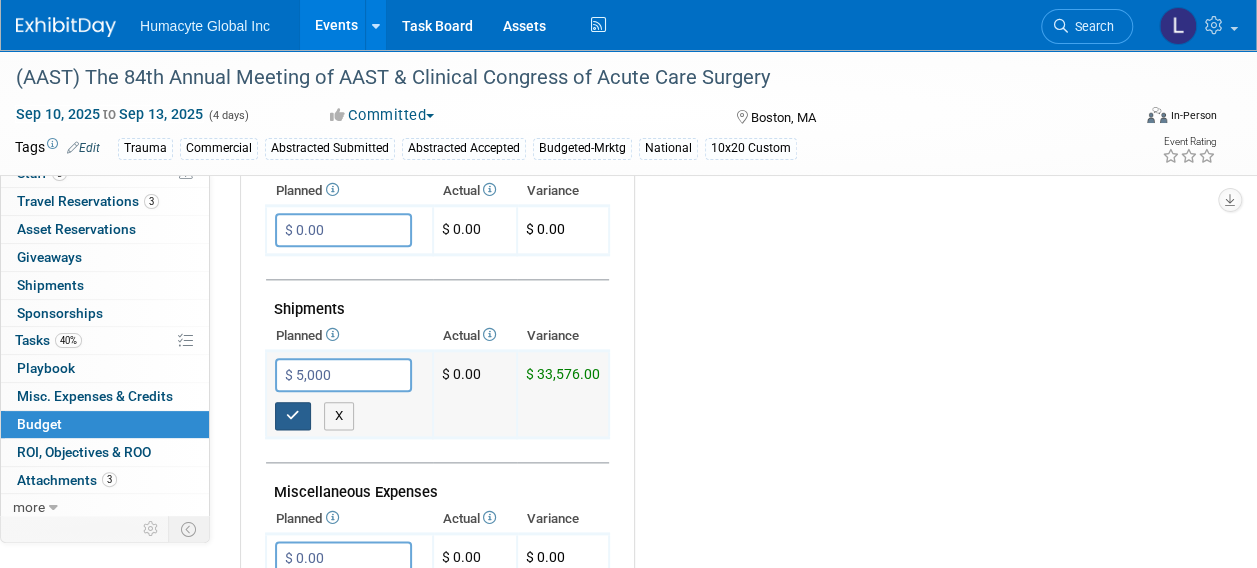 type on "$ 5,000.00" 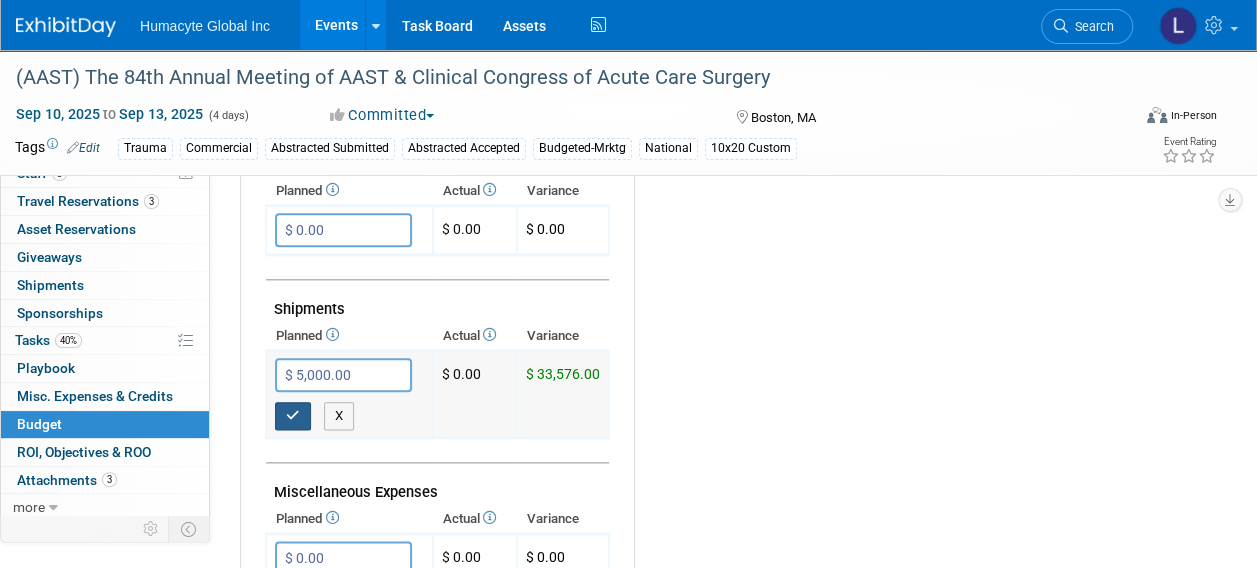 click at bounding box center [293, 415] 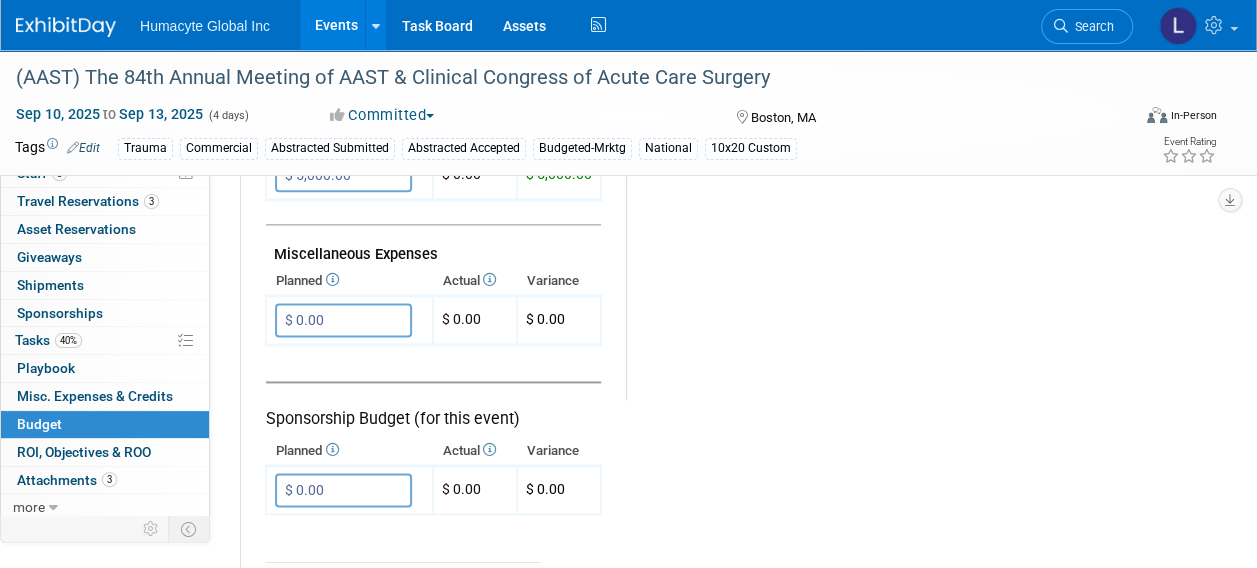 scroll, scrollTop: 1300, scrollLeft: 0, axis: vertical 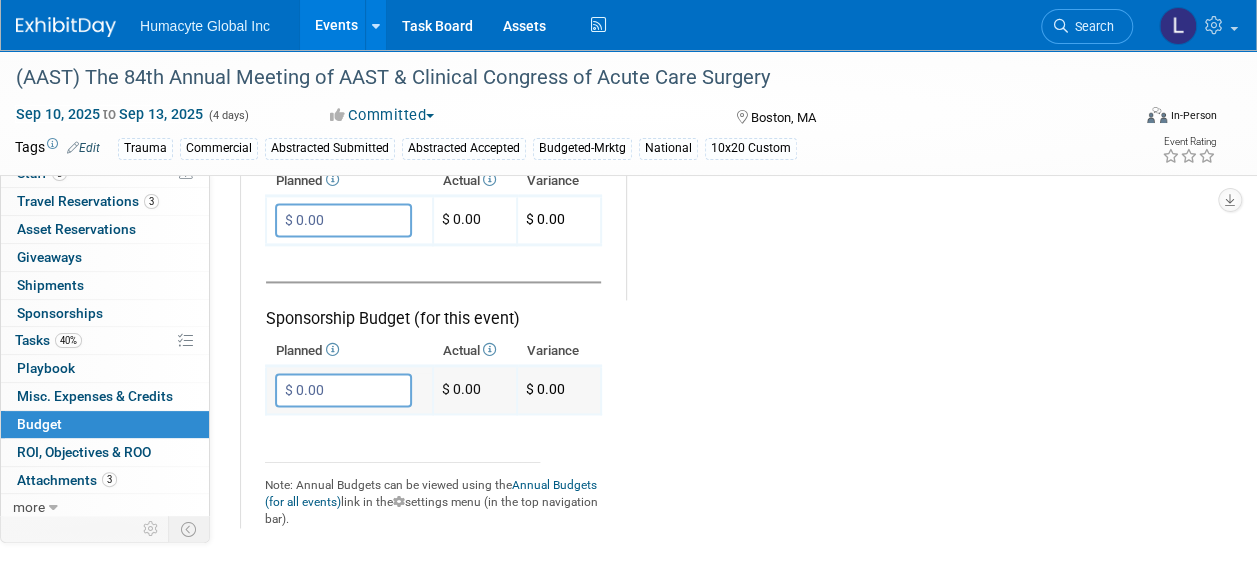 click on "$ 0.00" at bounding box center [343, 390] 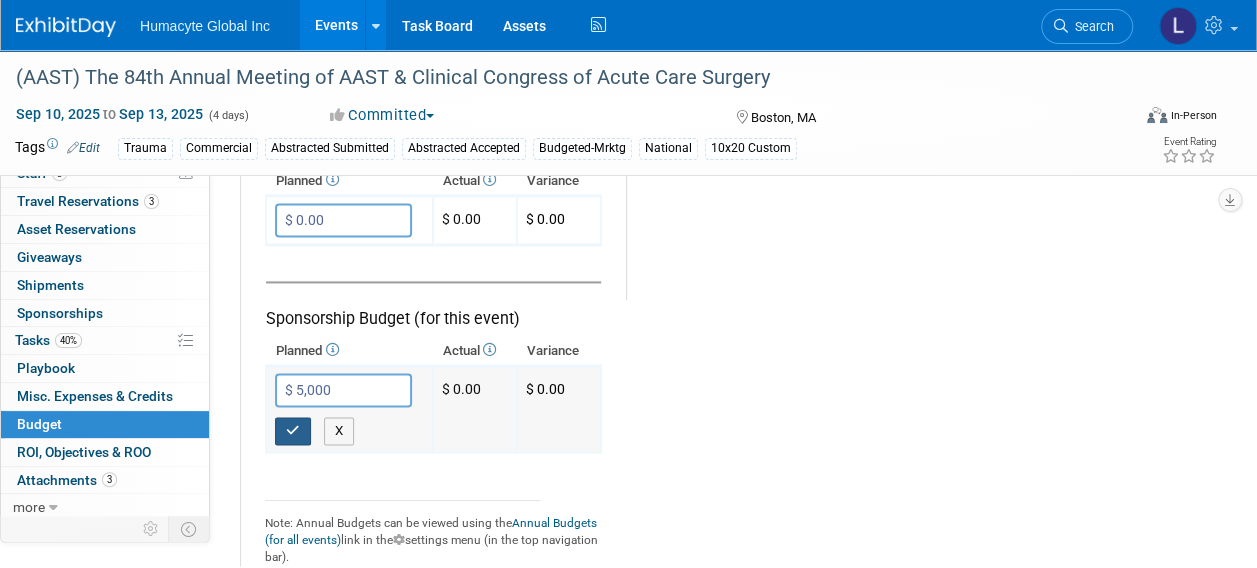 type on "$ 5,000.00" 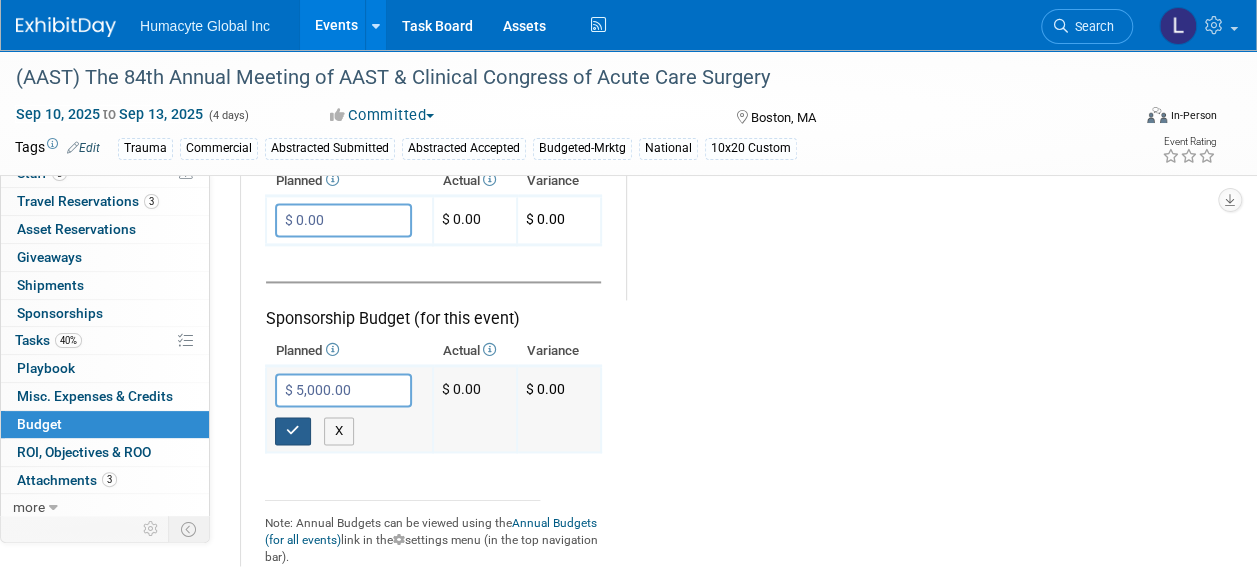 click at bounding box center [293, 431] 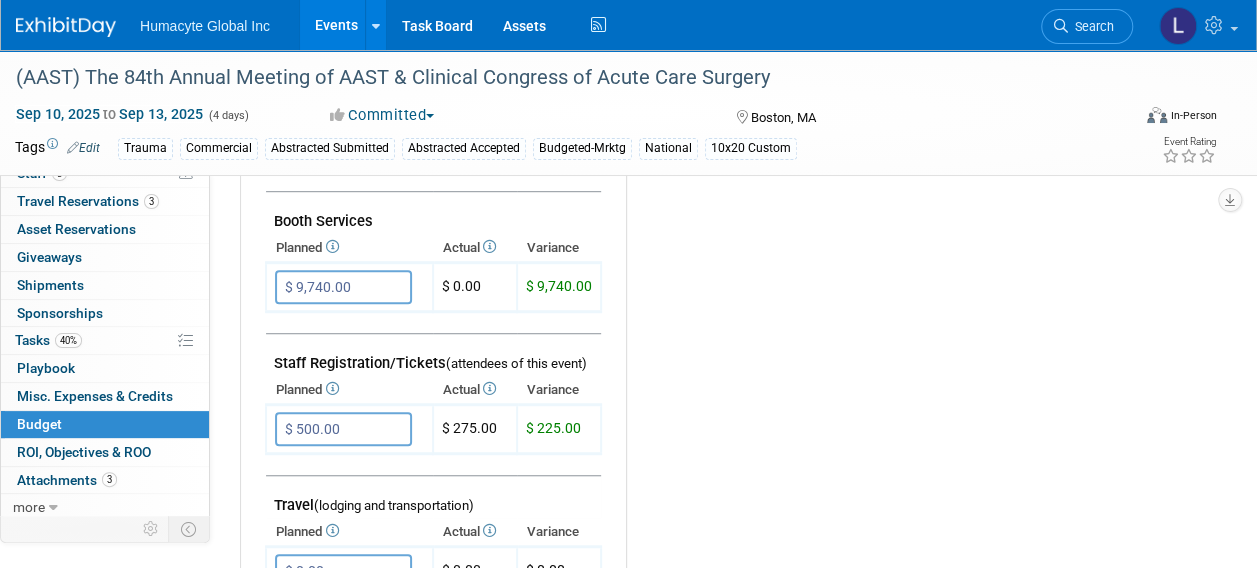 scroll, scrollTop: 600, scrollLeft: 0, axis: vertical 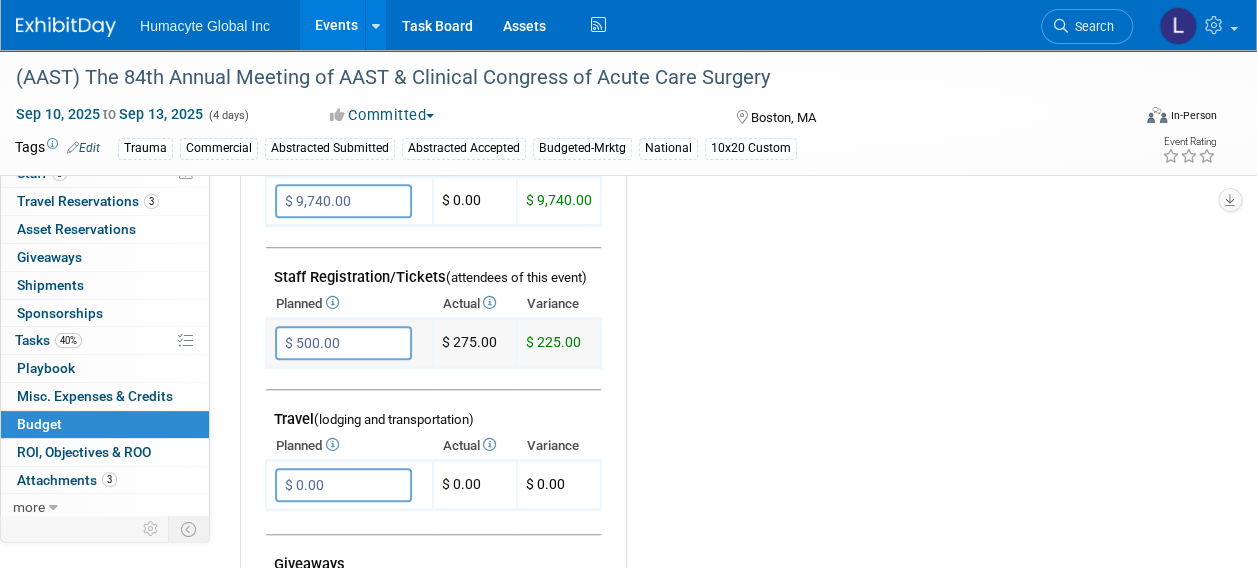 click on "$ 500.00" at bounding box center [343, 343] 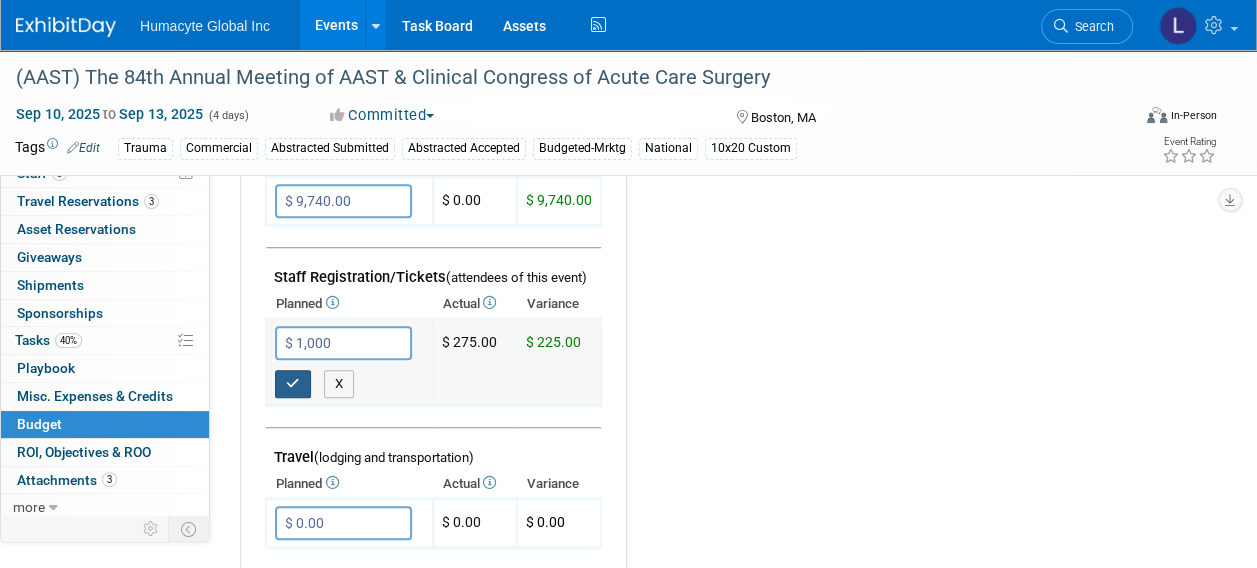 type on "$ 1,000.00" 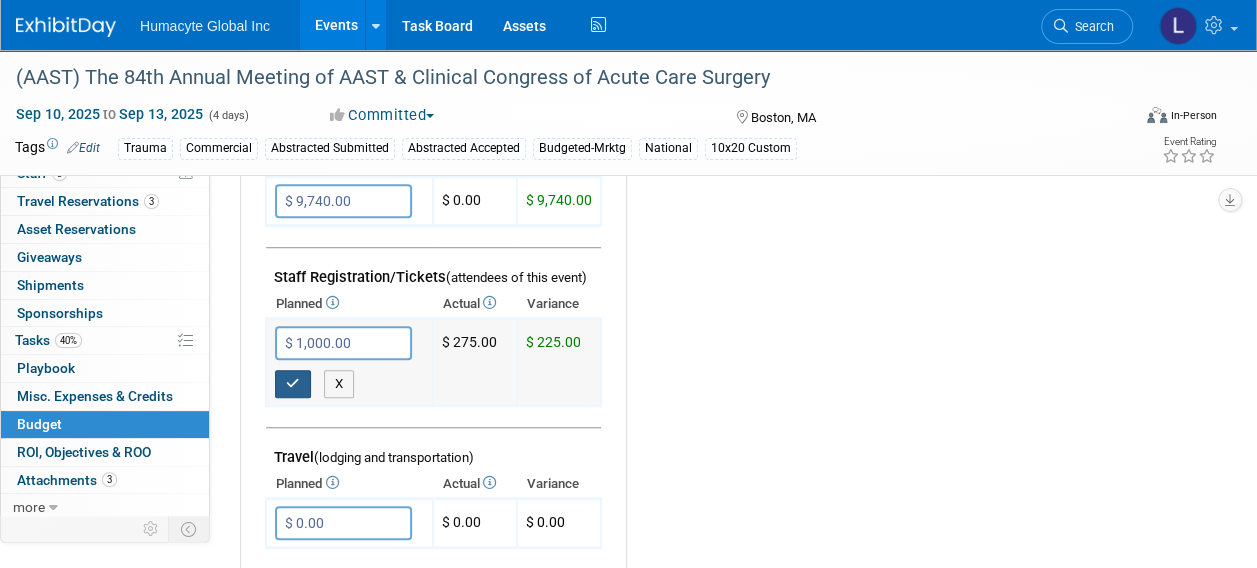 click at bounding box center [293, 384] 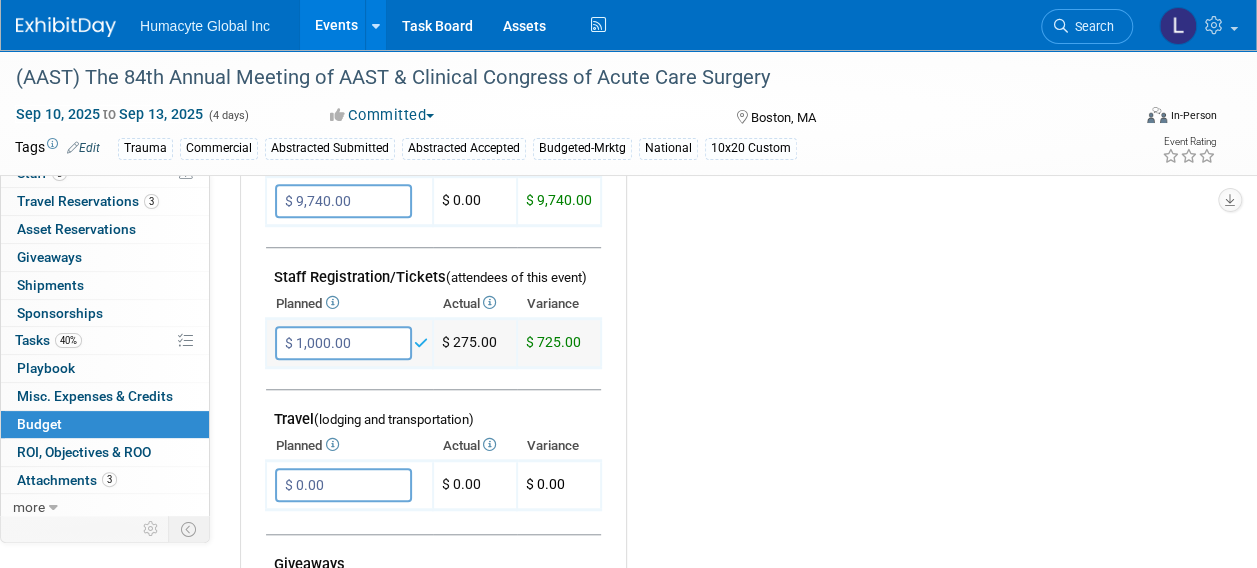 scroll, scrollTop: 400, scrollLeft: 0, axis: vertical 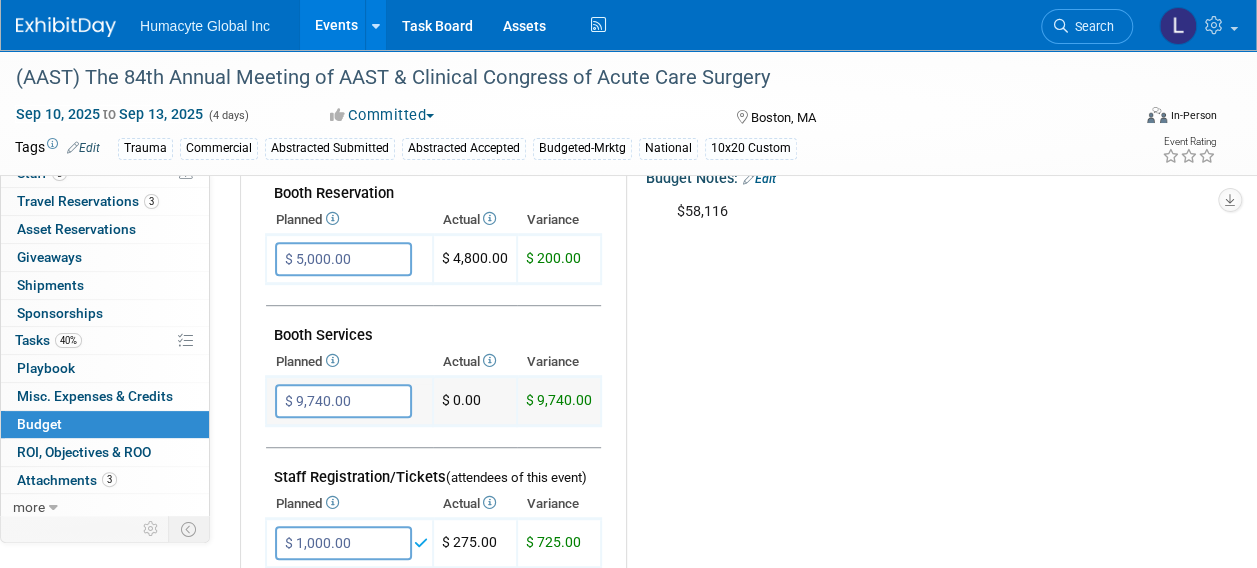 click on "$ 9,740.00" at bounding box center [343, 401] 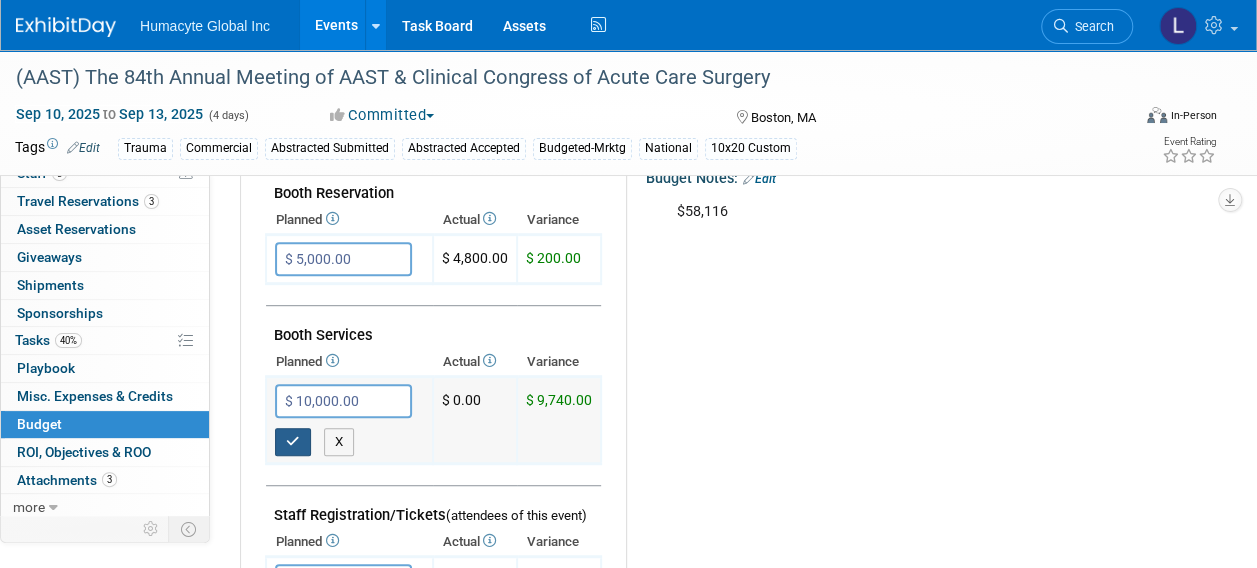 click at bounding box center [293, 441] 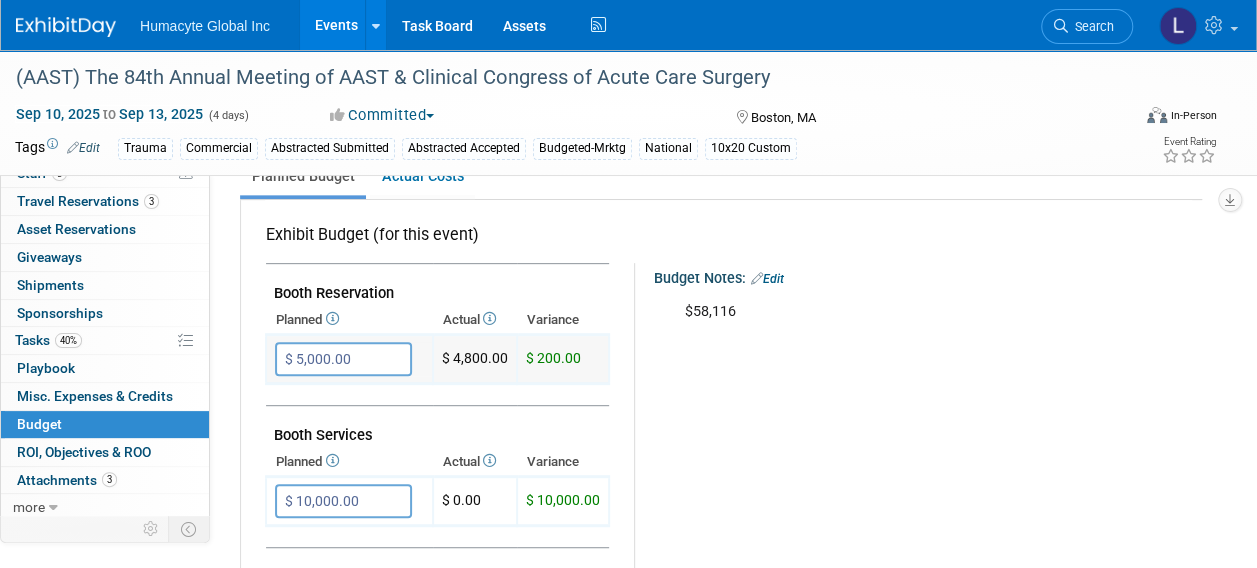 scroll, scrollTop: 400, scrollLeft: 0, axis: vertical 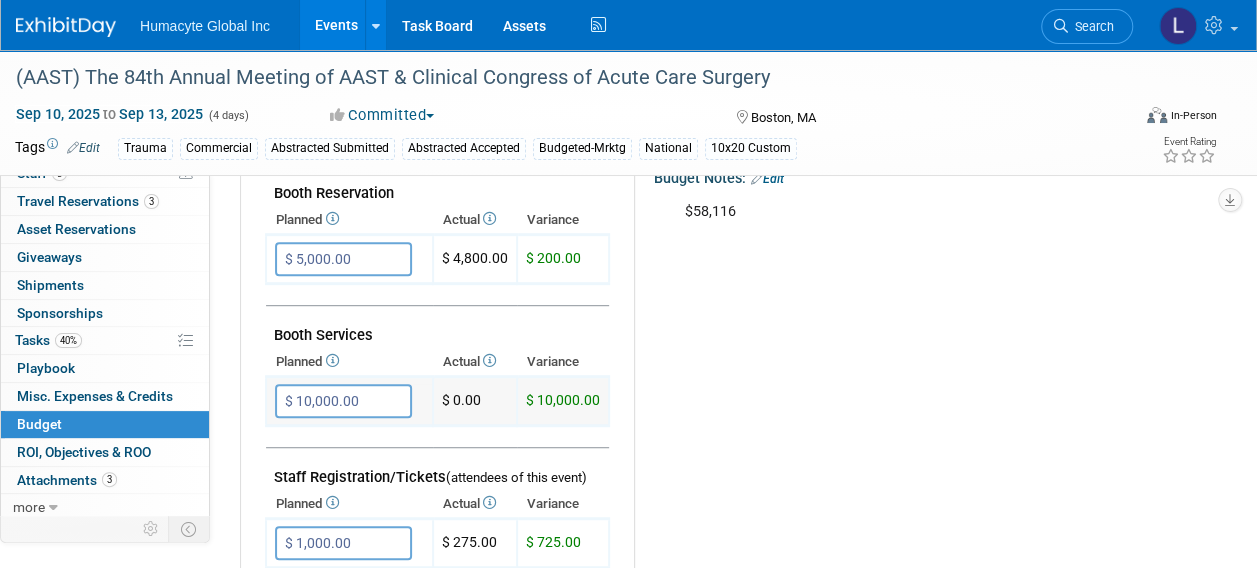 click on "$ 10,000.00" at bounding box center (343, 401) 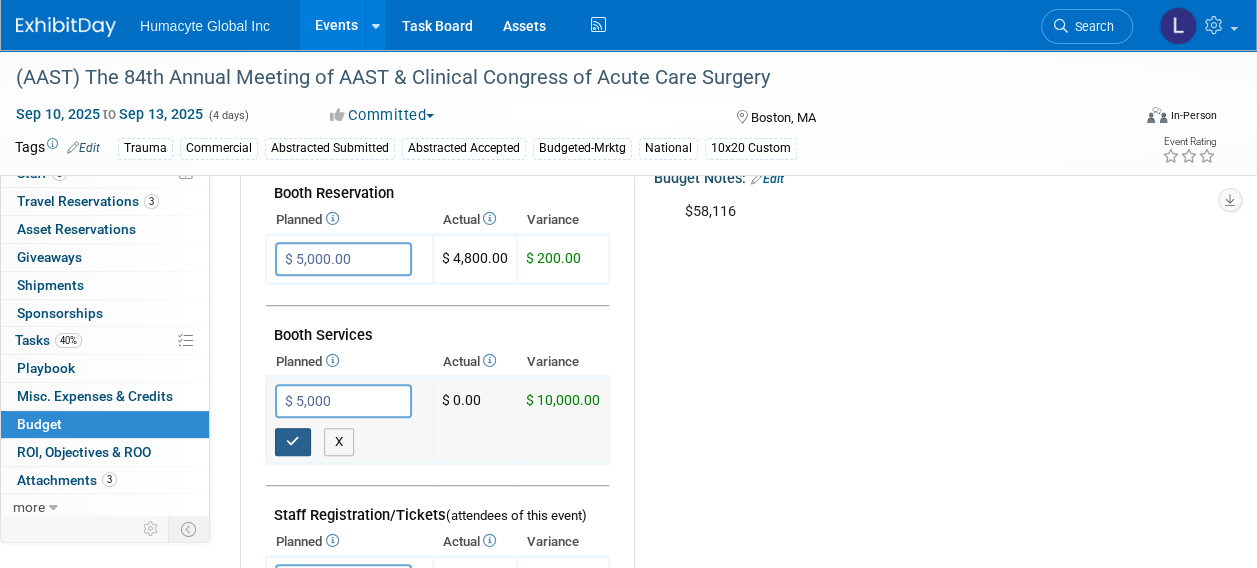 type on "$ 5,000.00" 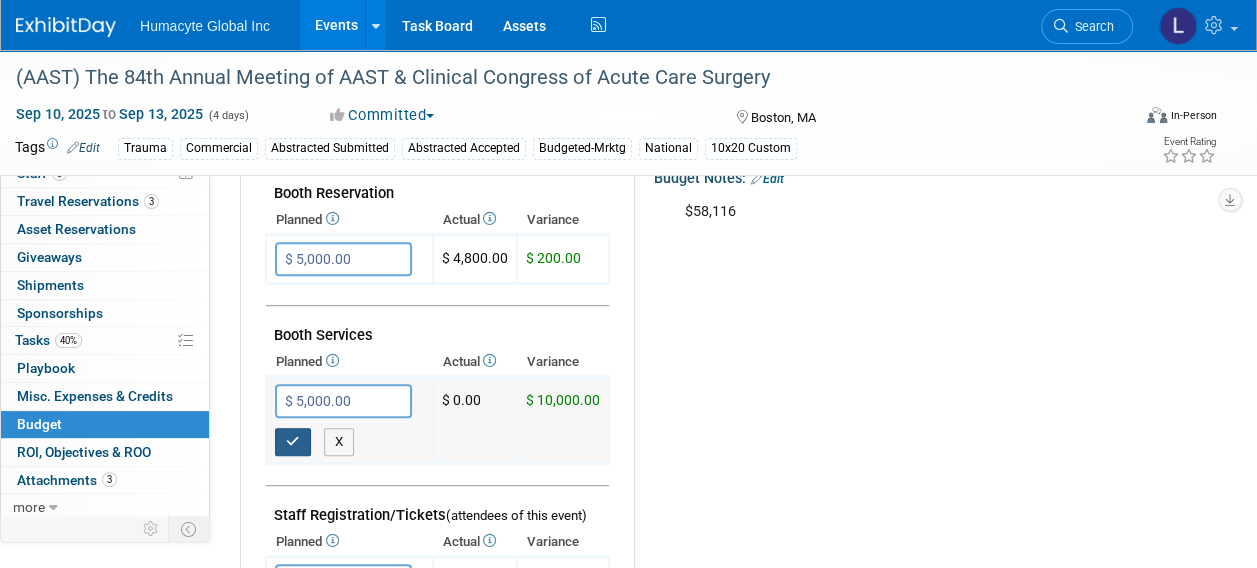 click at bounding box center [293, 442] 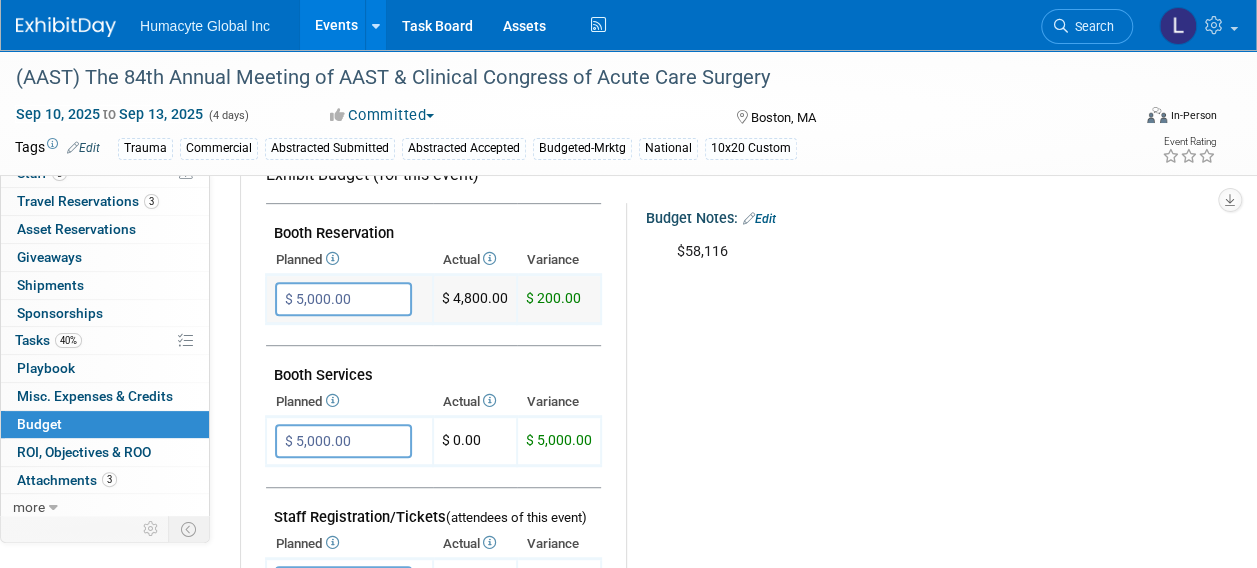 scroll, scrollTop: 400, scrollLeft: 0, axis: vertical 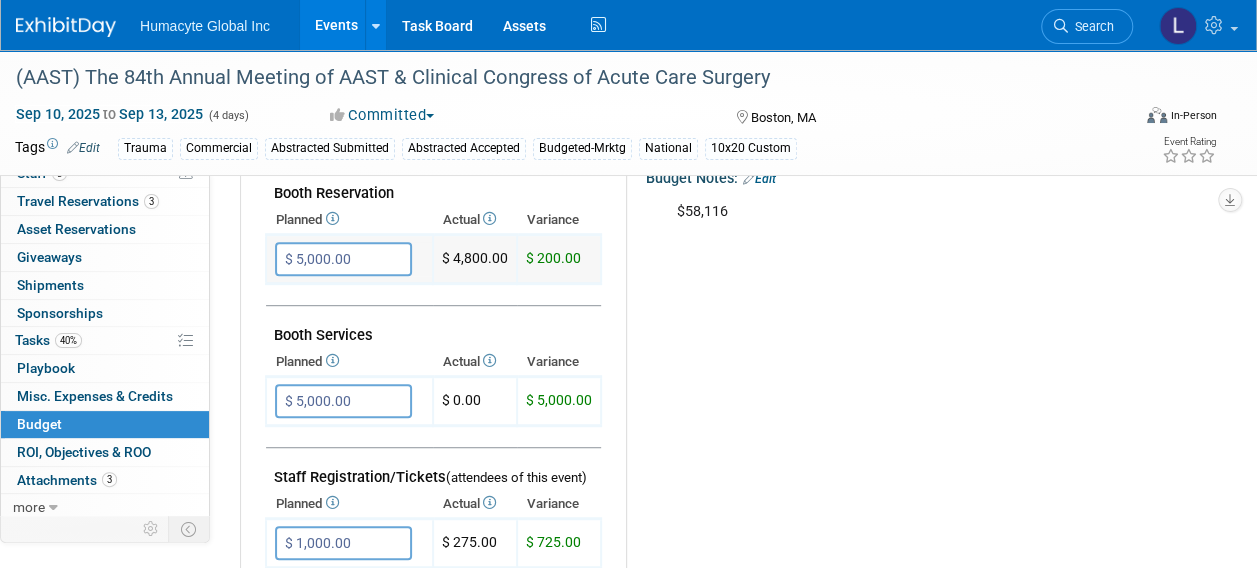 click on "$ 5,000.00" at bounding box center (343, 259) 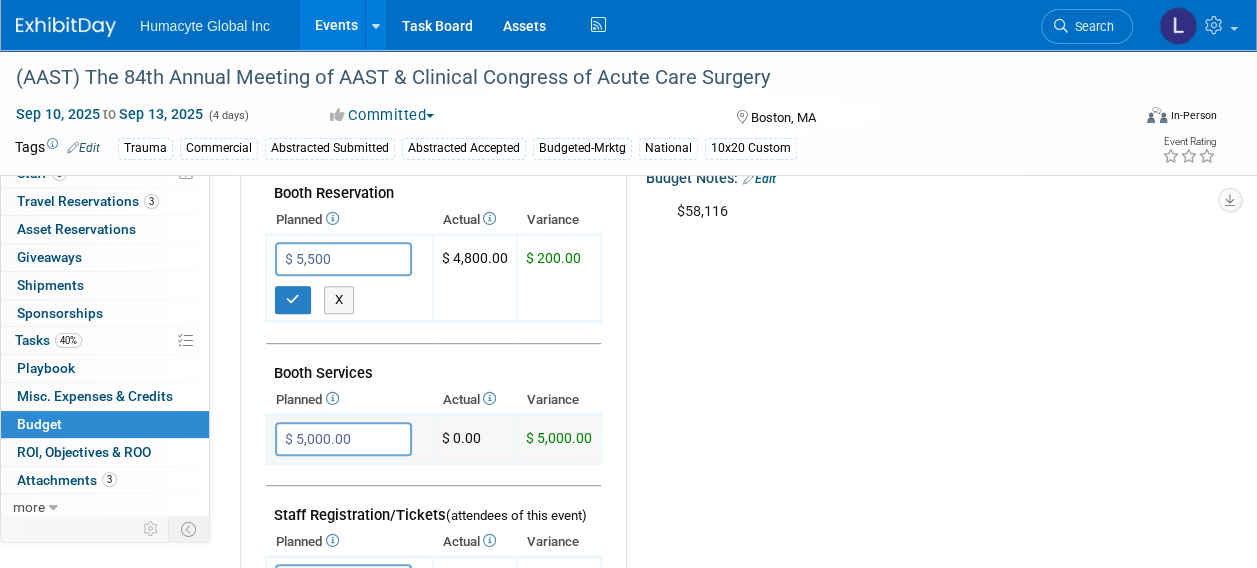 type on "$ 5,500.00" 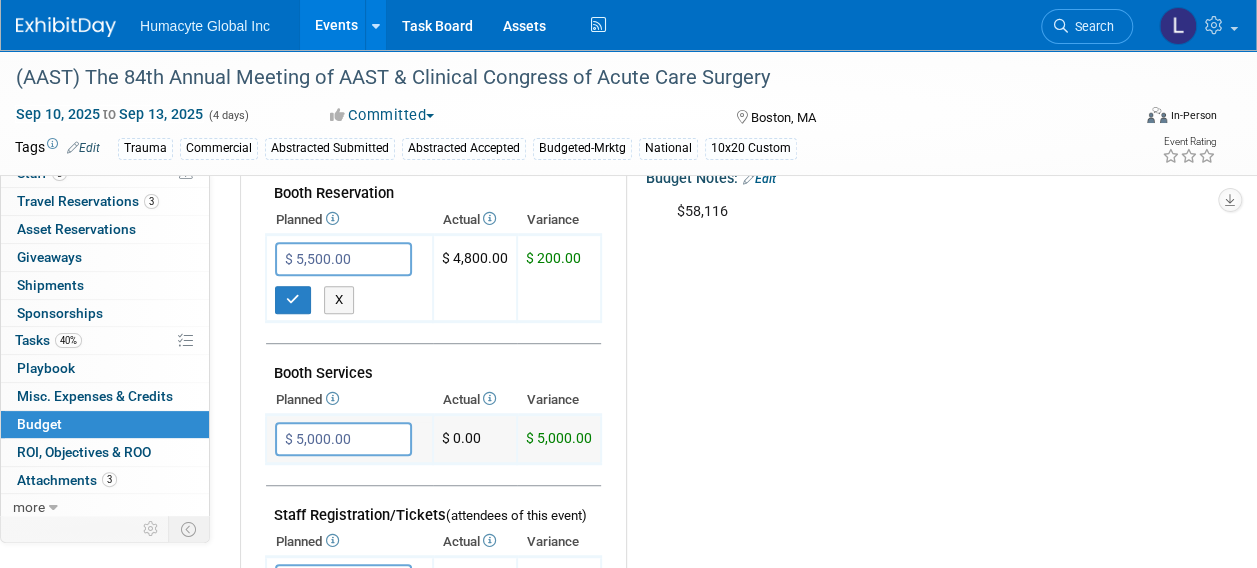 click on "$ 5,000.00" at bounding box center [343, 439] 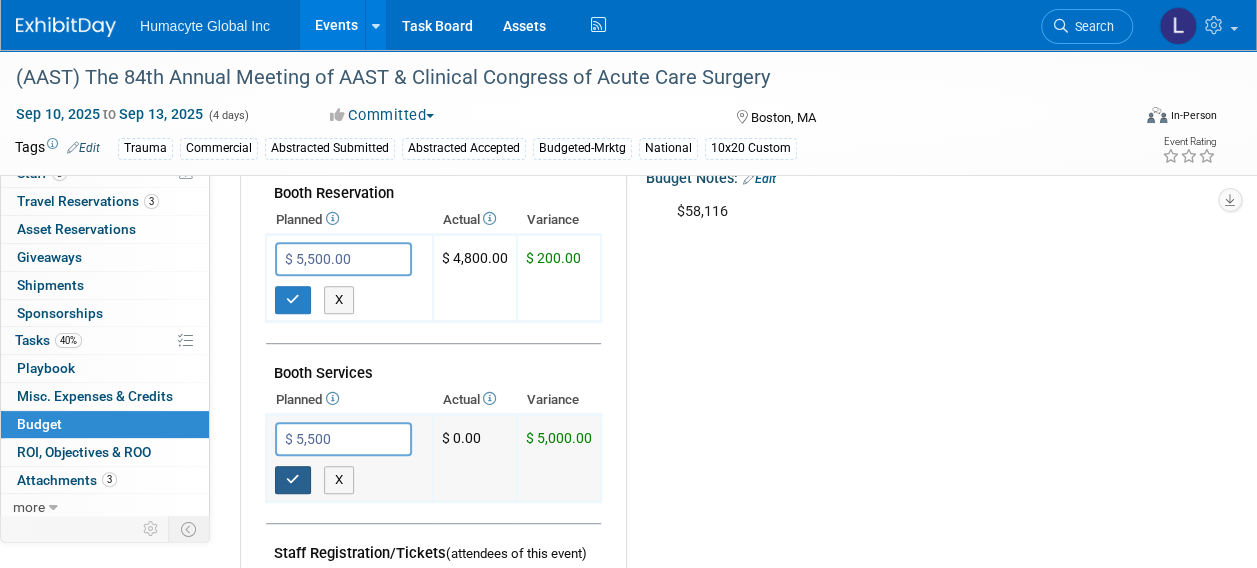 type on "$ 5,500.00" 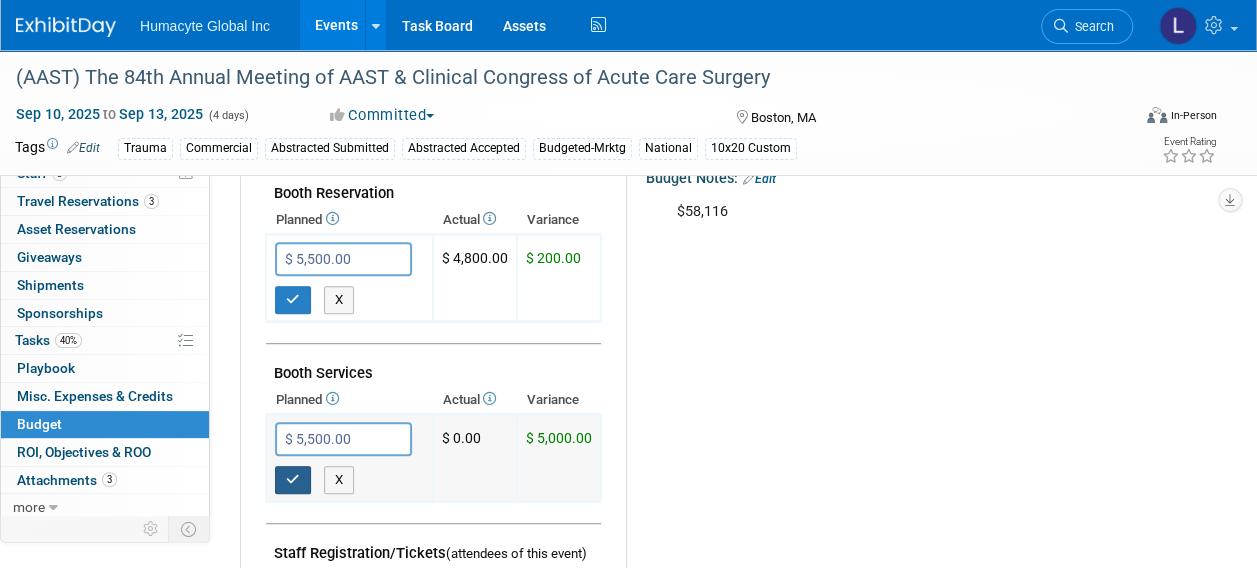 click at bounding box center (293, 479) 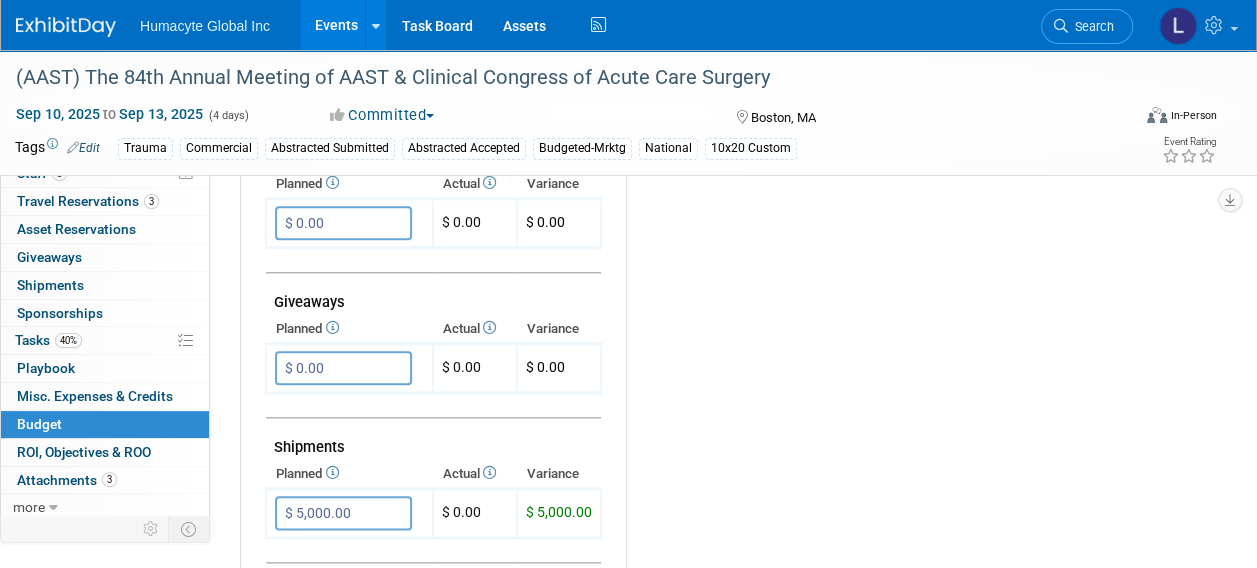 scroll, scrollTop: 1100, scrollLeft: 0, axis: vertical 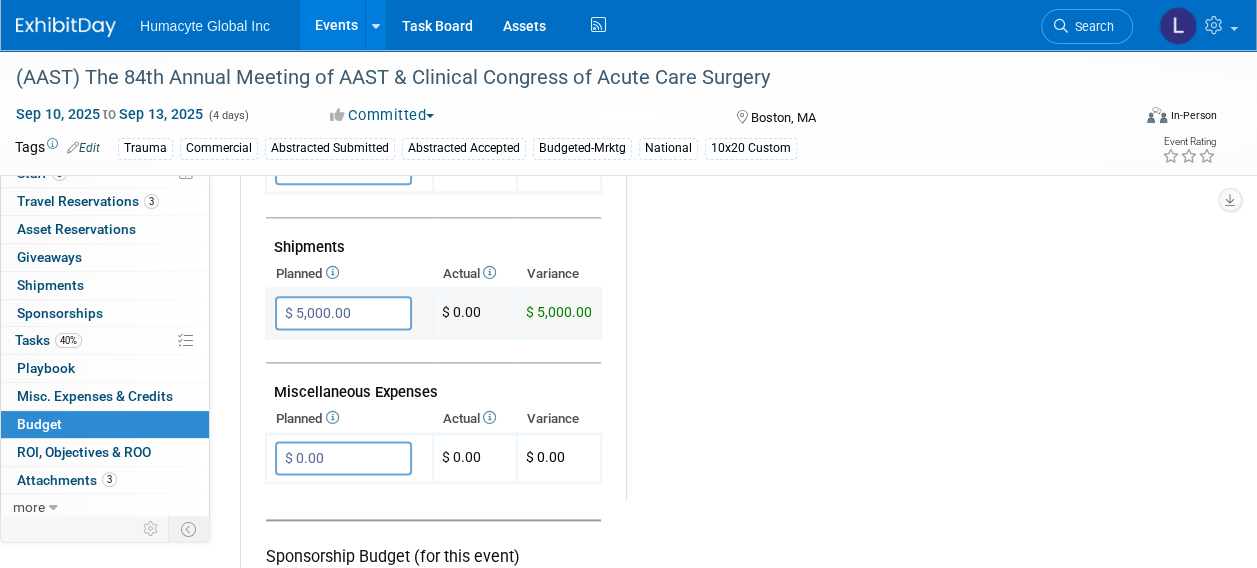 click on "$ 5,000.00" at bounding box center (343, 313) 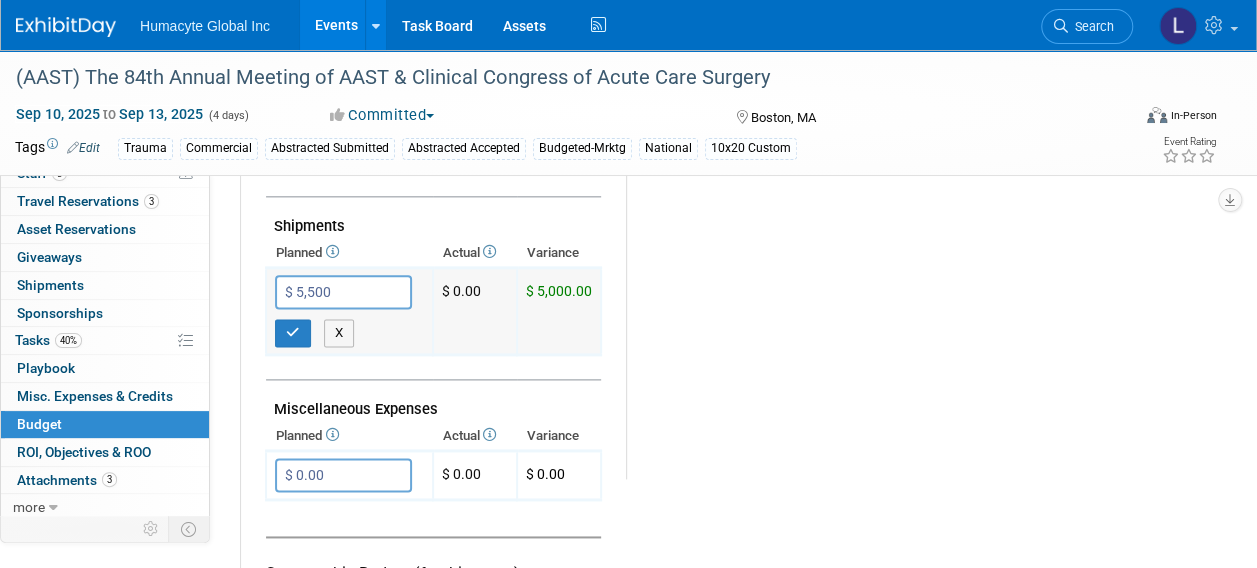 scroll, scrollTop: 1100, scrollLeft: 0, axis: vertical 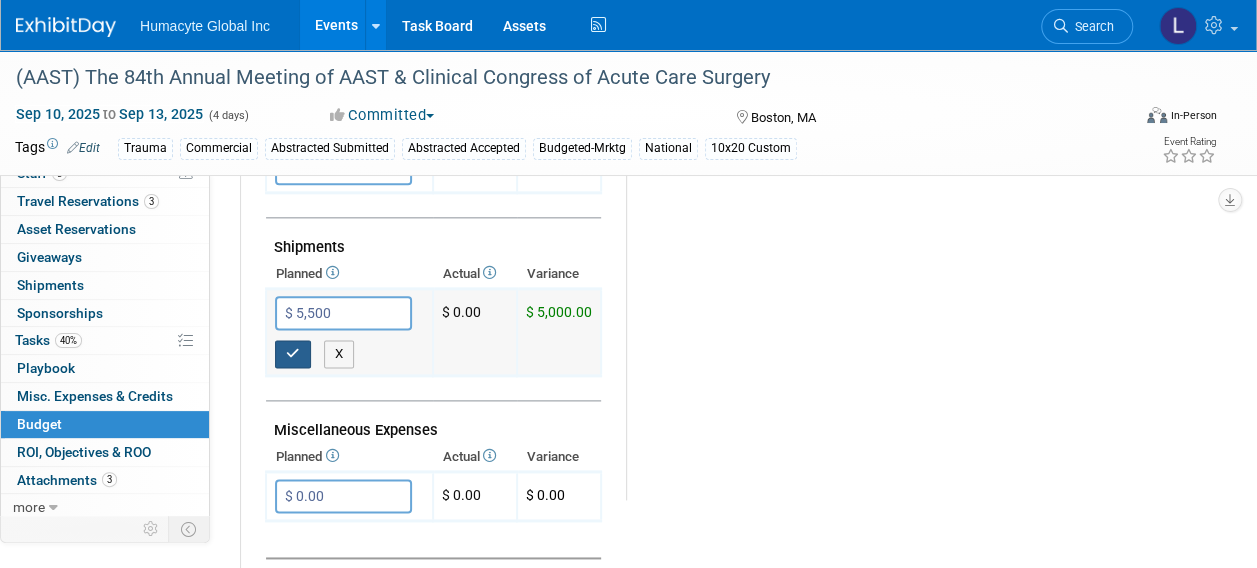 type on "$ 5,500.00" 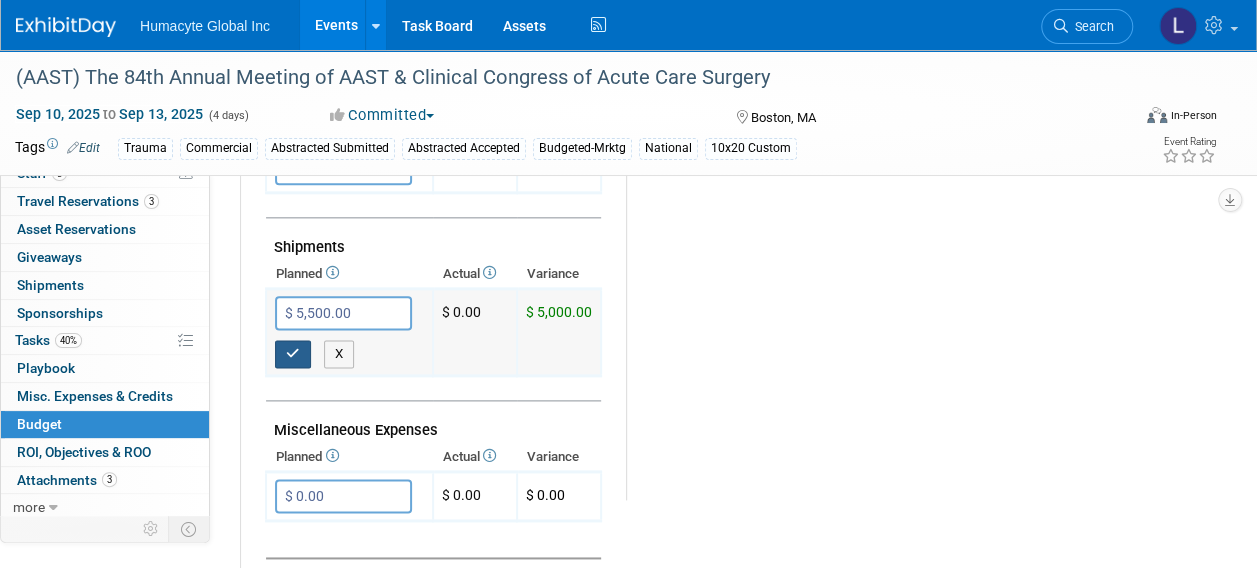 click at bounding box center (293, 354) 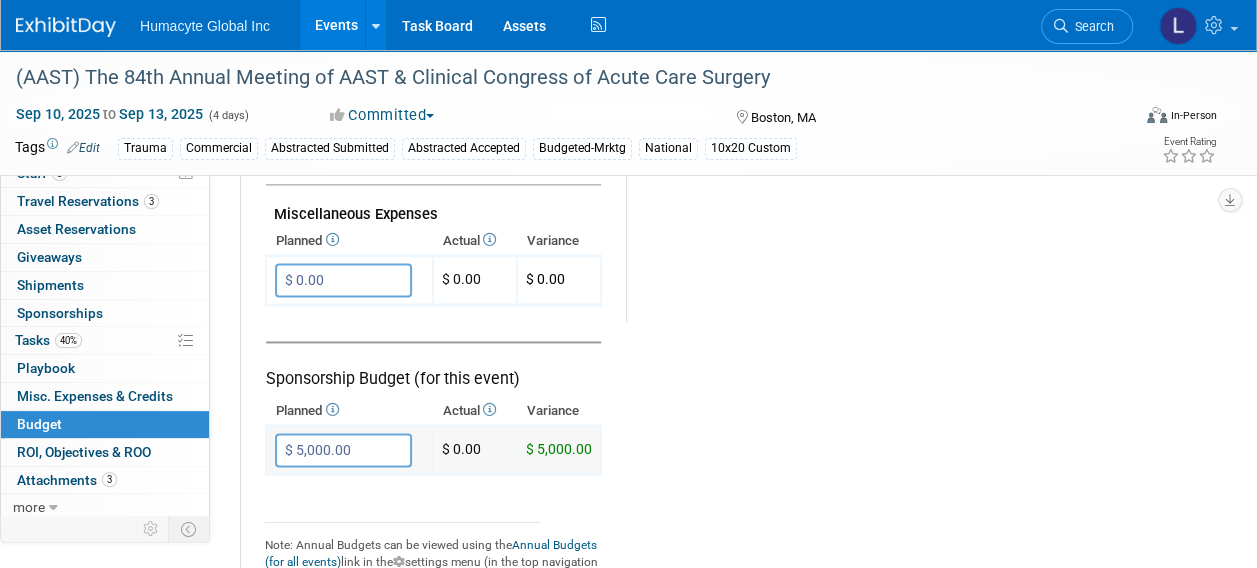 scroll, scrollTop: 1400, scrollLeft: 0, axis: vertical 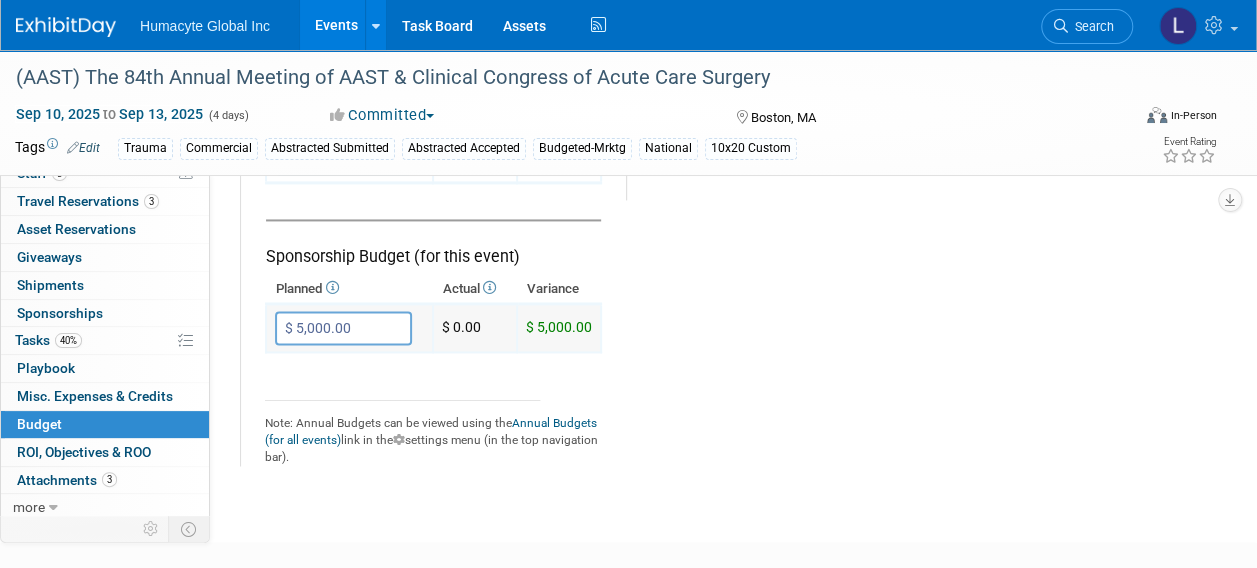 click on "$ 5,000.00" at bounding box center (343, 328) 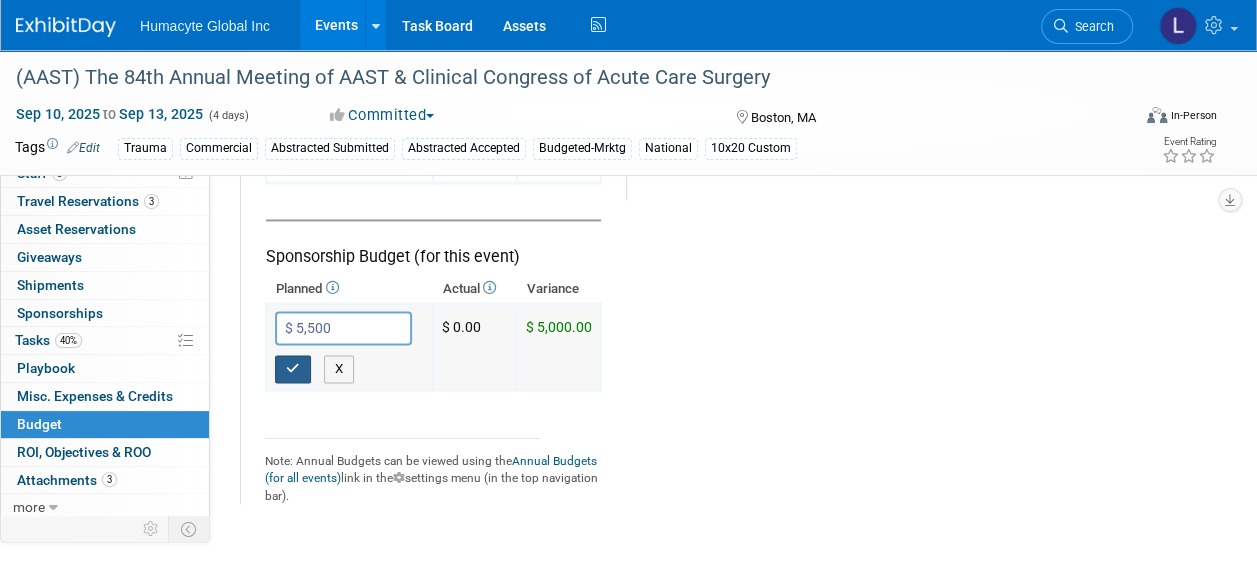 type on "$ 5,500.00" 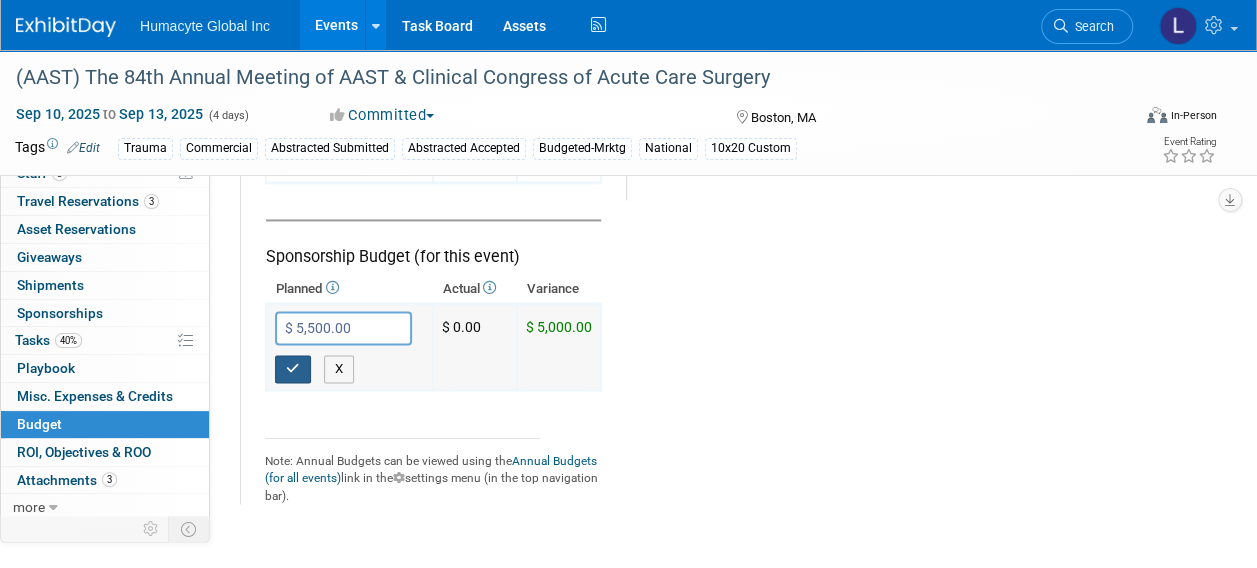 click at bounding box center (293, 369) 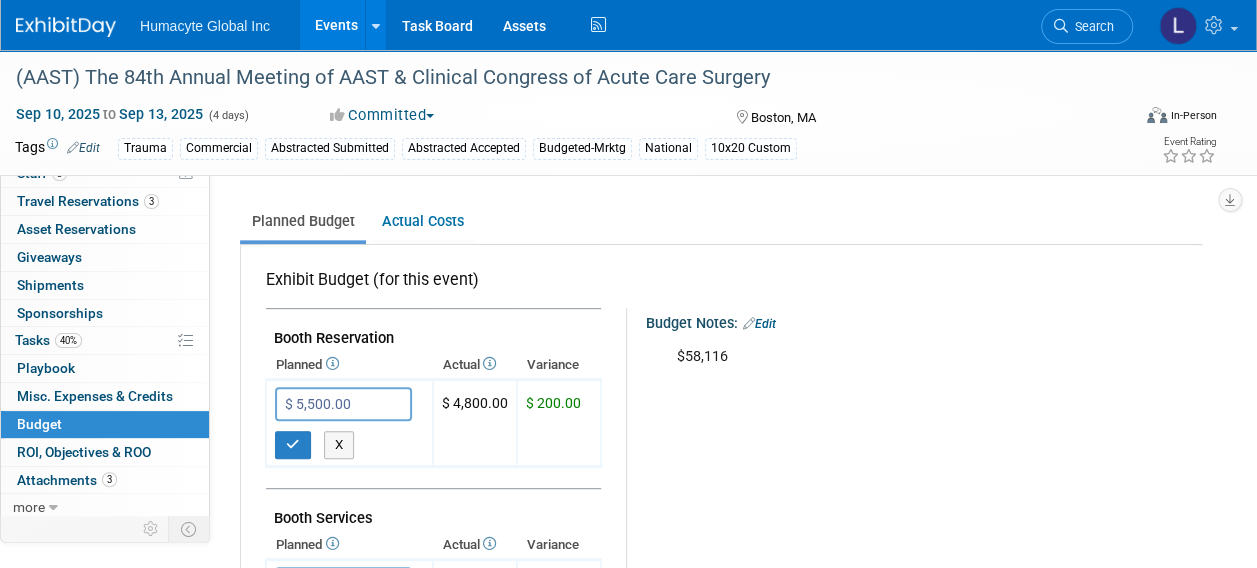 scroll, scrollTop: 300, scrollLeft: 0, axis: vertical 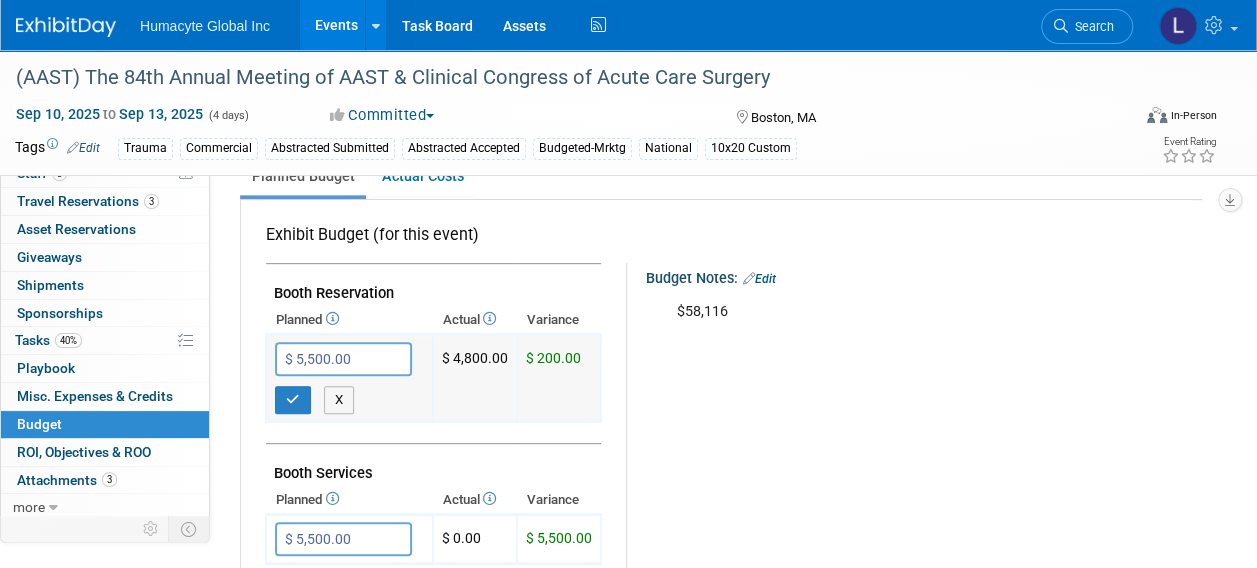 click on "$ 5,500.00" at bounding box center (343, 359) 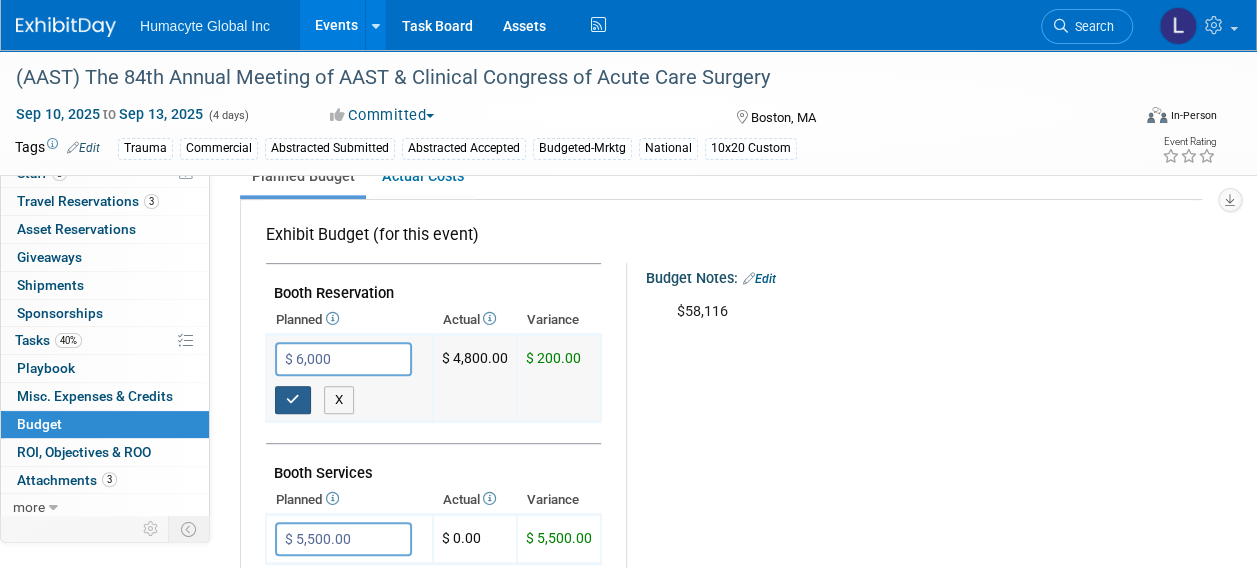 type on "$ 6,000.00" 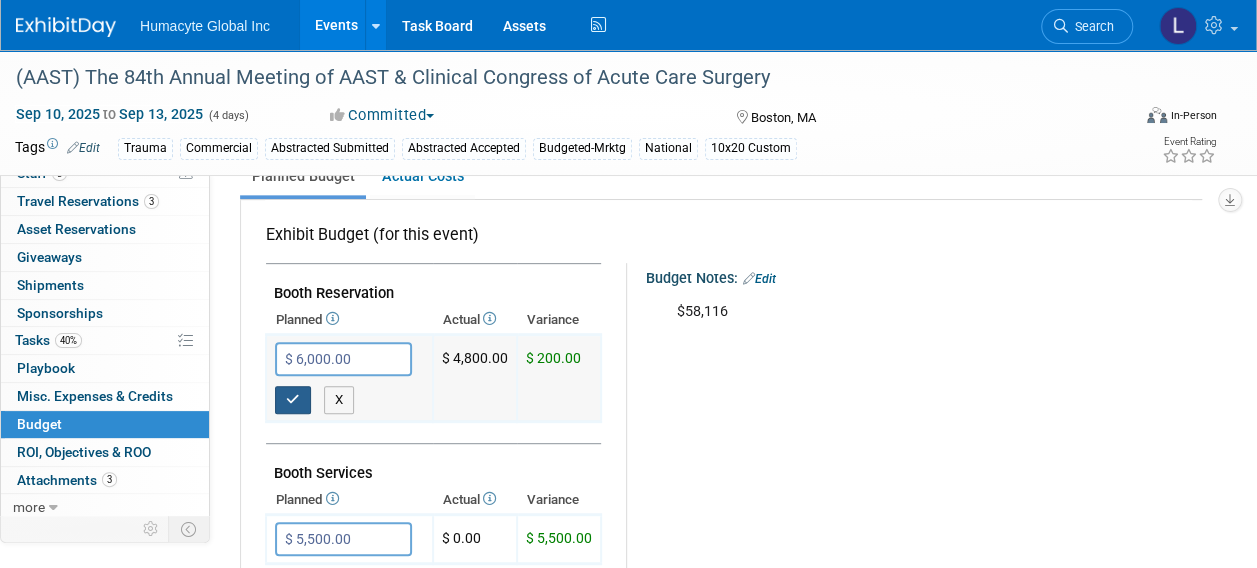 click at bounding box center [293, 399] 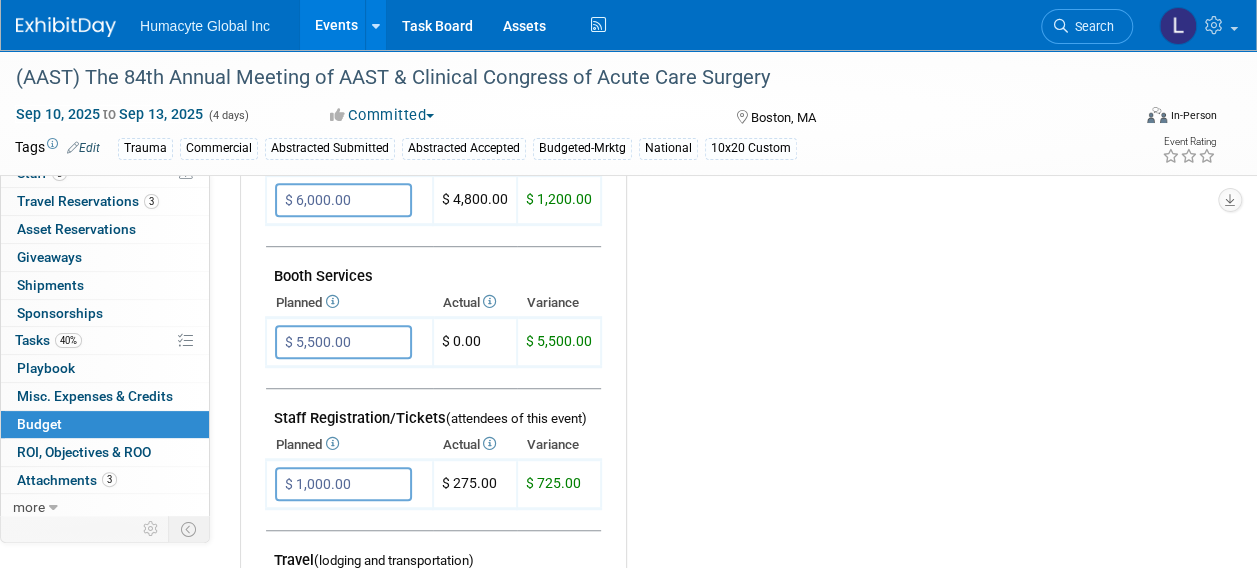 scroll, scrollTop: 500, scrollLeft: 0, axis: vertical 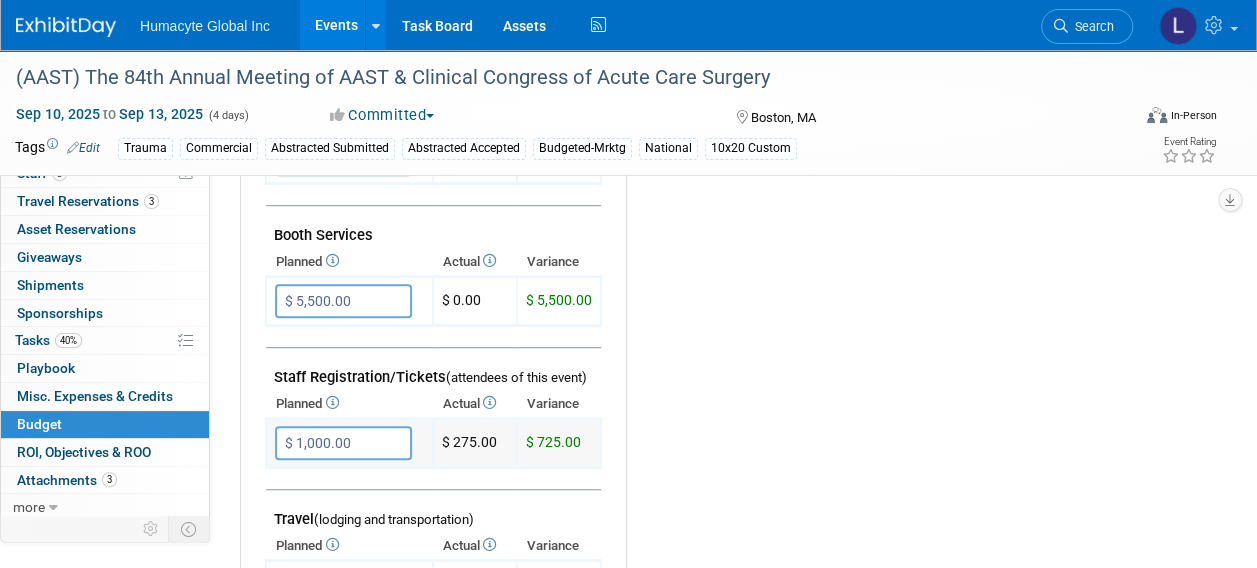 click on "$ 1,000.00" at bounding box center [343, 443] 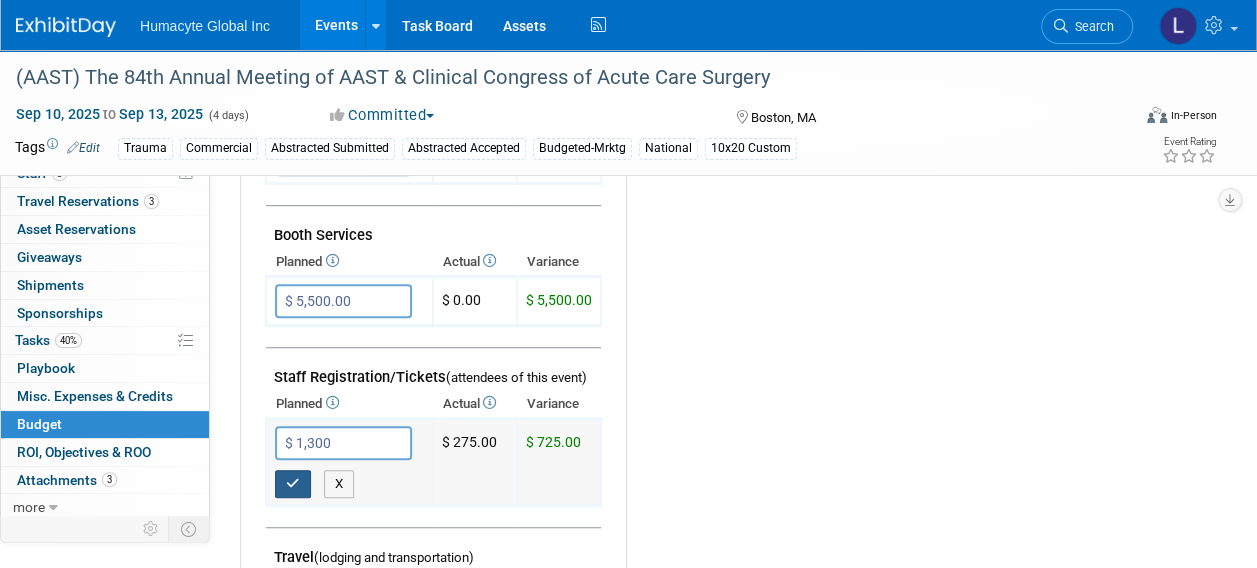 type on "$ 1,300.00" 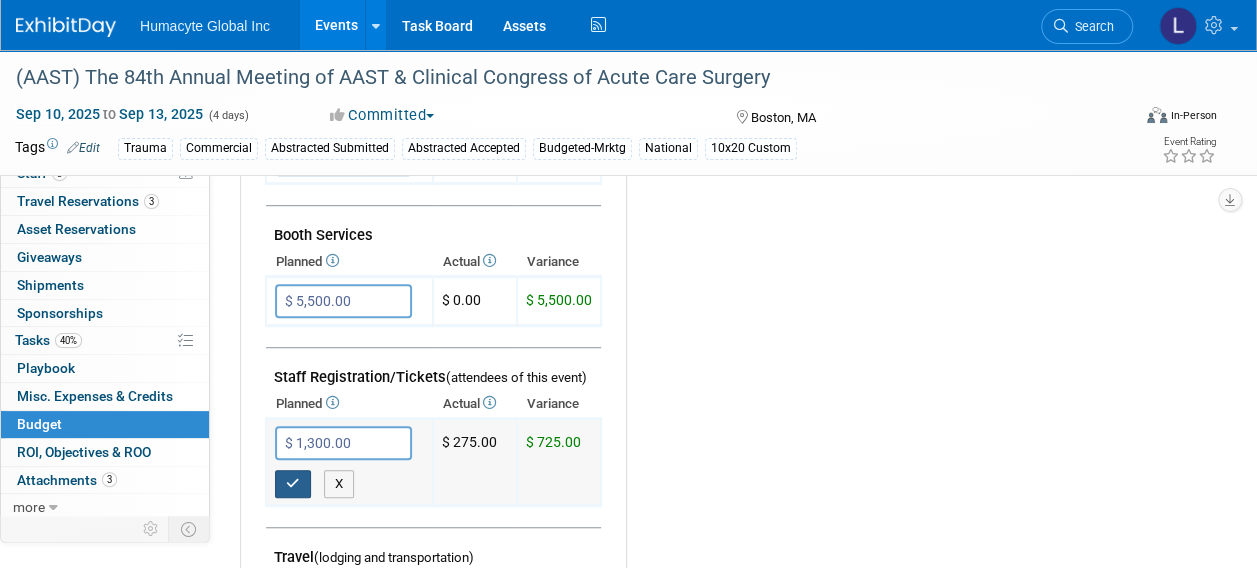 click at bounding box center [293, 483] 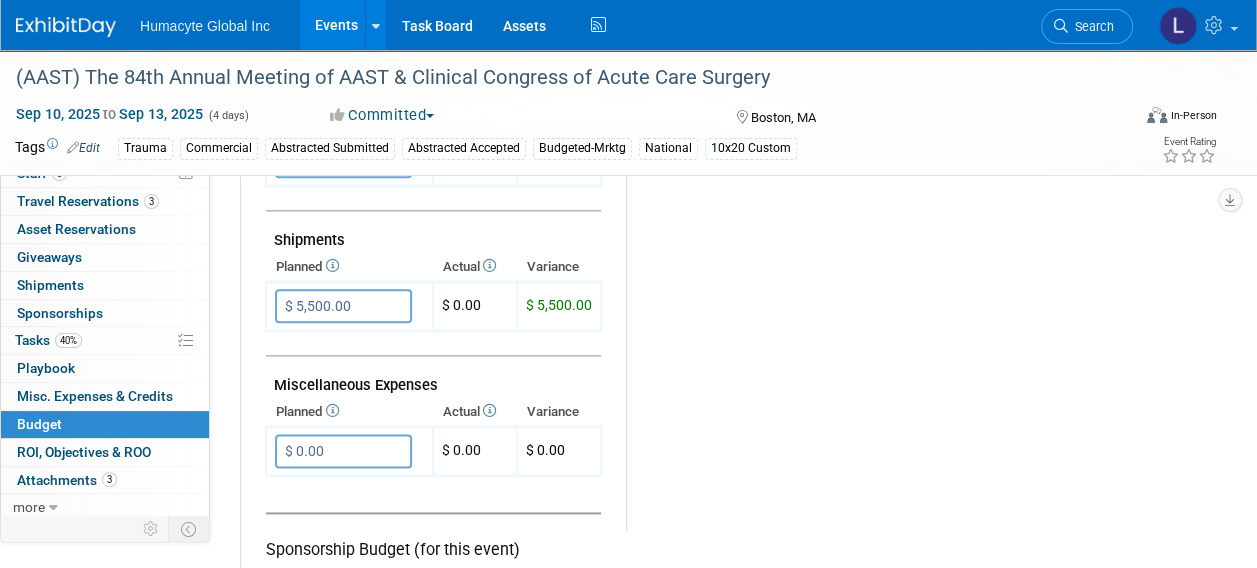 scroll, scrollTop: 1100, scrollLeft: 0, axis: vertical 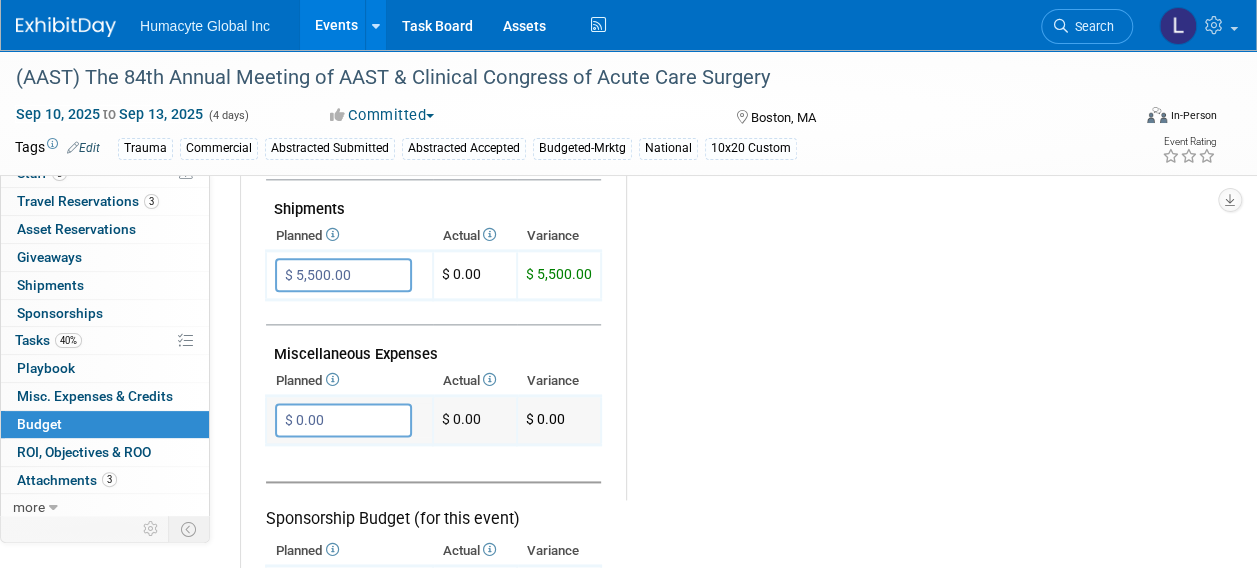 click on "$ 0.00" at bounding box center [343, 420] 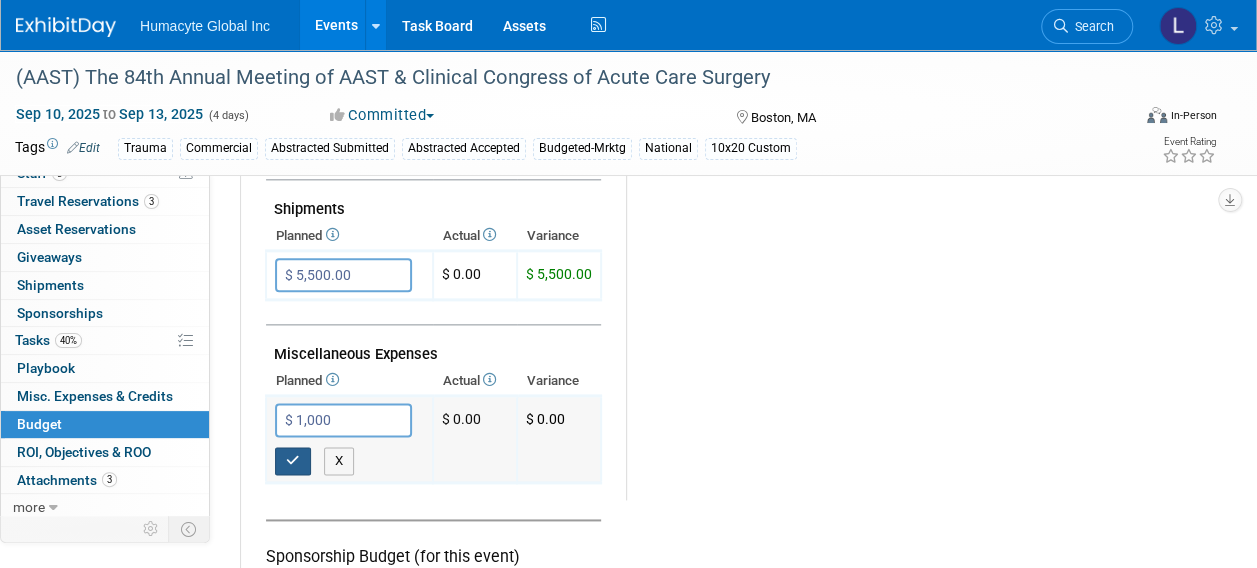 type on "$ 1,000.00" 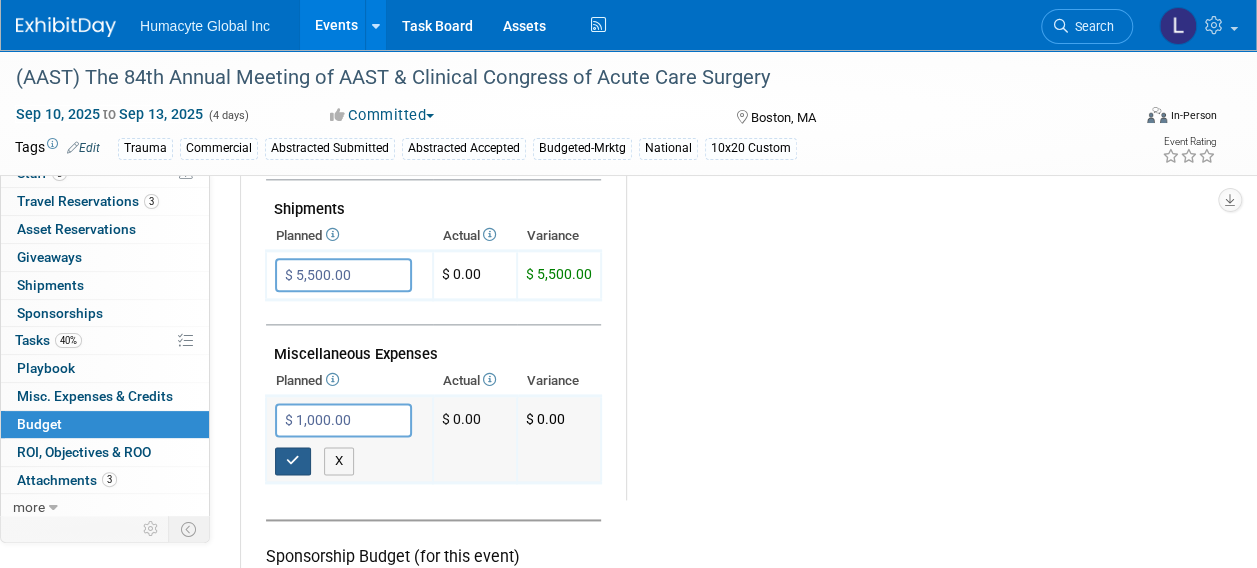 click at bounding box center (293, 460) 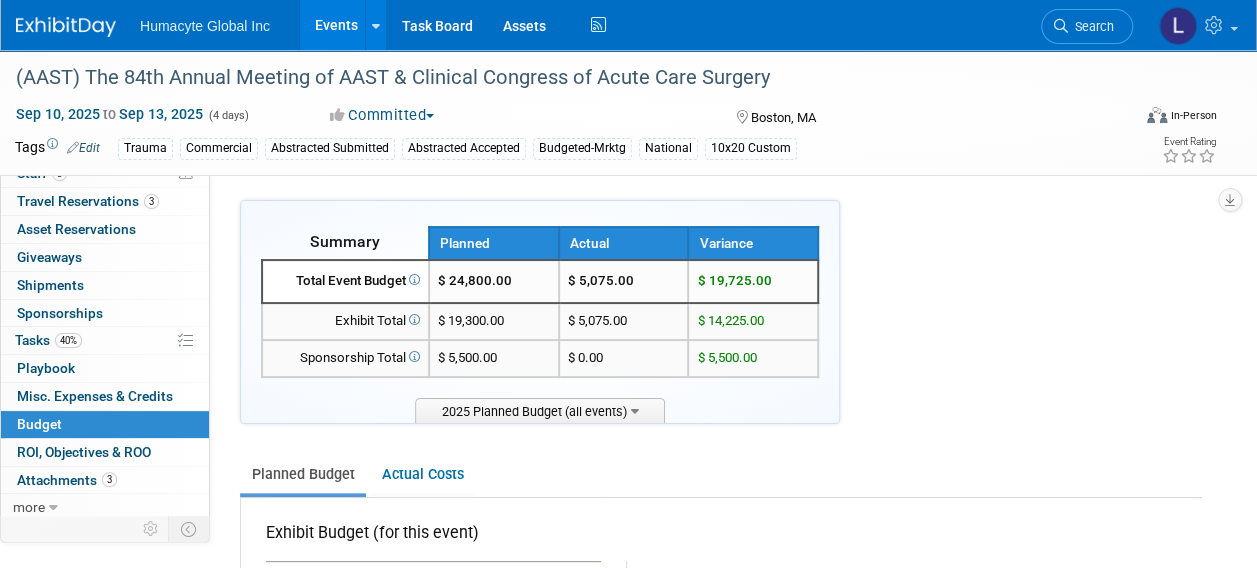 scroll, scrollTop: 0, scrollLeft: 0, axis: both 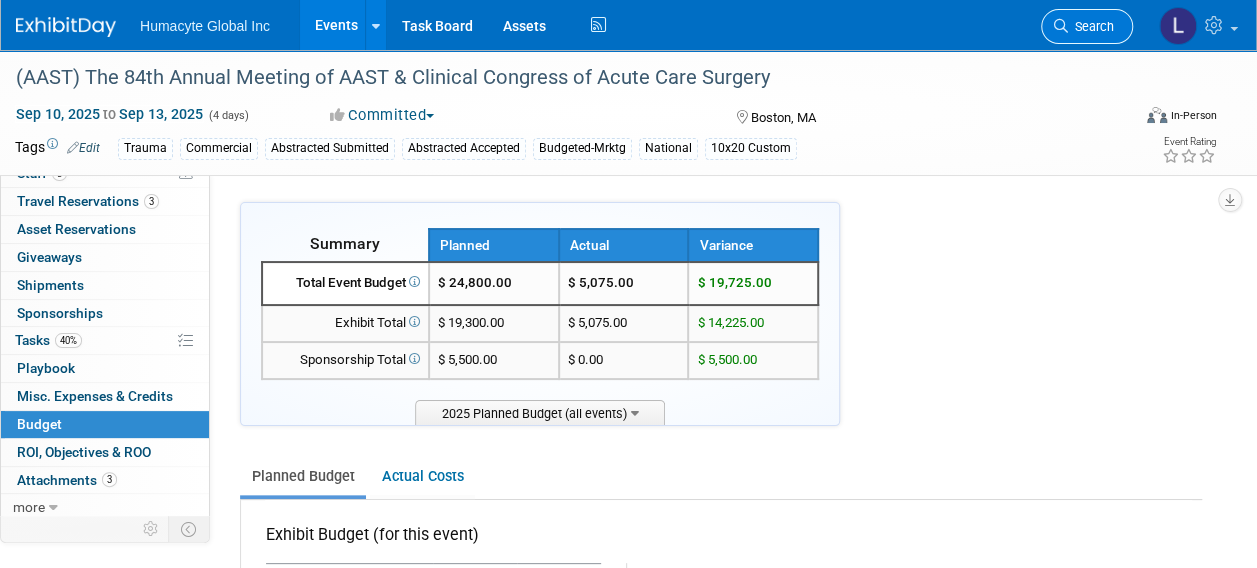 click on "Search" at bounding box center (1087, 26) 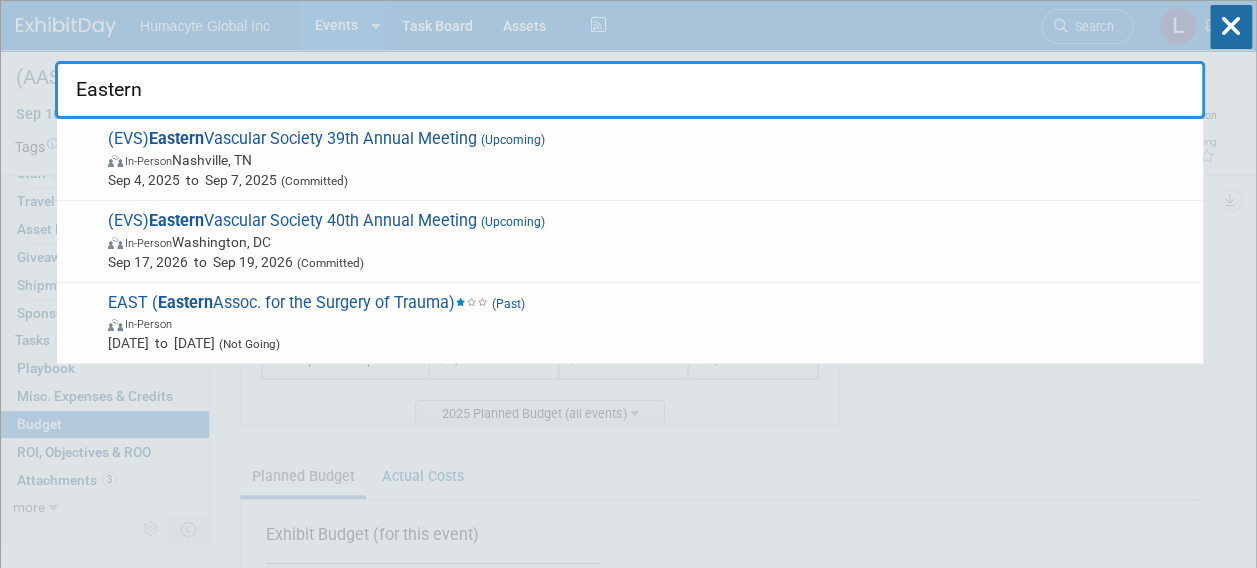 type on "Eastern" 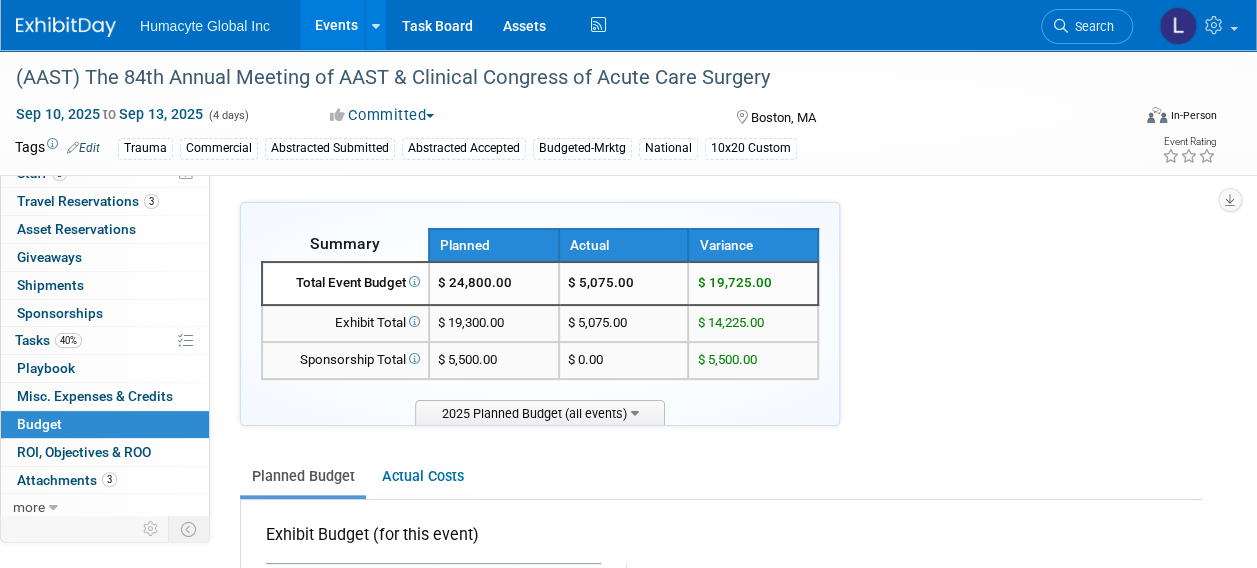 click on "Events" at bounding box center (336, 25) 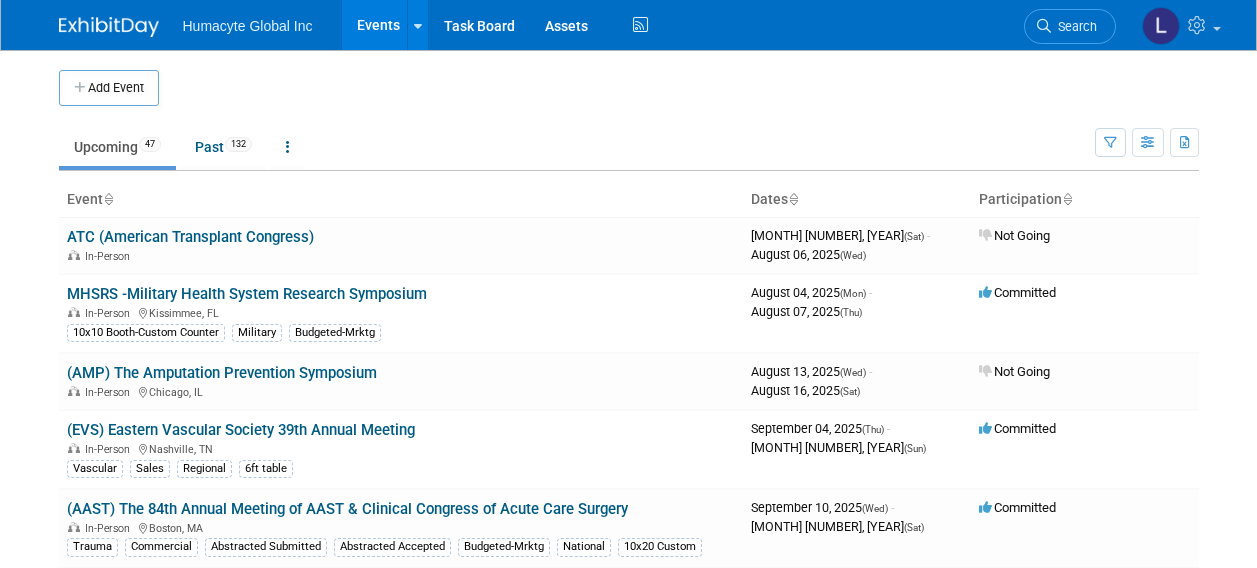 scroll, scrollTop: 0, scrollLeft: 0, axis: both 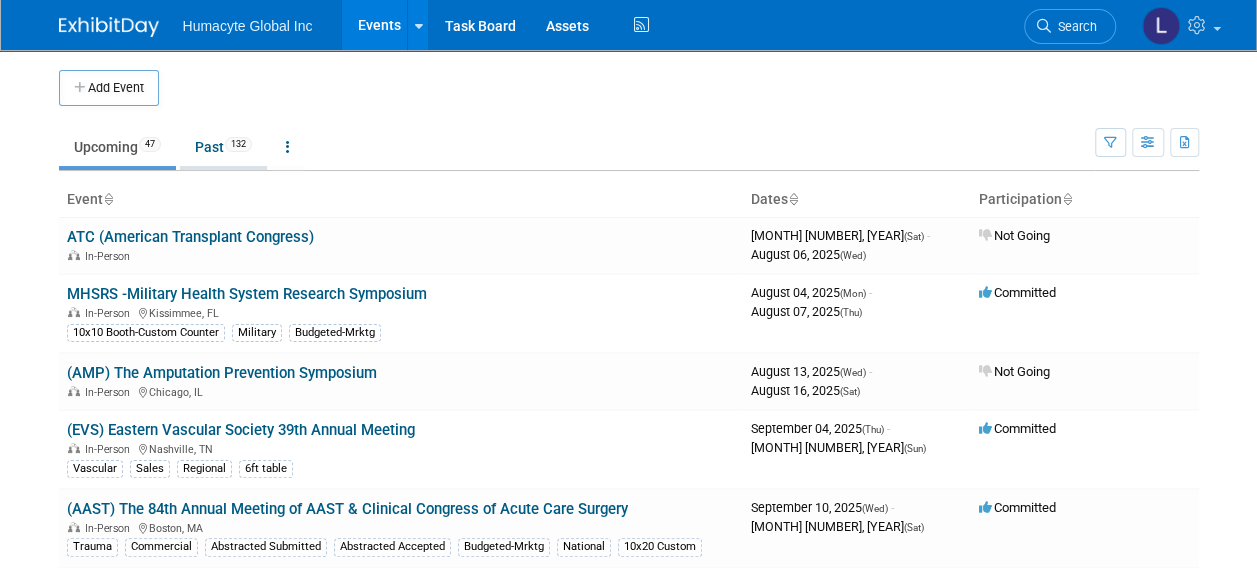 click on "Past
132" at bounding box center (223, 147) 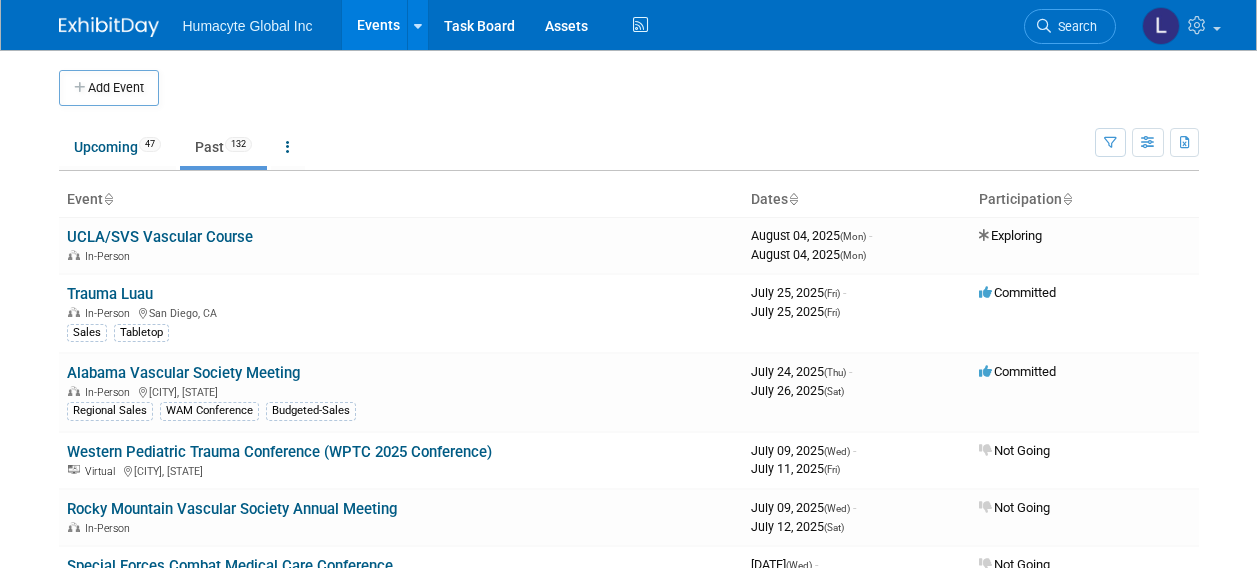 scroll, scrollTop: 0, scrollLeft: 0, axis: both 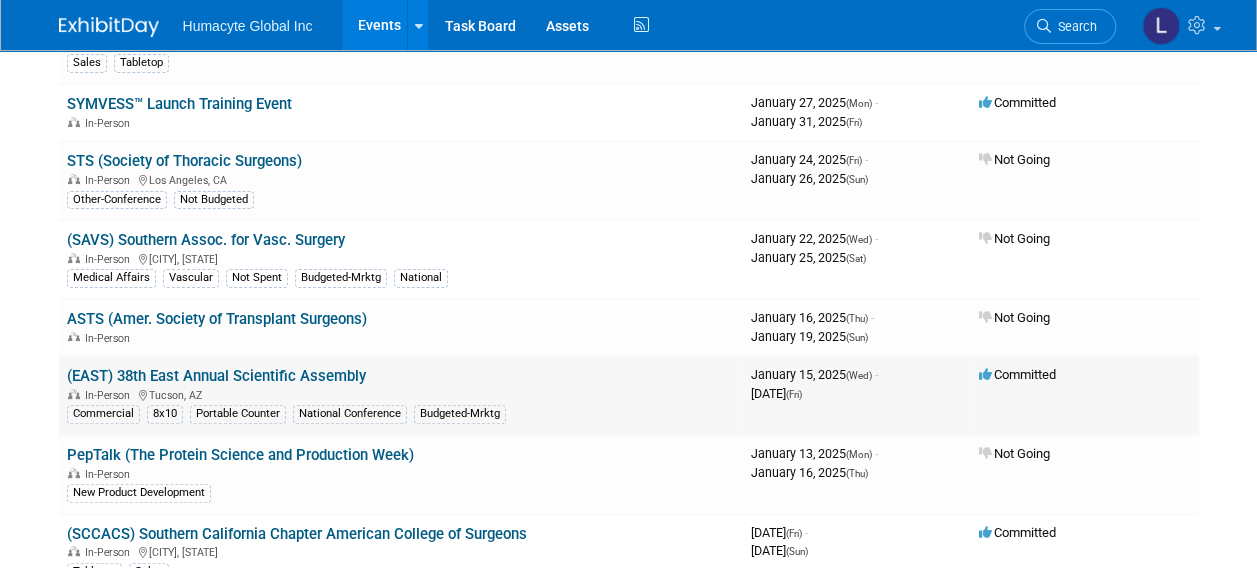 click on "(EAST) 38th East Annual Scientific Assembly" at bounding box center (216, 376) 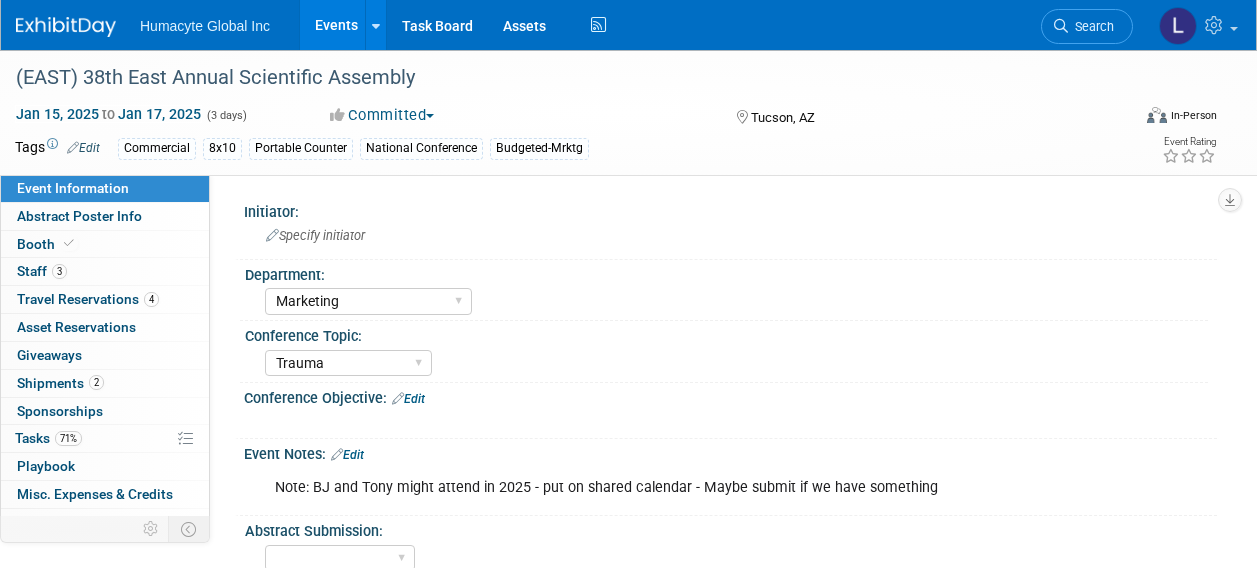 select on "Marketing" 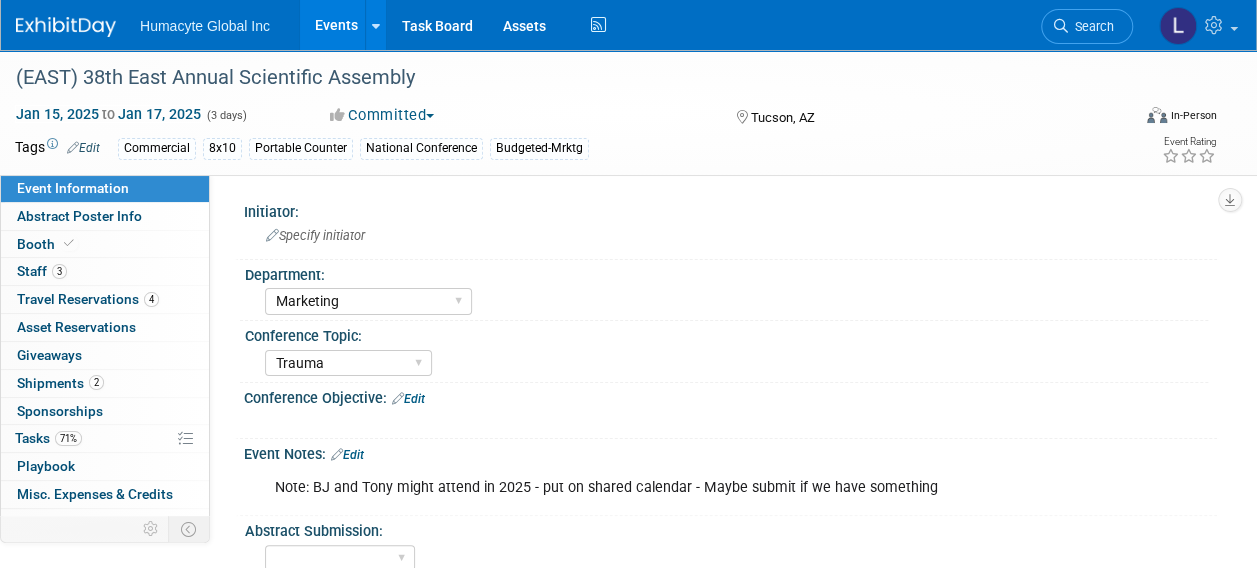 scroll, scrollTop: 0, scrollLeft: 0, axis: both 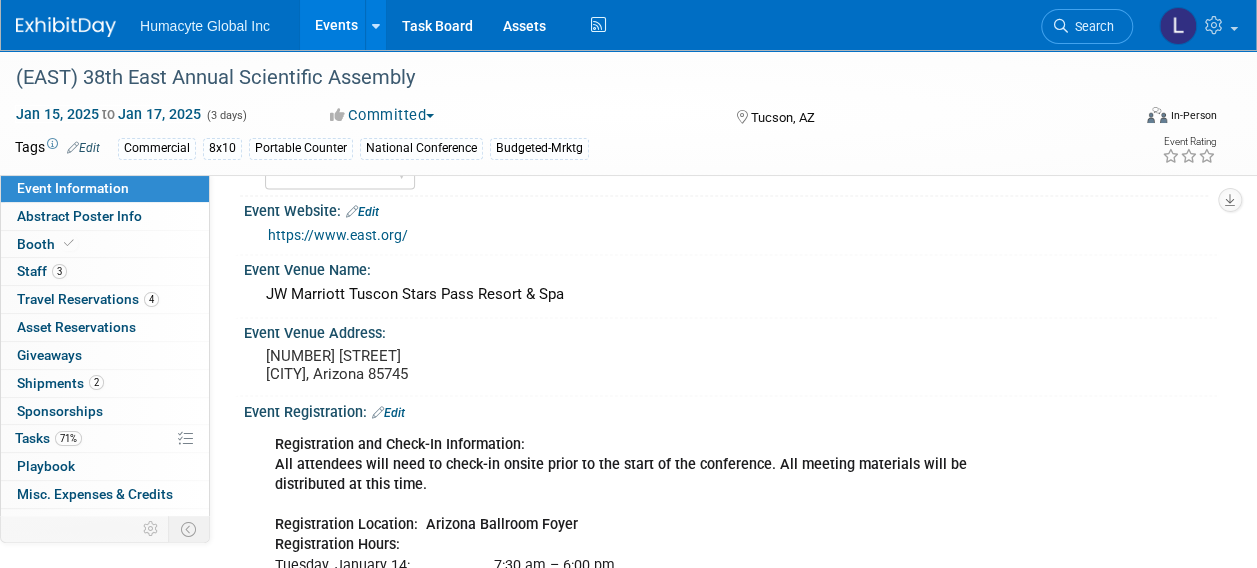 click on "https://www.east.org/" at bounding box center (338, 235) 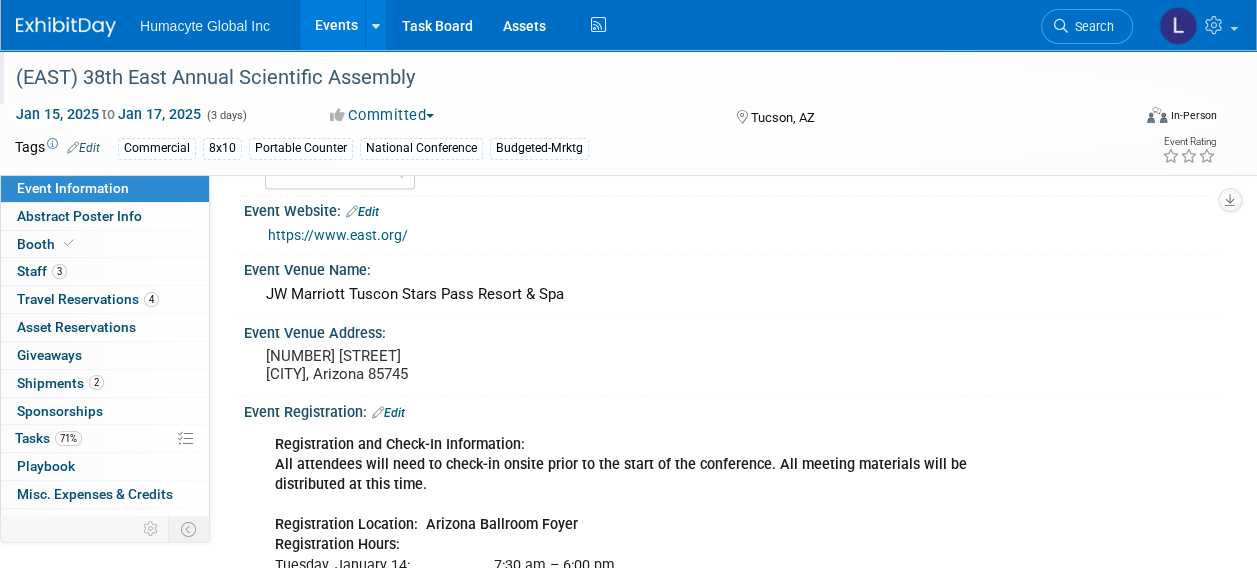 click on "(EAST) 38th East Annual Scientific Assembly" at bounding box center (561, 78) 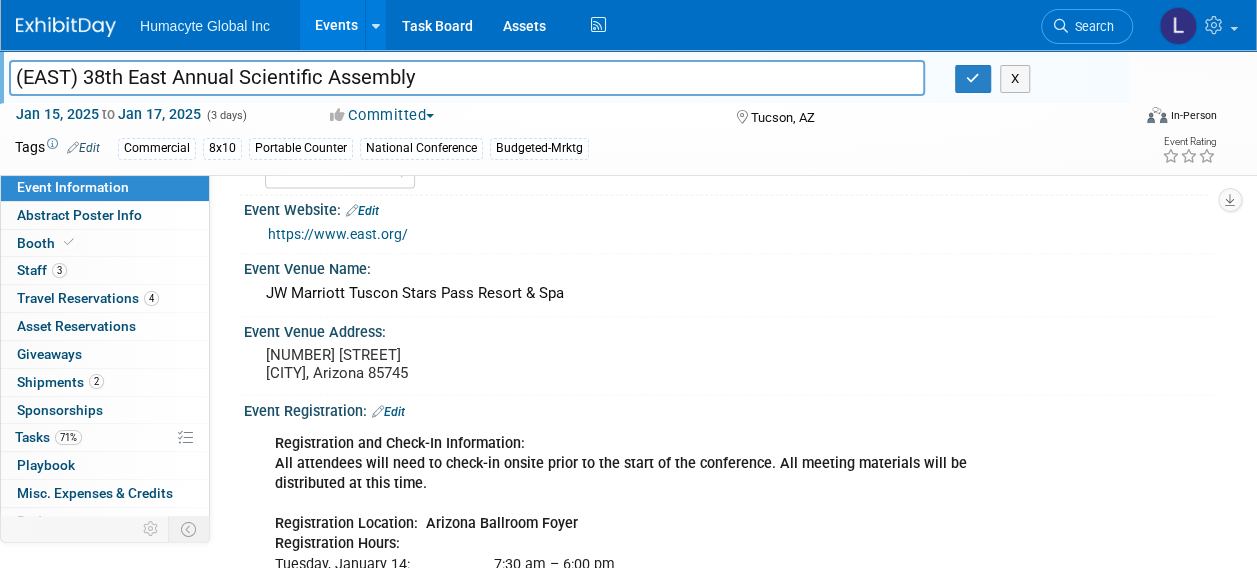 click on "(EAST) 38th East Annual Scientific Assembly" at bounding box center (467, 77) 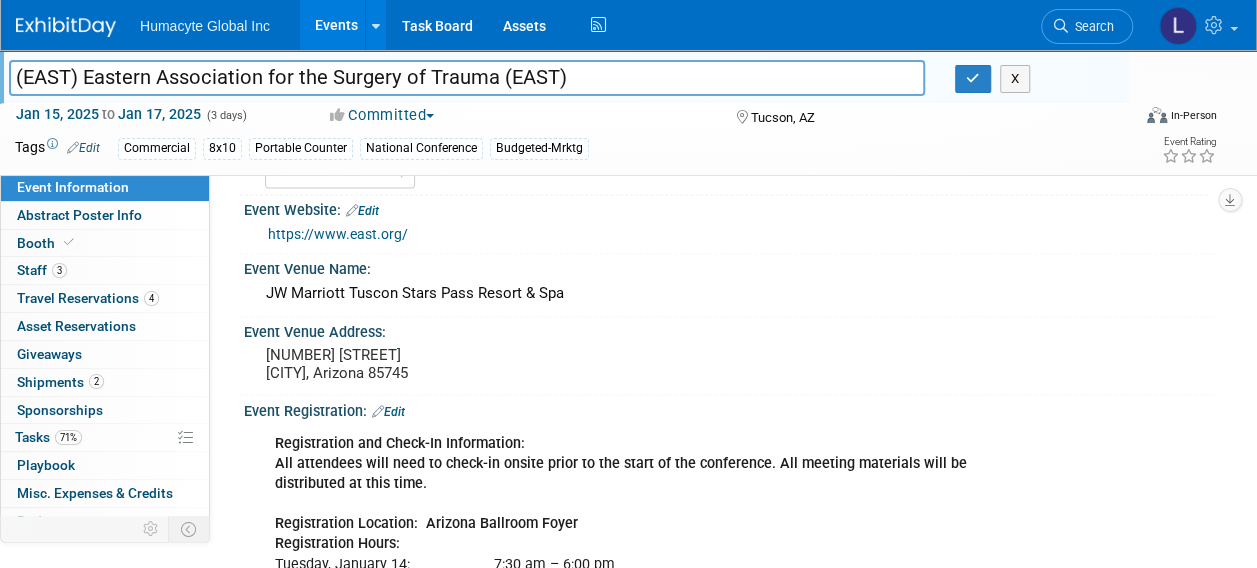 drag, startPoint x: 501, startPoint y: 77, endPoint x: 615, endPoint y: 61, distance: 115.11733 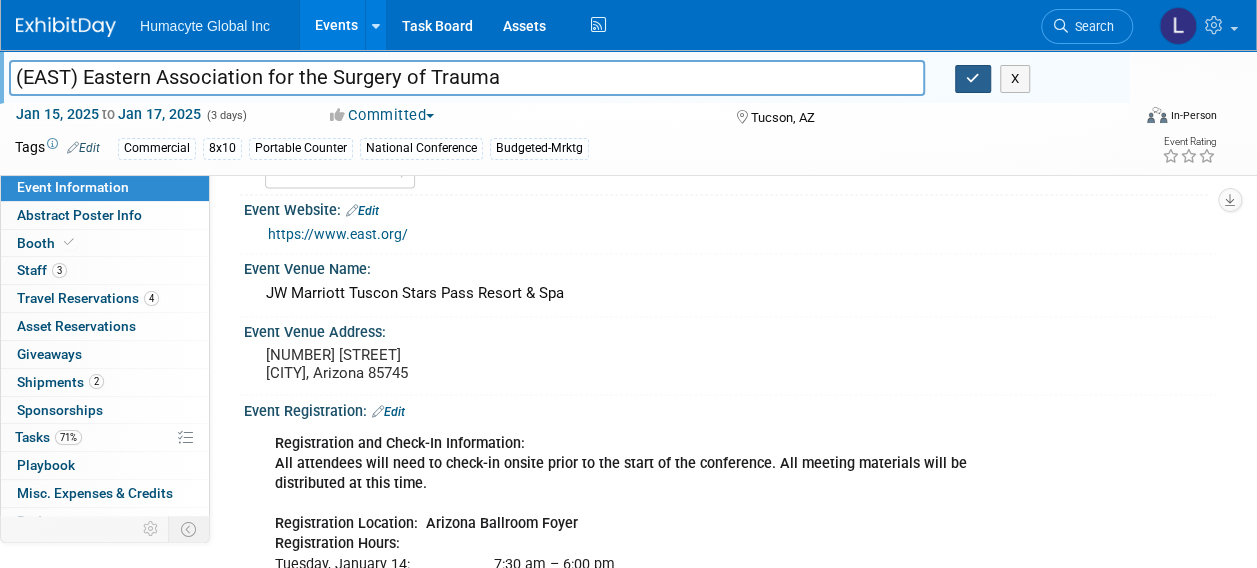 type on "(EAST) Eastern Association for the Surgery of Trauma" 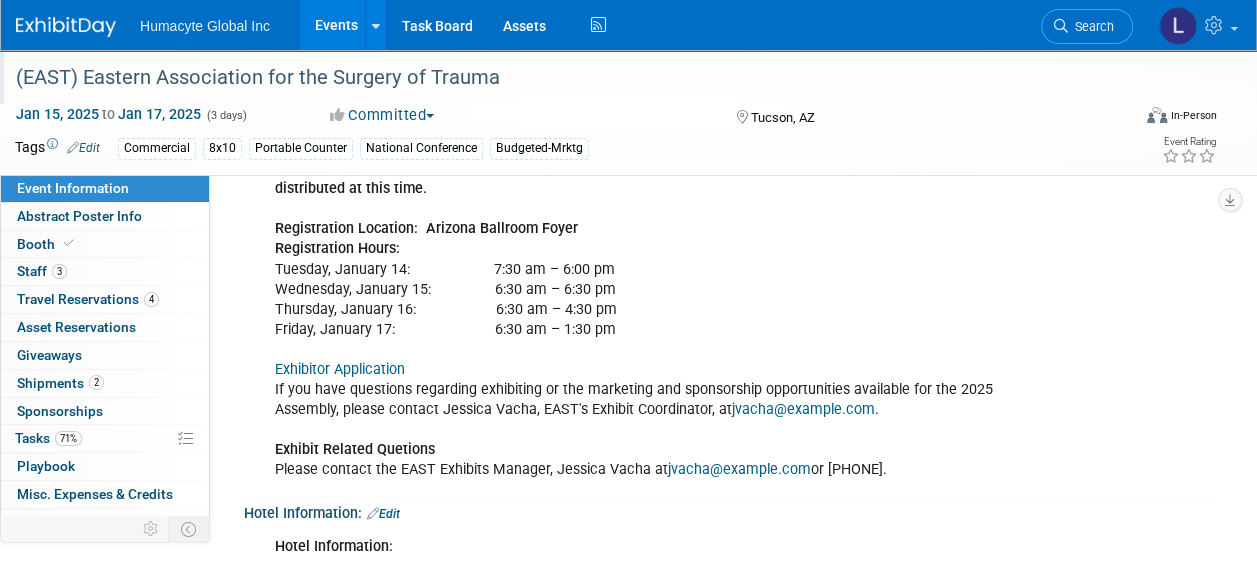 scroll, scrollTop: 1800, scrollLeft: 0, axis: vertical 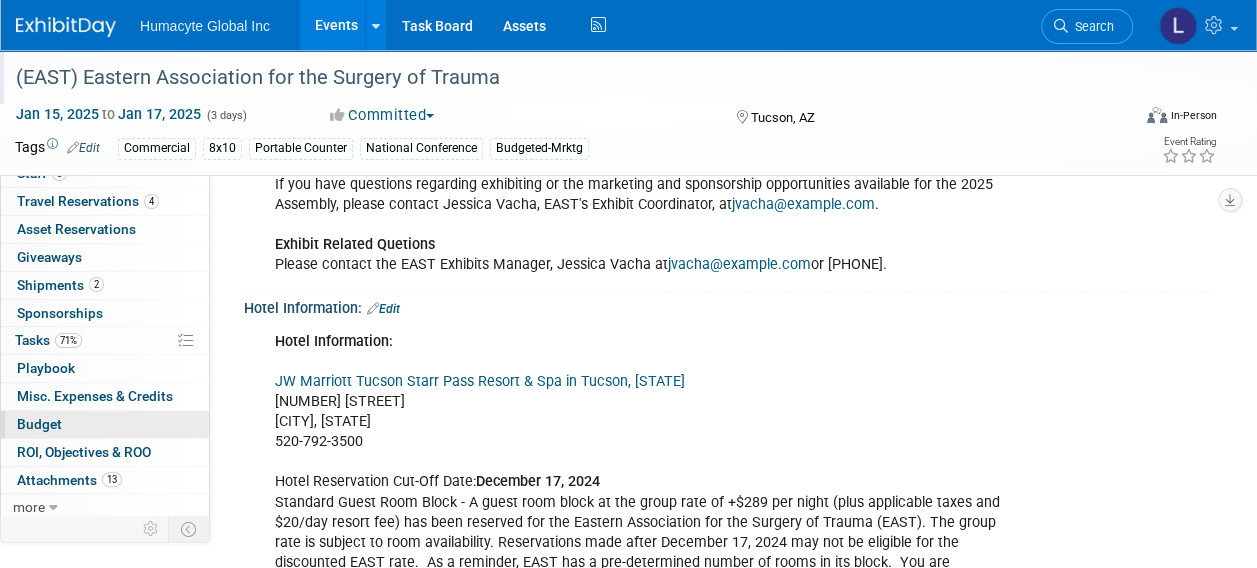 click on "Budget" at bounding box center (105, 424) 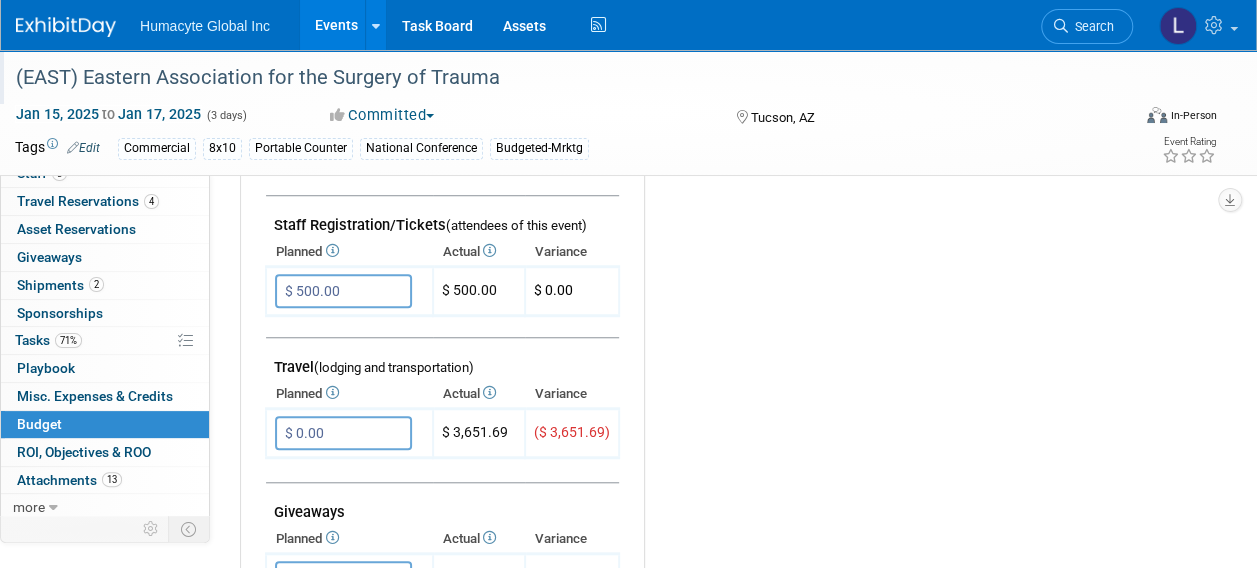 scroll, scrollTop: 700, scrollLeft: 0, axis: vertical 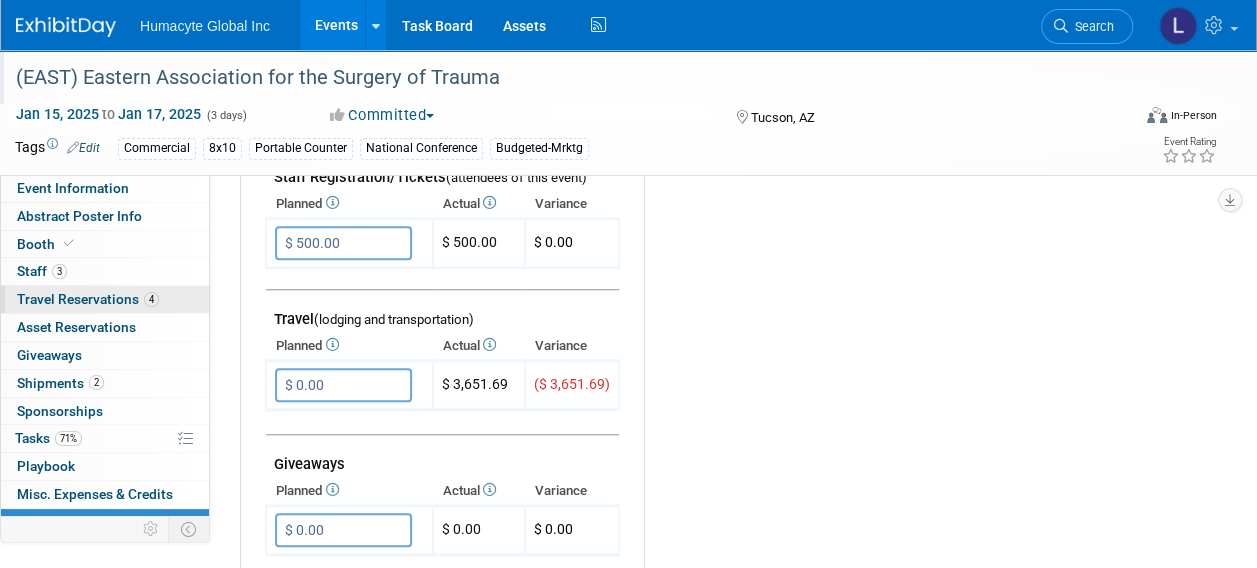 click on "Travel Reservations 4" at bounding box center [88, 299] 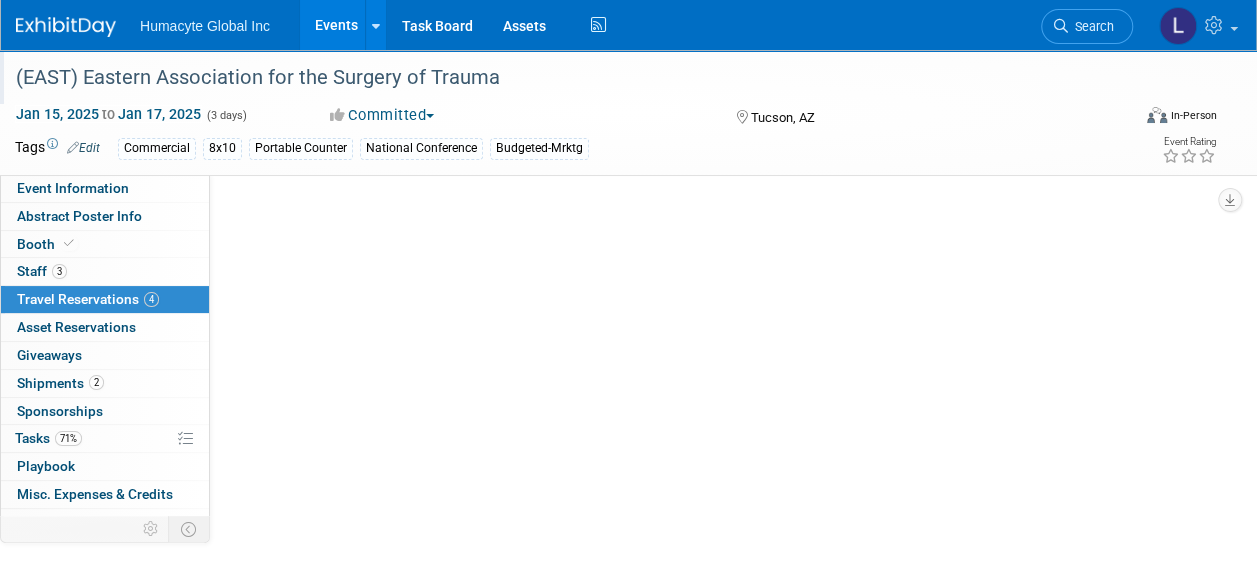 scroll, scrollTop: 0, scrollLeft: 0, axis: both 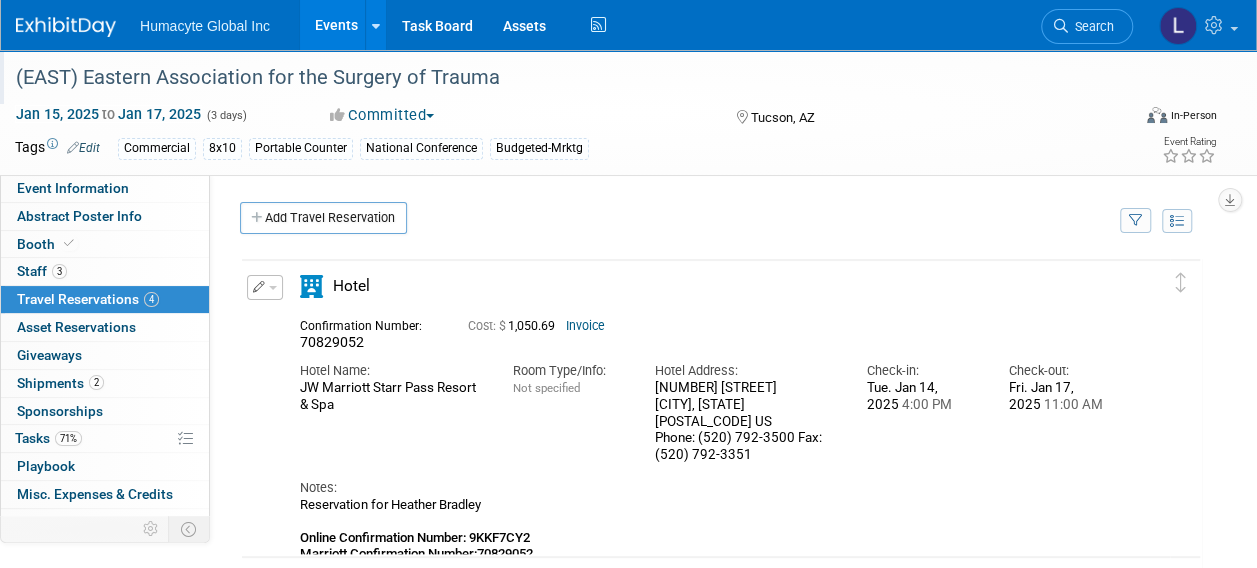 click at bounding box center (273, 288) 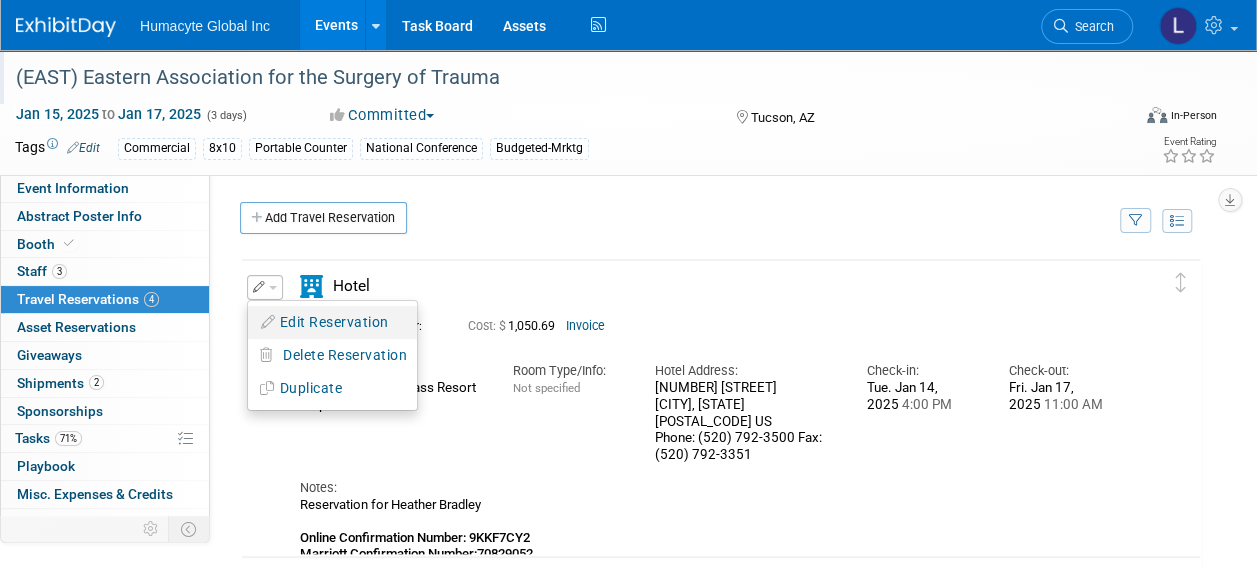 click on "Edit Reservation" at bounding box center [332, 322] 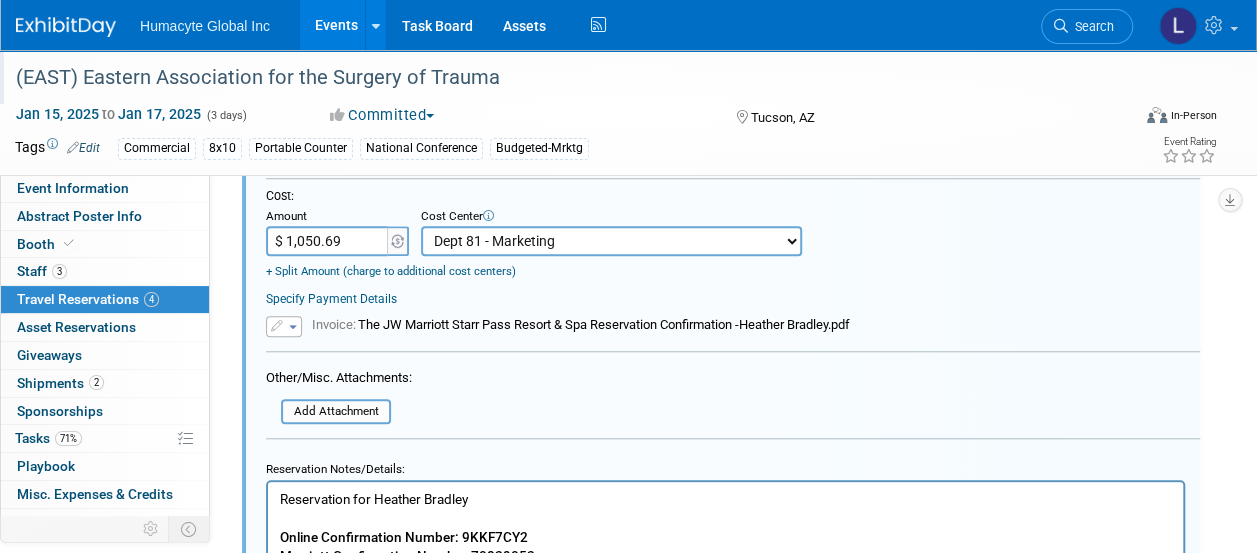 scroll, scrollTop: 632, scrollLeft: 0, axis: vertical 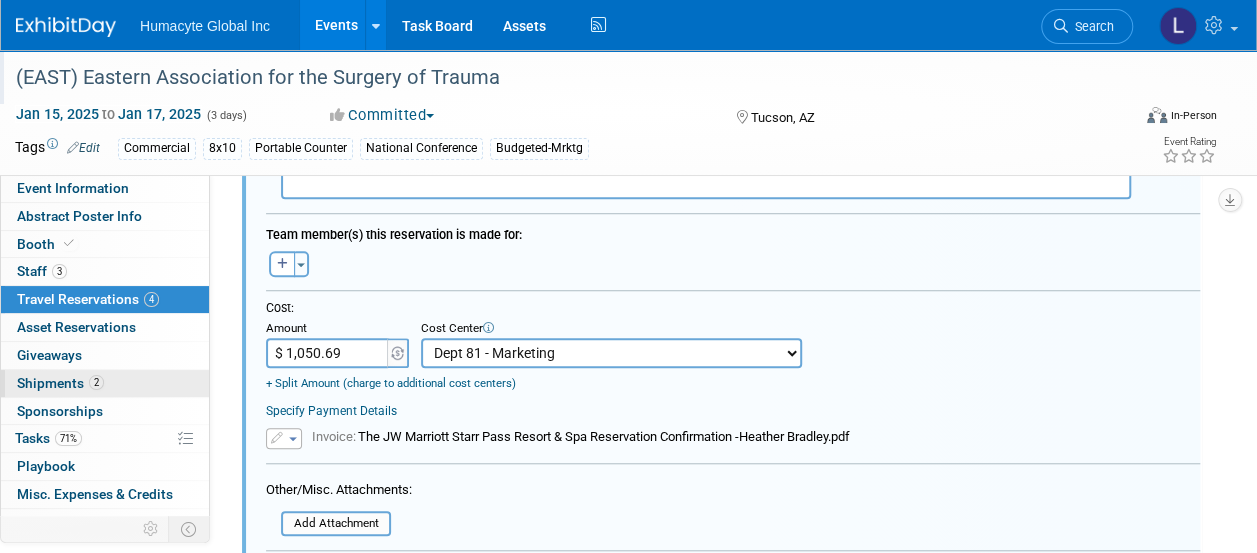 drag, startPoint x: 354, startPoint y: 354, endPoint x: 118, endPoint y: 374, distance: 236.84595 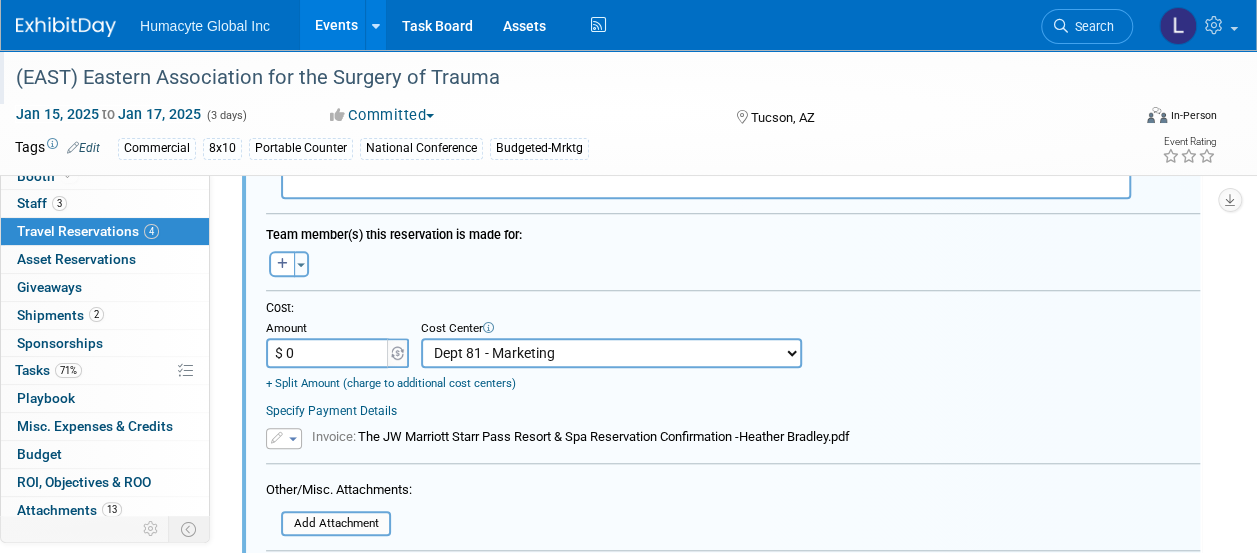 scroll, scrollTop: 98, scrollLeft: 0, axis: vertical 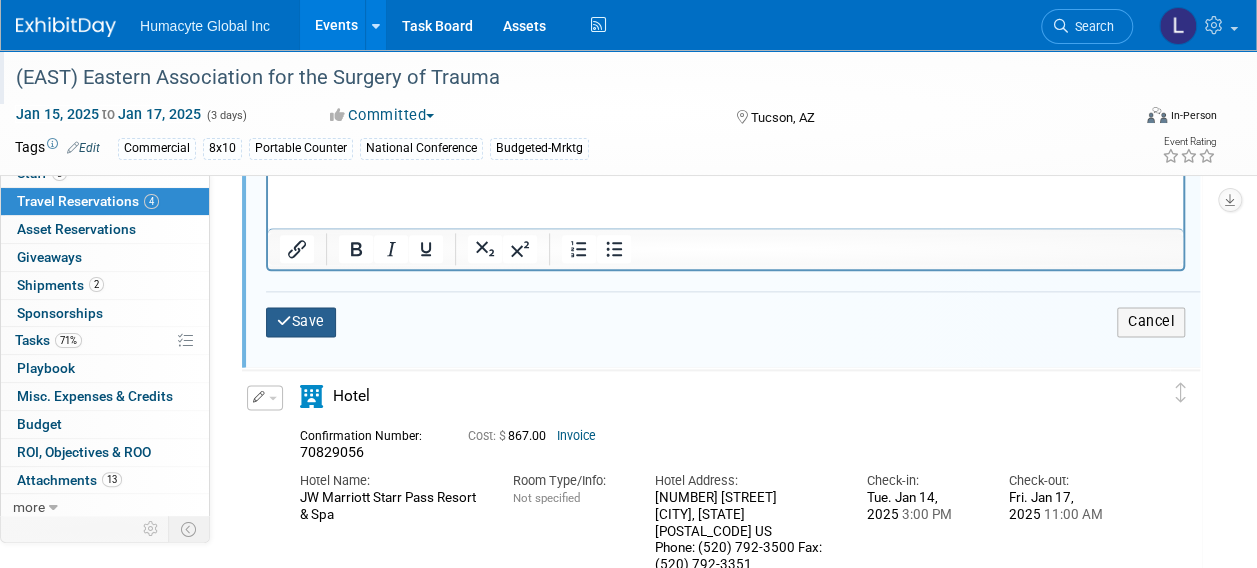 type on "$ 0.00" 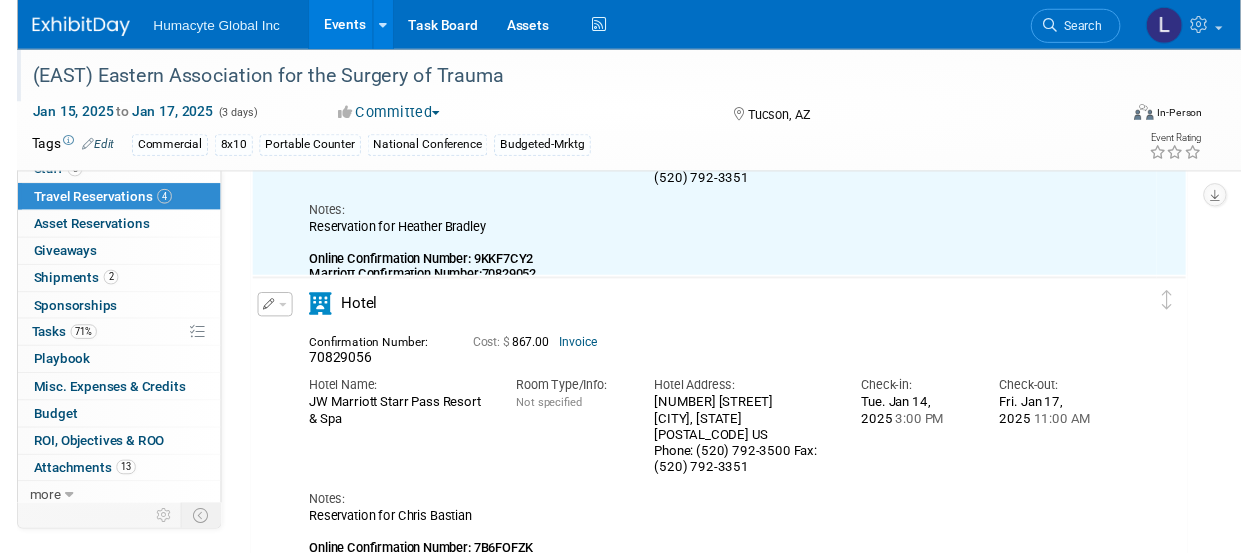 scroll, scrollTop: 300, scrollLeft: 0, axis: vertical 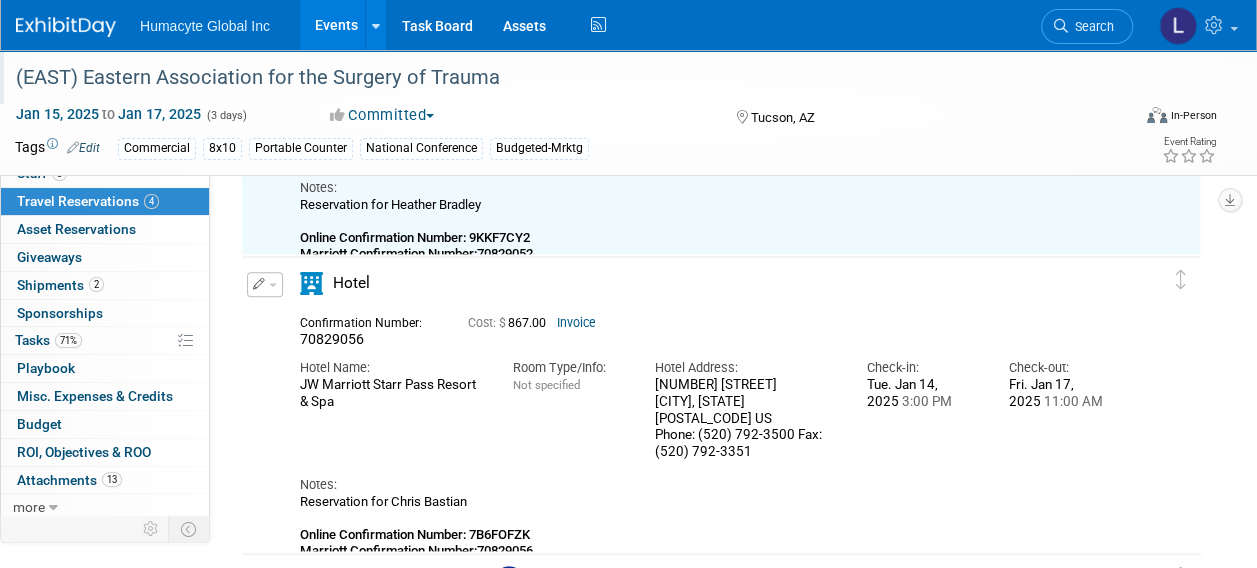 click at bounding box center (273, 285) 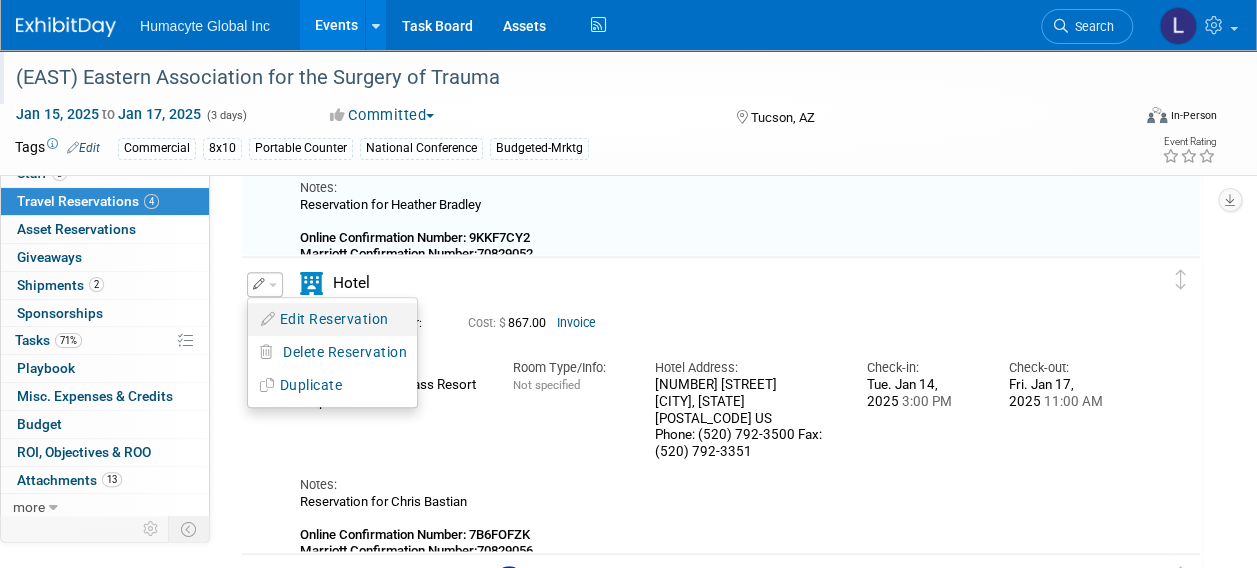 click on "Edit Reservation" at bounding box center [332, 319] 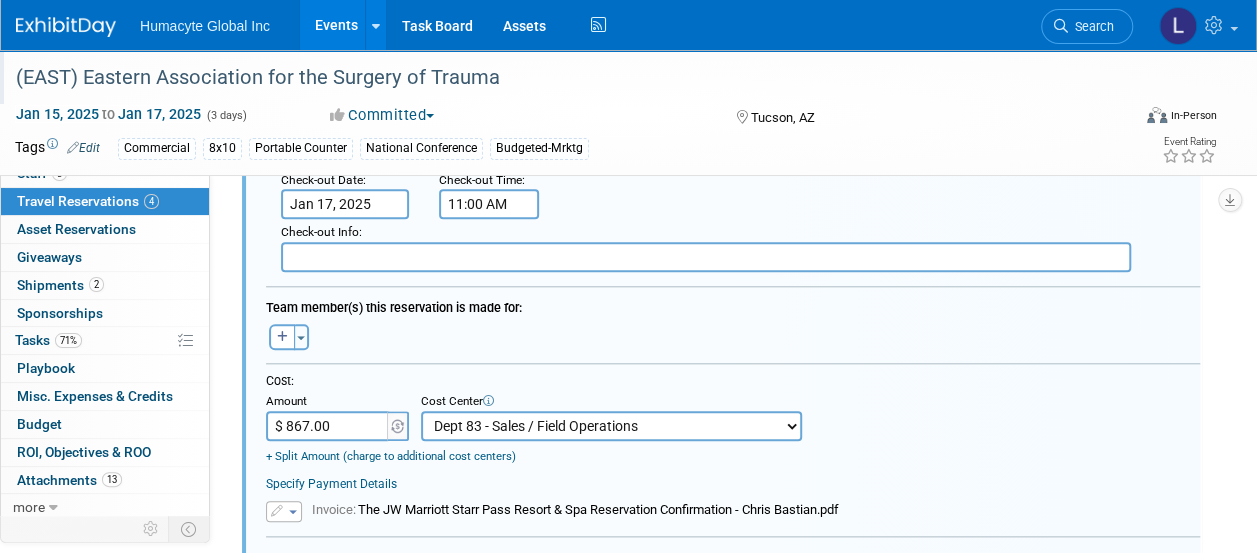 scroll, scrollTop: 929, scrollLeft: 0, axis: vertical 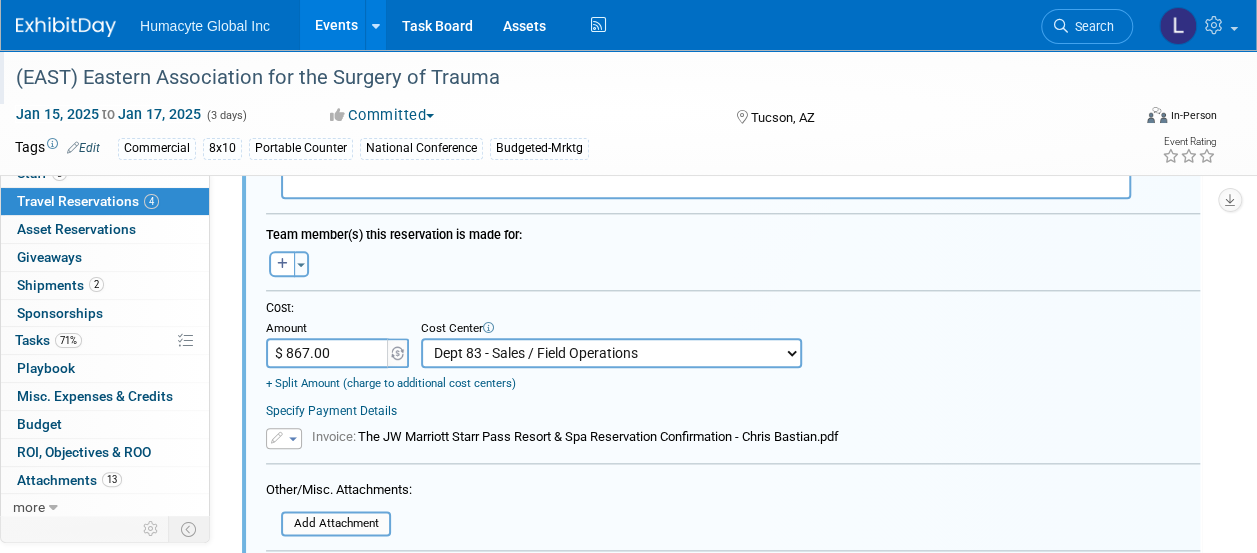 click on "$ 867.00" at bounding box center [328, 353] 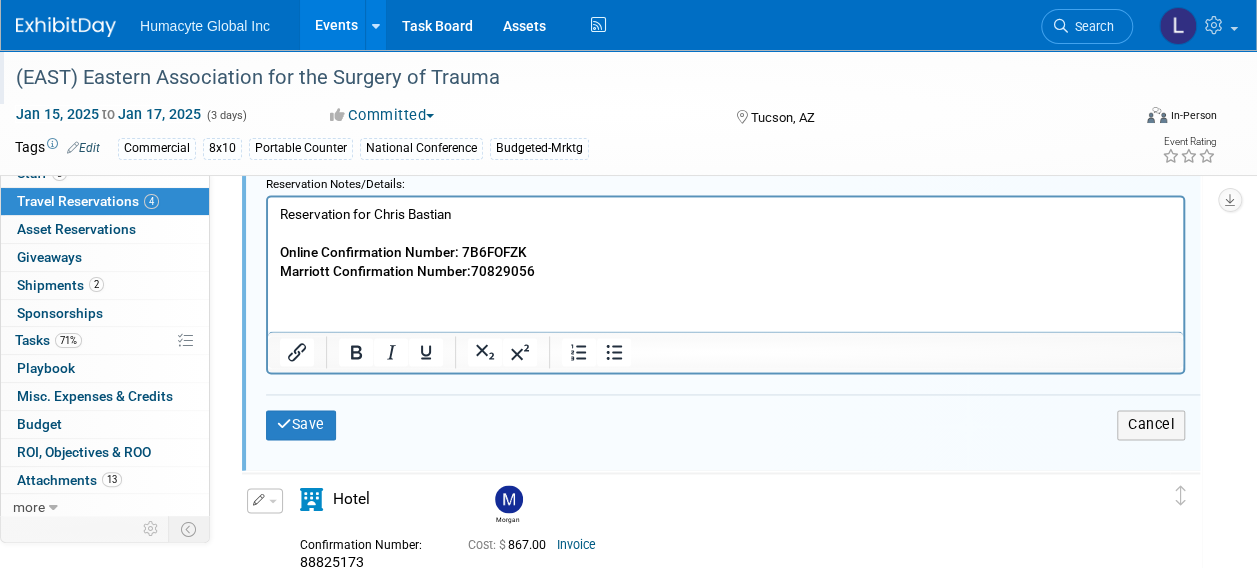 scroll, scrollTop: 1329, scrollLeft: 0, axis: vertical 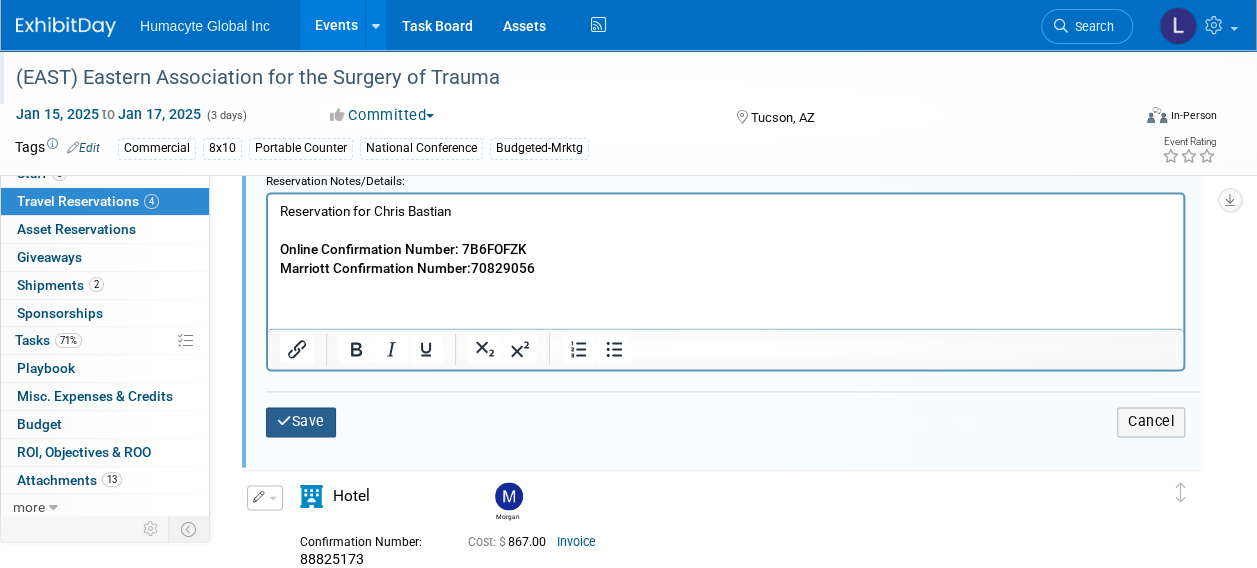 type on "$ 0.00" 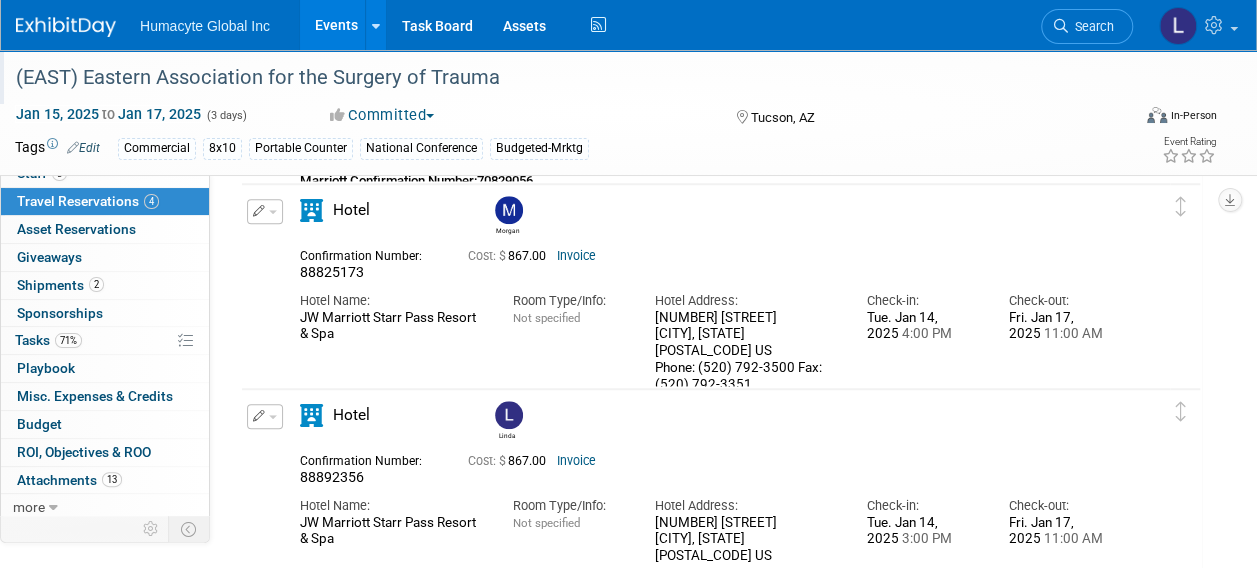 scroll, scrollTop: 628, scrollLeft: 0, axis: vertical 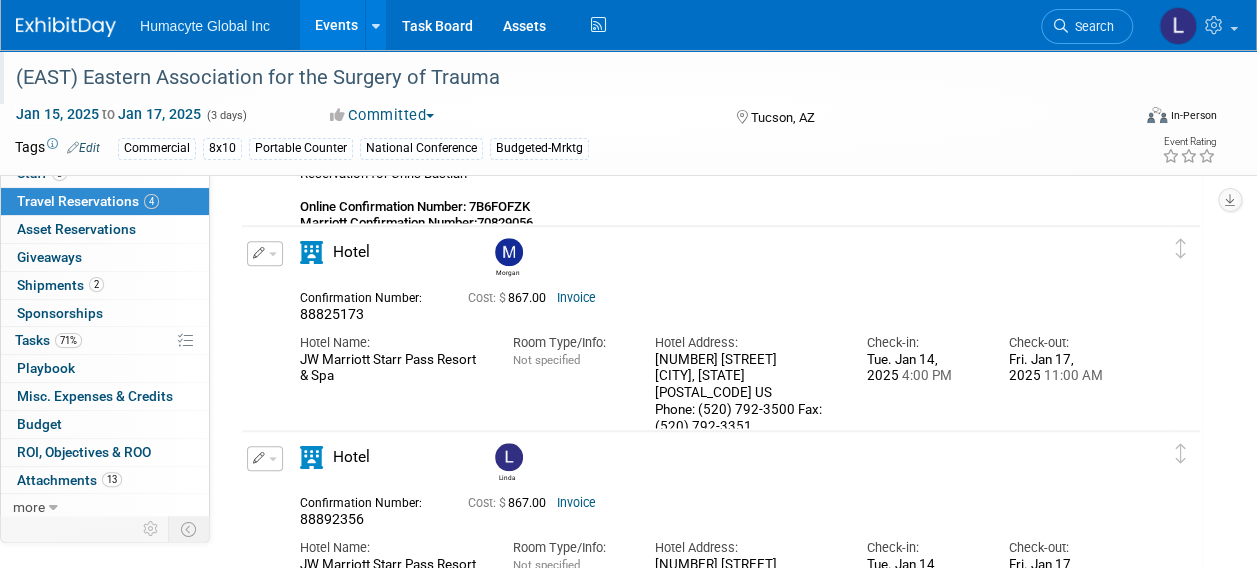 click at bounding box center [273, 254] 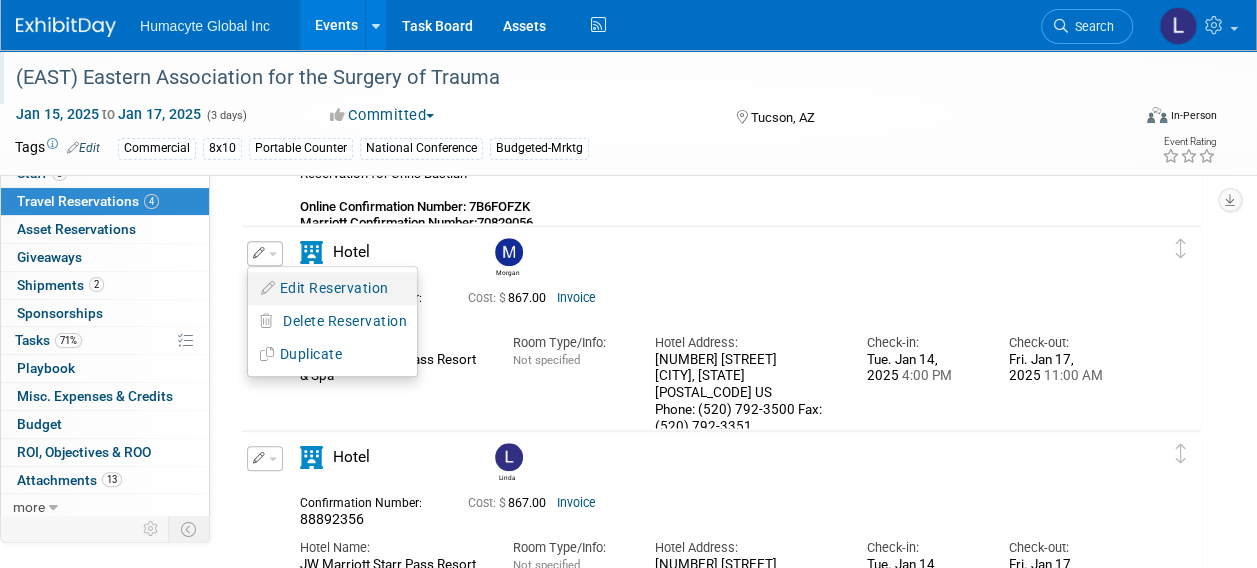 click on "Edit Reservation" at bounding box center (332, 288) 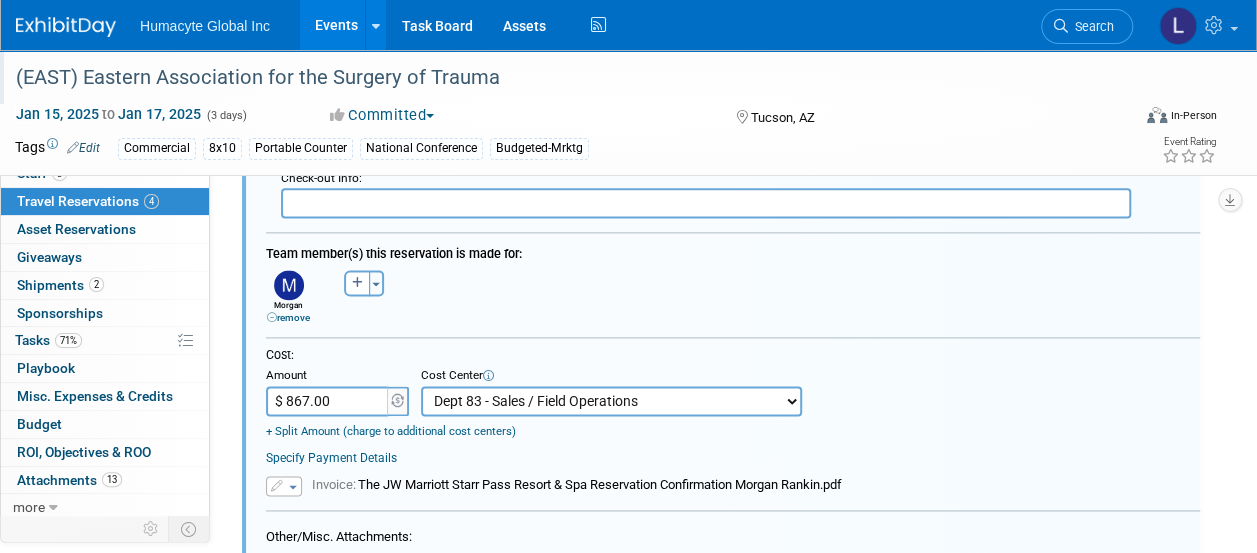 scroll, scrollTop: 1226, scrollLeft: 0, axis: vertical 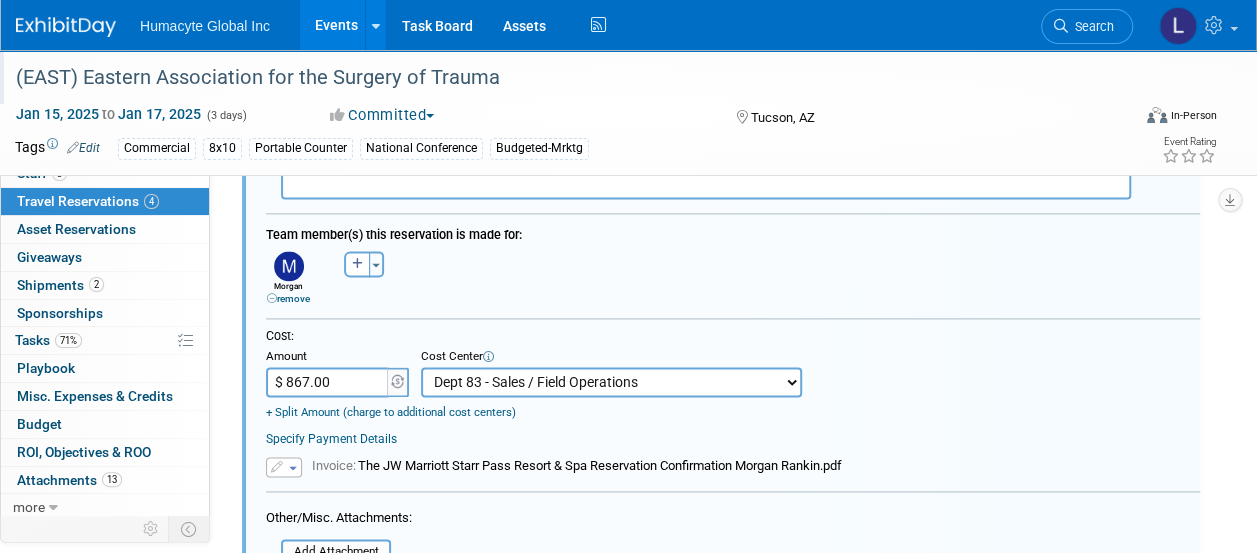 click on "$ 867.00" at bounding box center [328, 382] 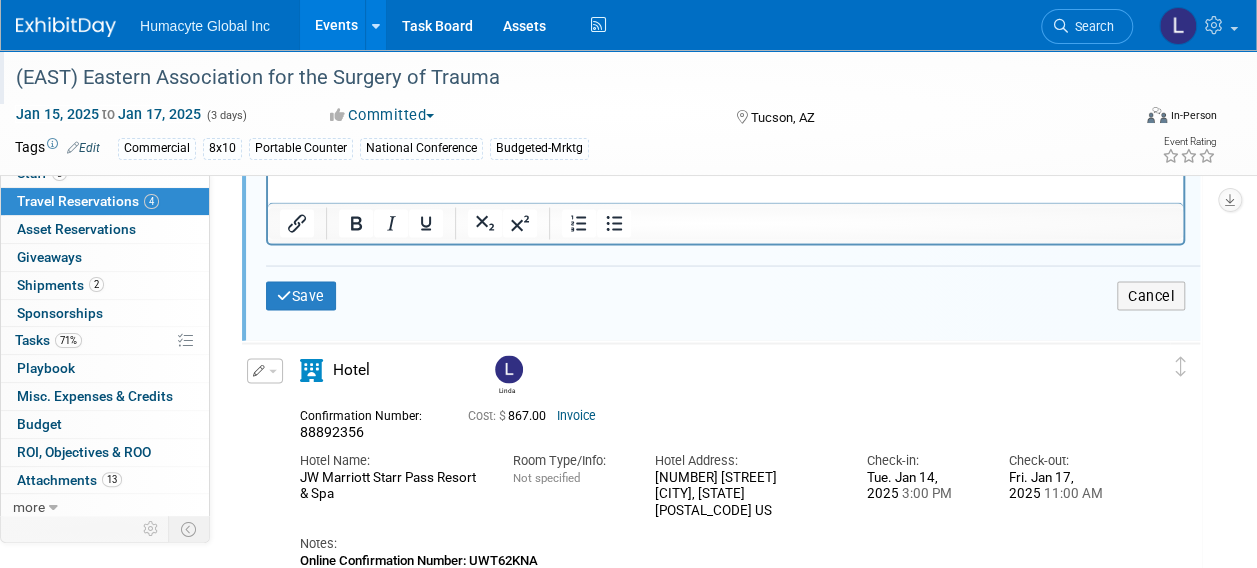 scroll, scrollTop: 1726, scrollLeft: 0, axis: vertical 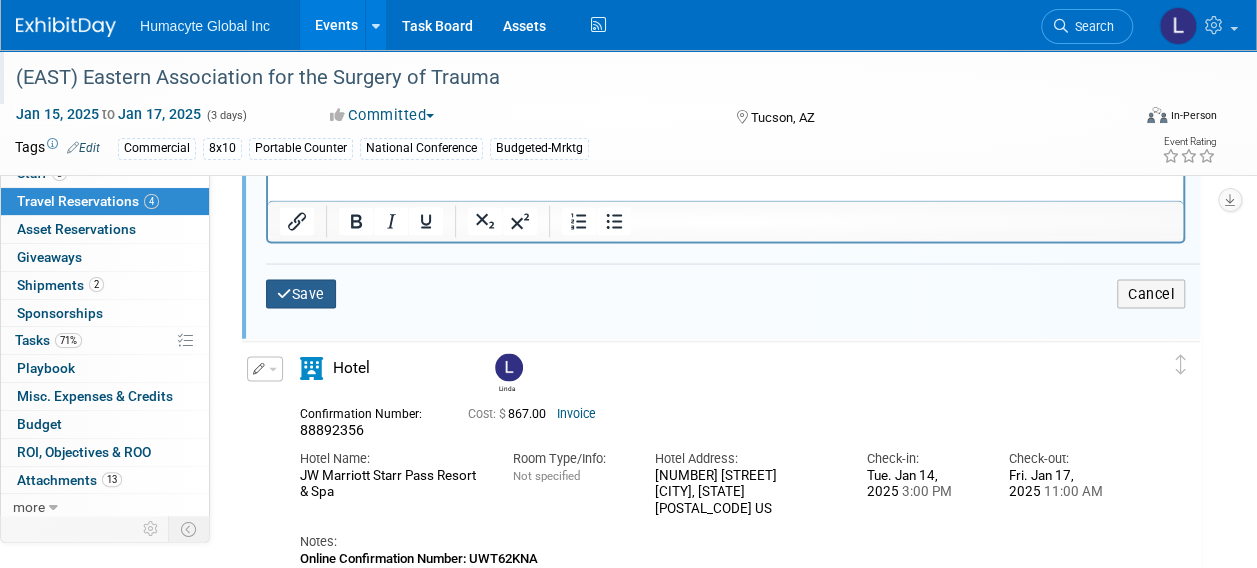 type on "$ 0.00" 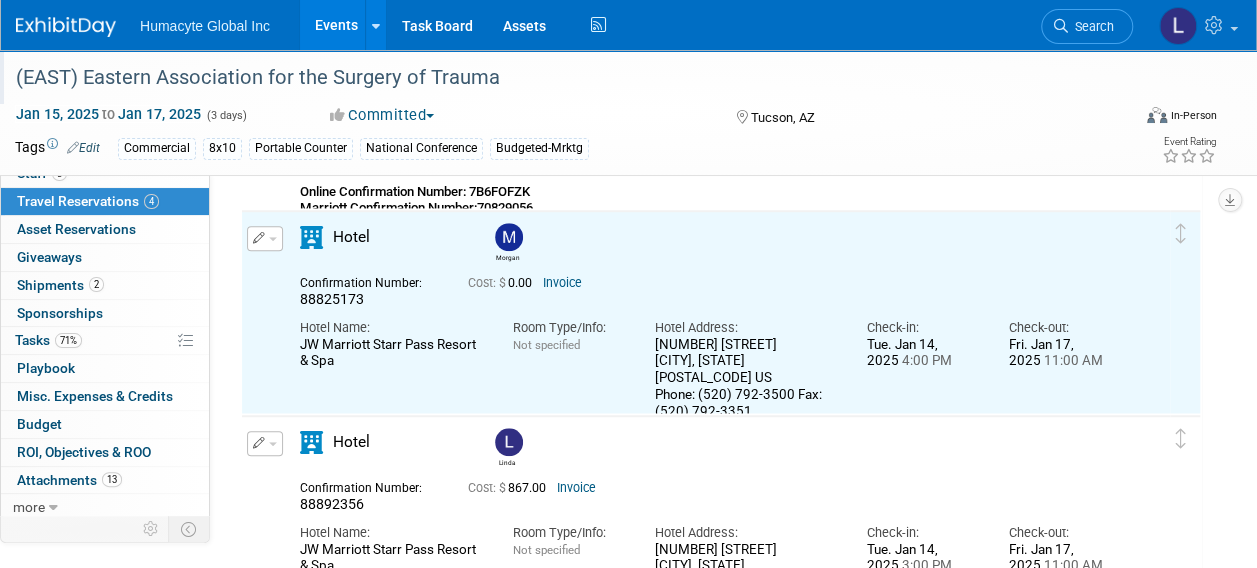 scroll, scrollTop: 727, scrollLeft: 0, axis: vertical 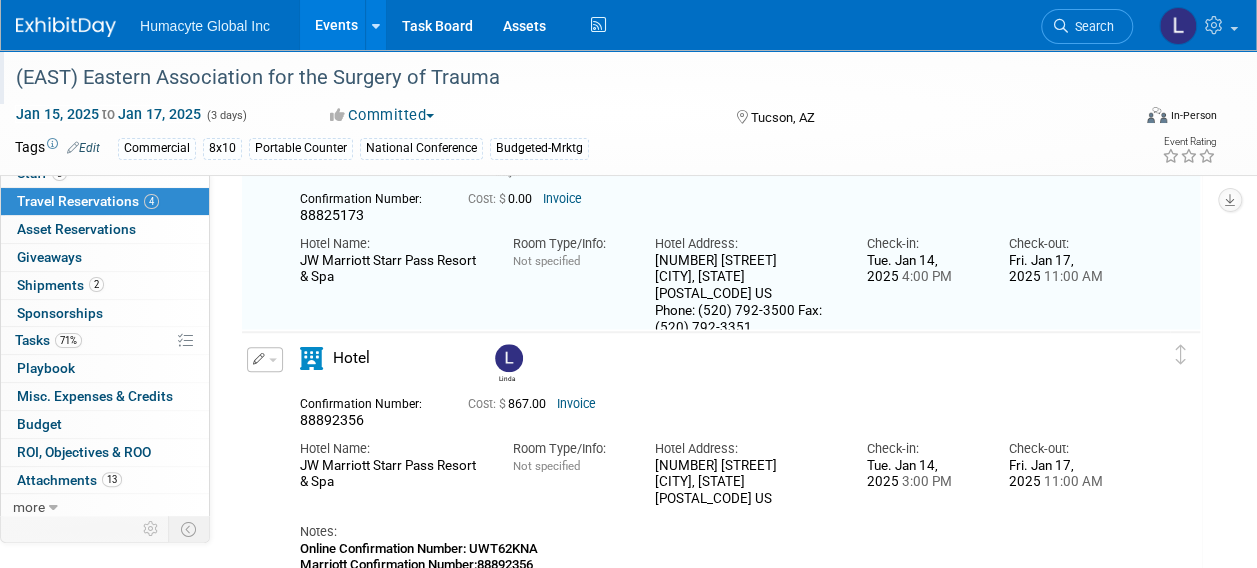 click at bounding box center (273, 360) 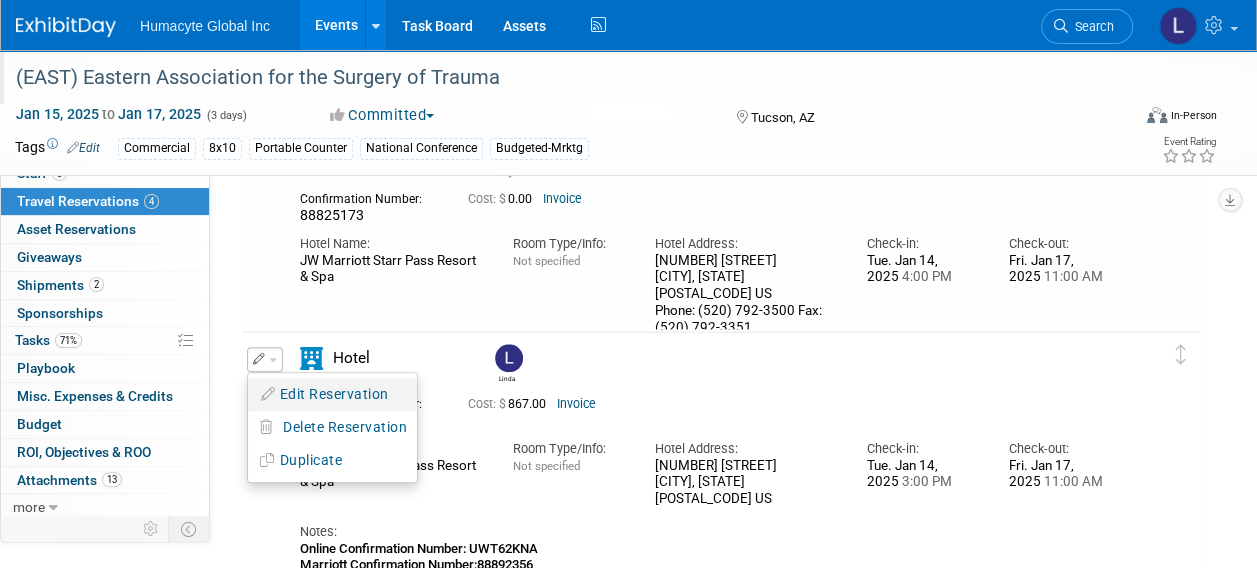 click on "Edit Reservation" at bounding box center (332, 394) 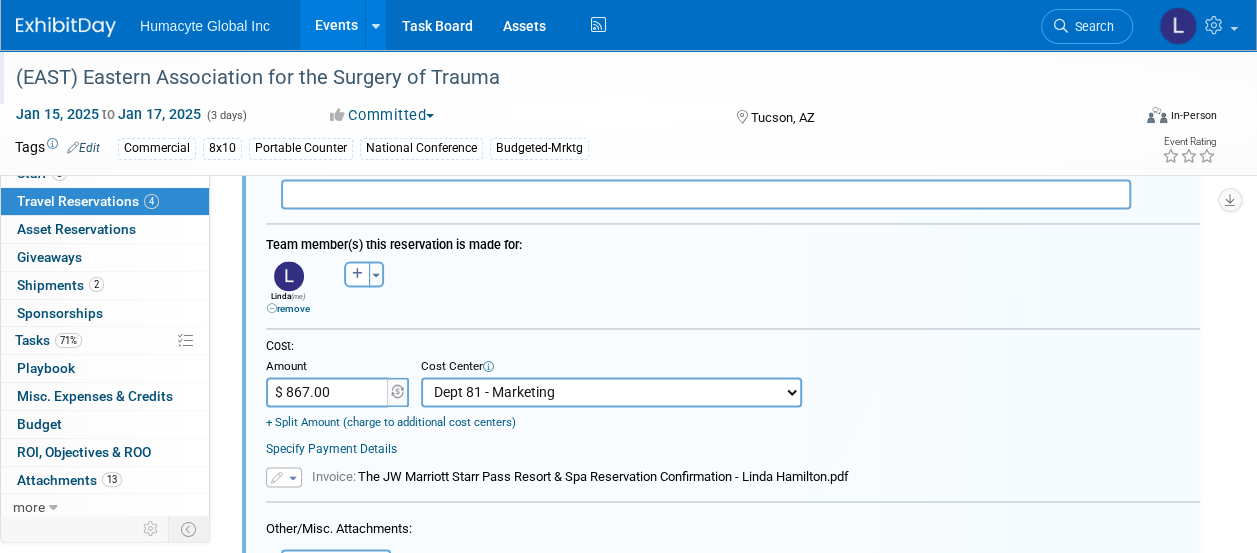 scroll, scrollTop: 1431, scrollLeft: 0, axis: vertical 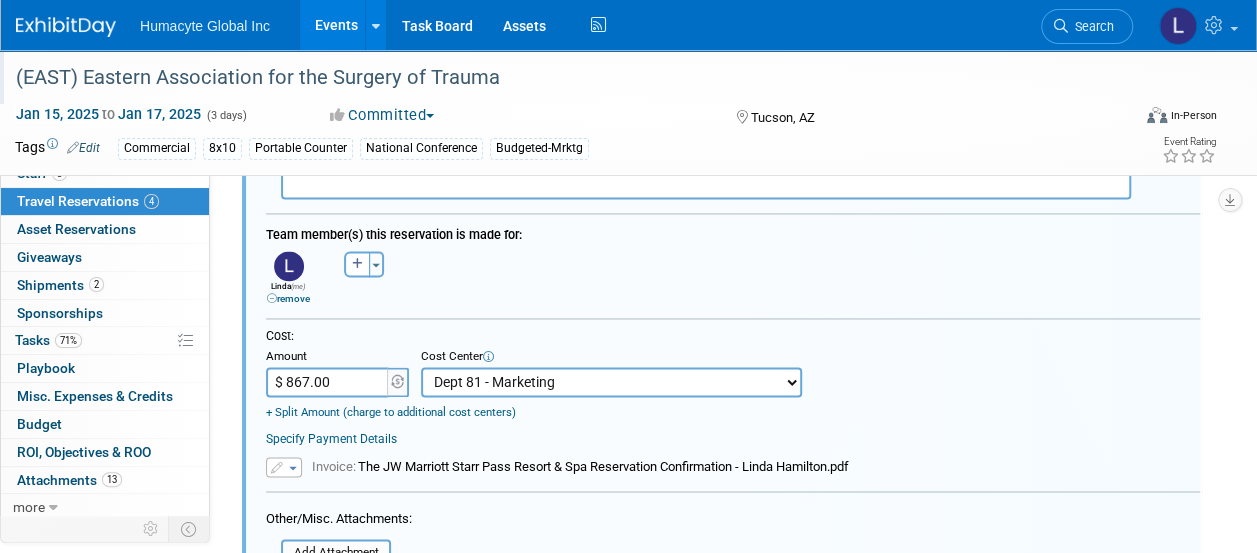 click on "$ 867.00" at bounding box center [328, 382] 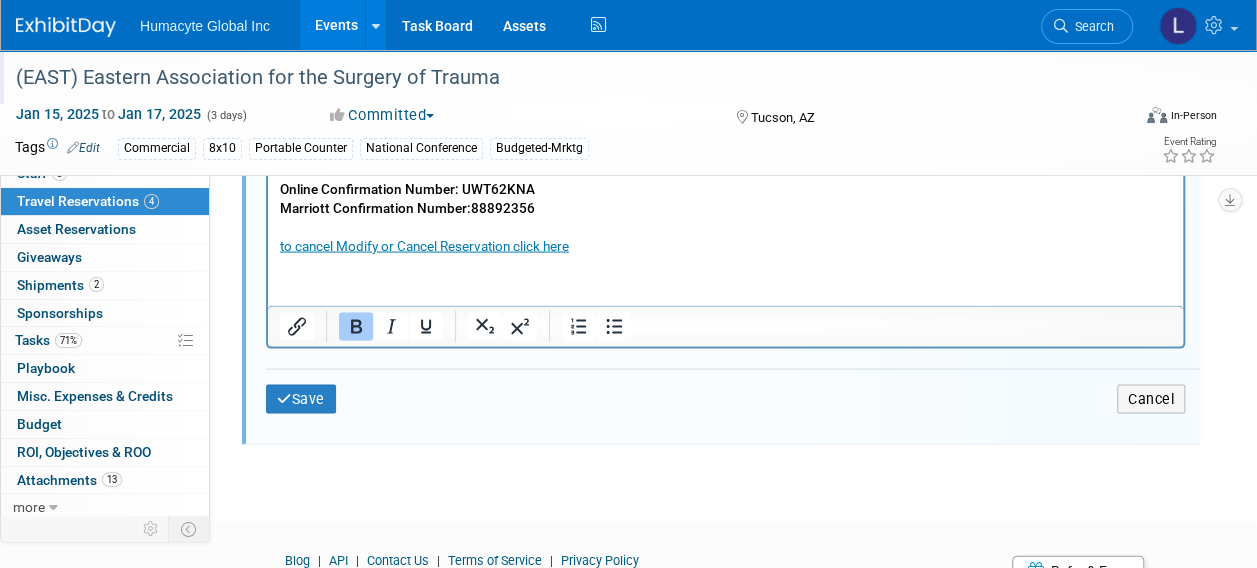 scroll, scrollTop: 1931, scrollLeft: 0, axis: vertical 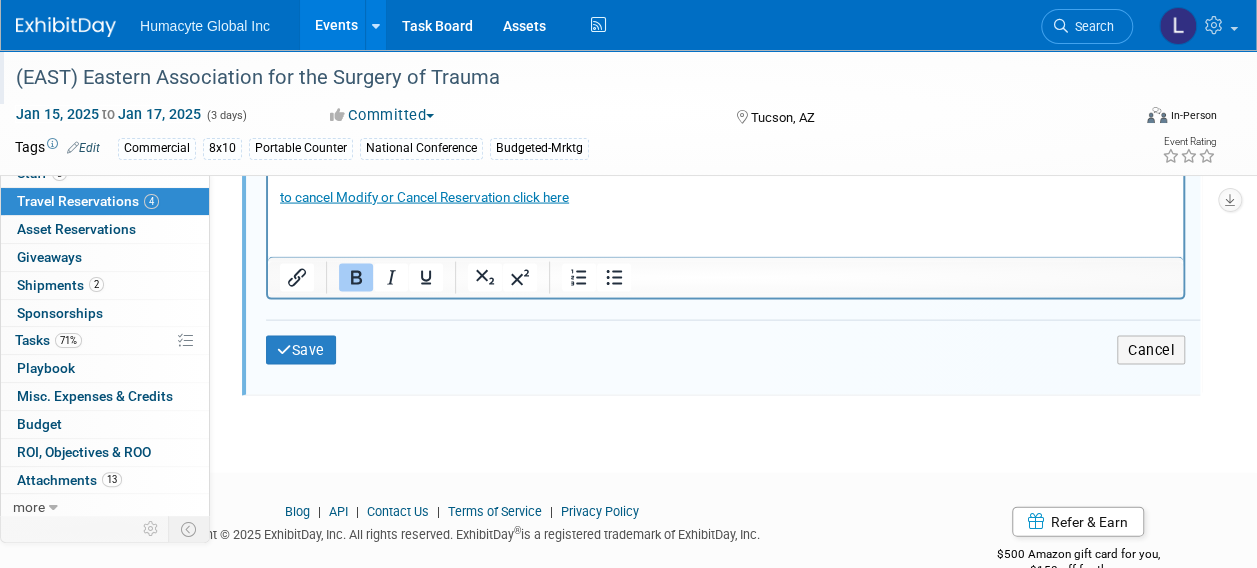 type on "$ 0.00" 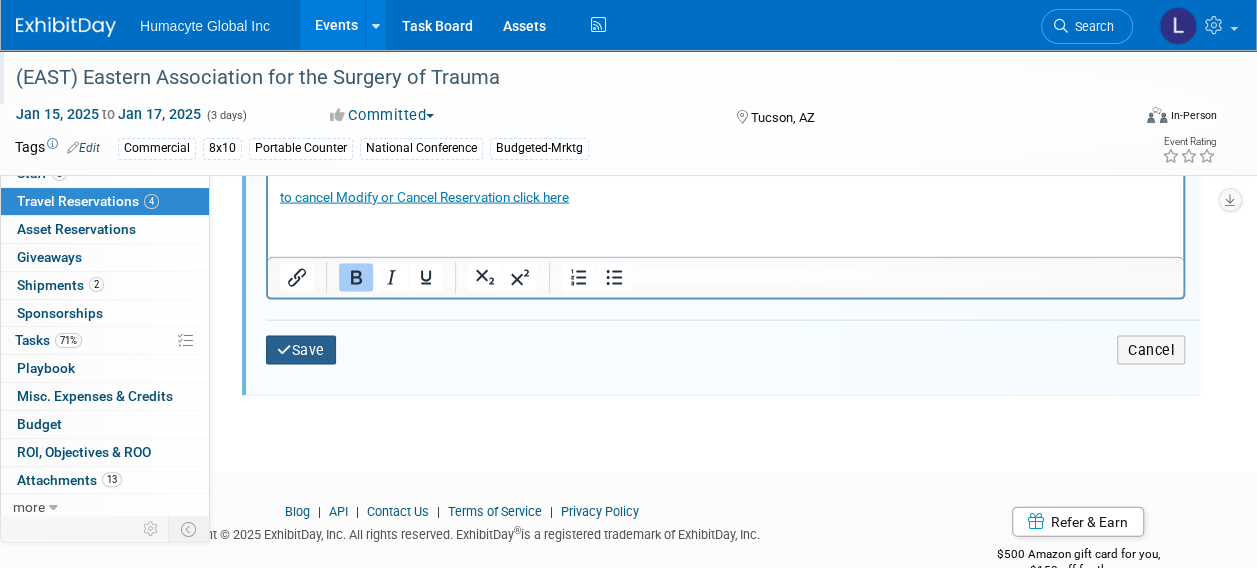 click on "Save" at bounding box center (301, 350) 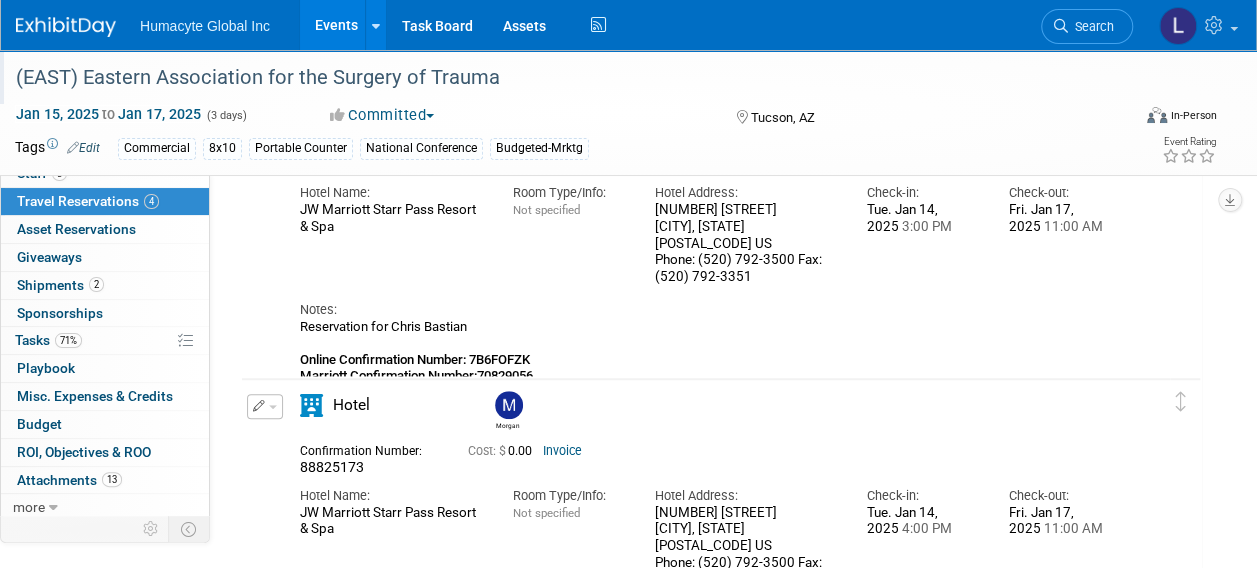 scroll, scrollTop: 431, scrollLeft: 0, axis: vertical 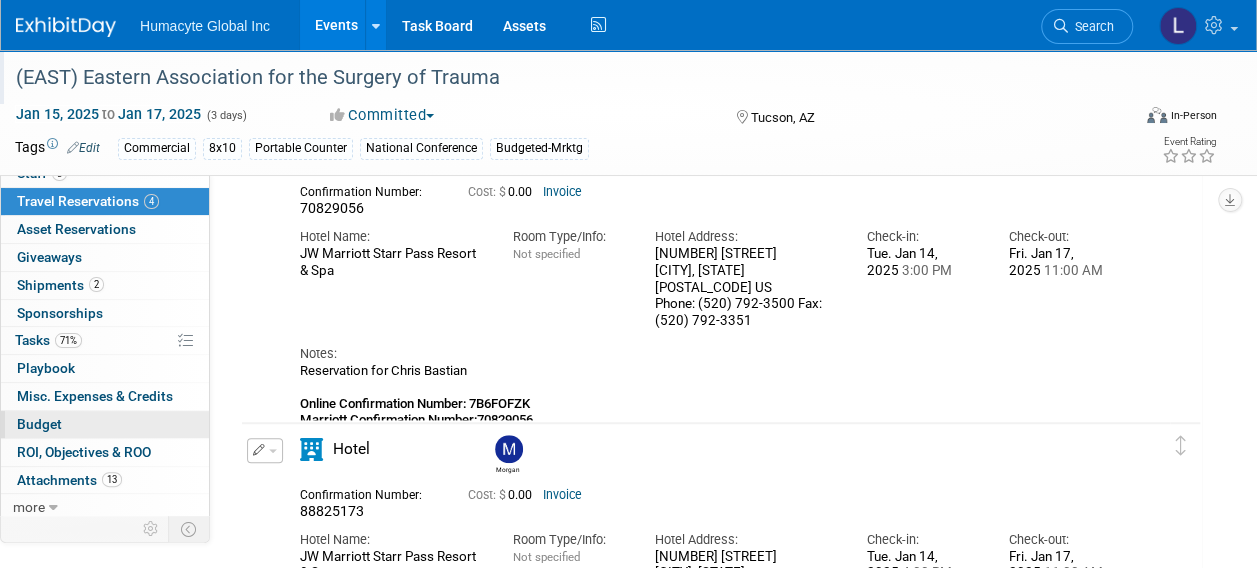 click on "Budget" at bounding box center [105, 424] 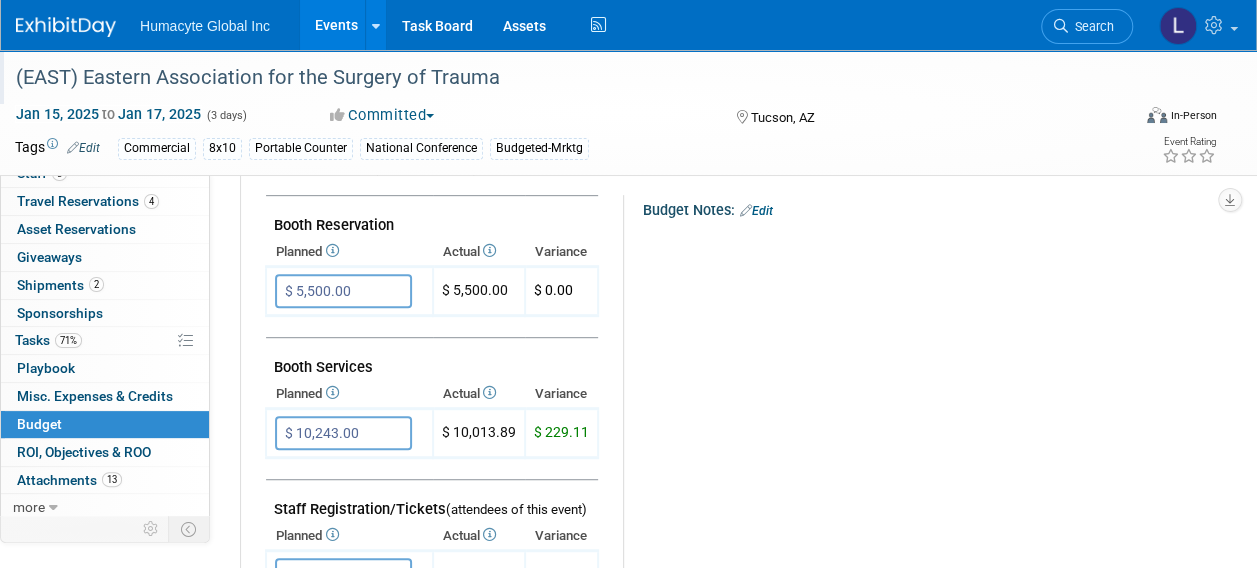 scroll, scrollTop: 400, scrollLeft: 0, axis: vertical 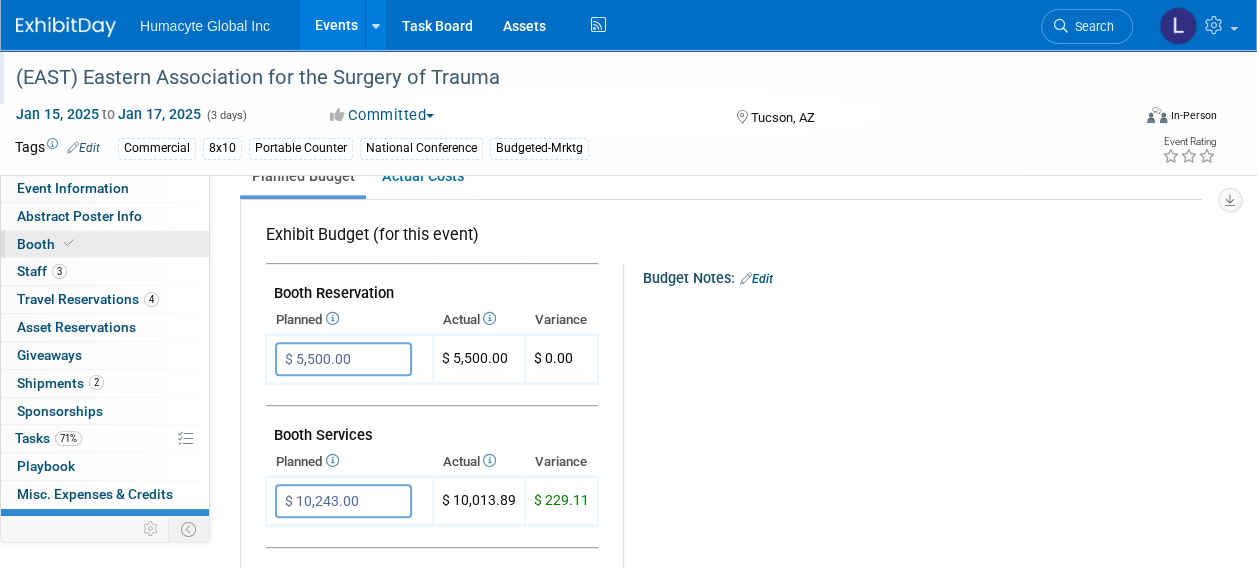 click on "Booth" at bounding box center [47, 244] 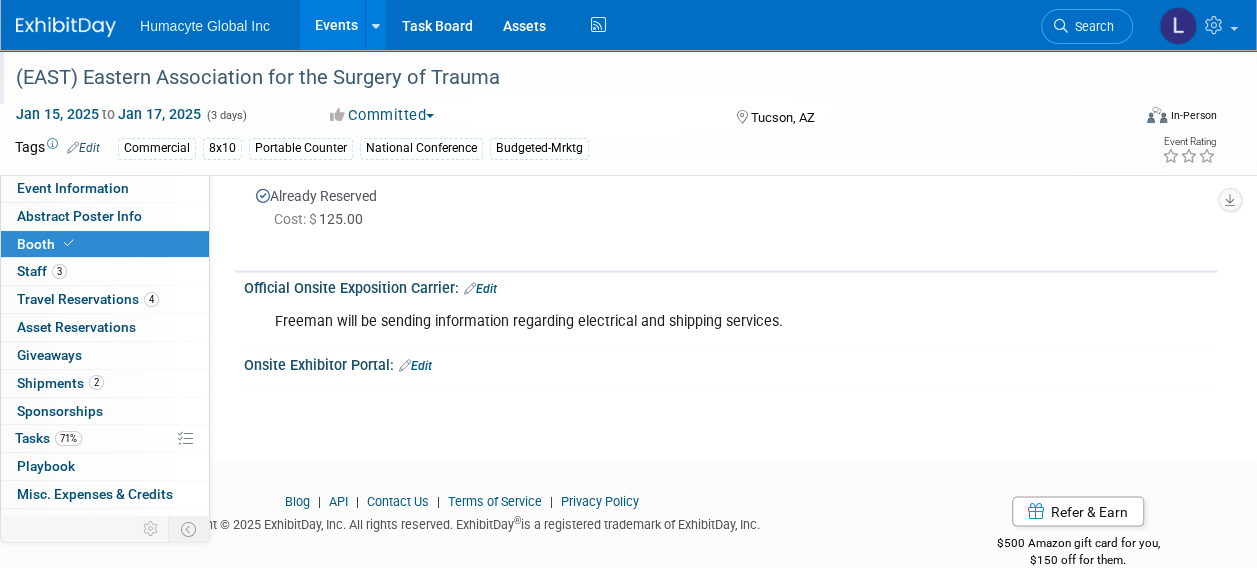 scroll, scrollTop: 1800, scrollLeft: 0, axis: vertical 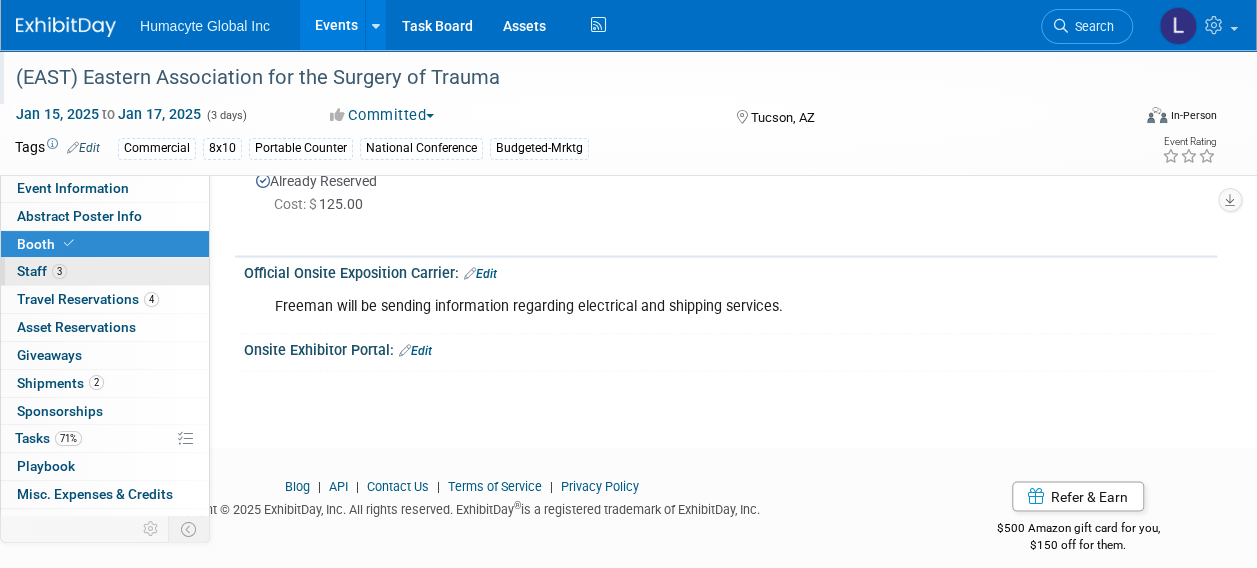 click on "Staff 3" at bounding box center [42, 271] 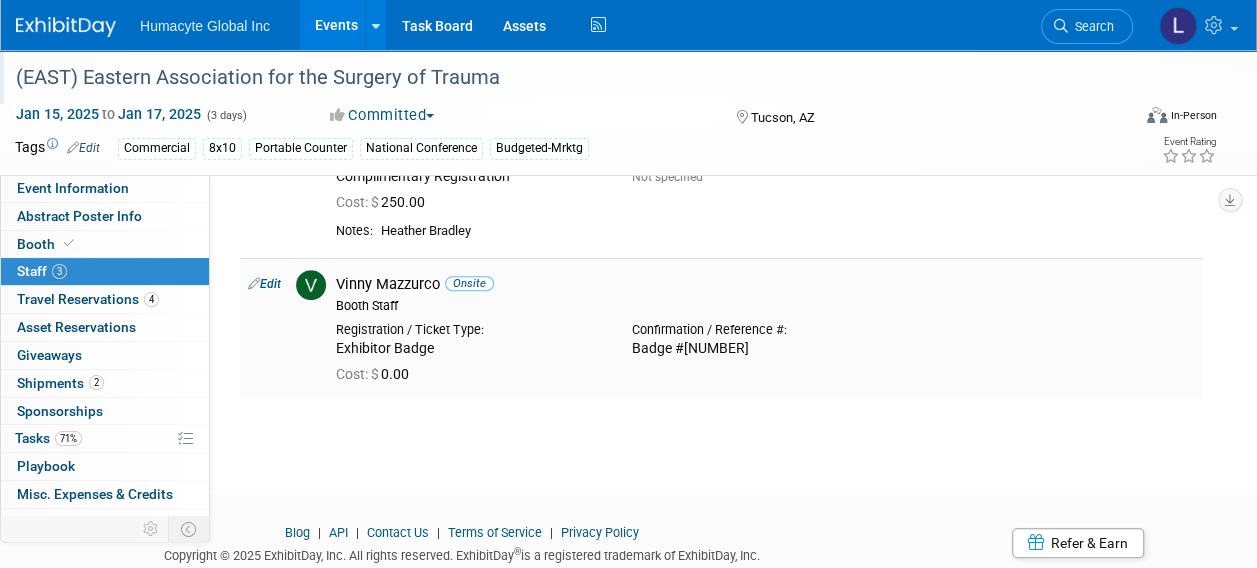 scroll, scrollTop: 300, scrollLeft: 0, axis: vertical 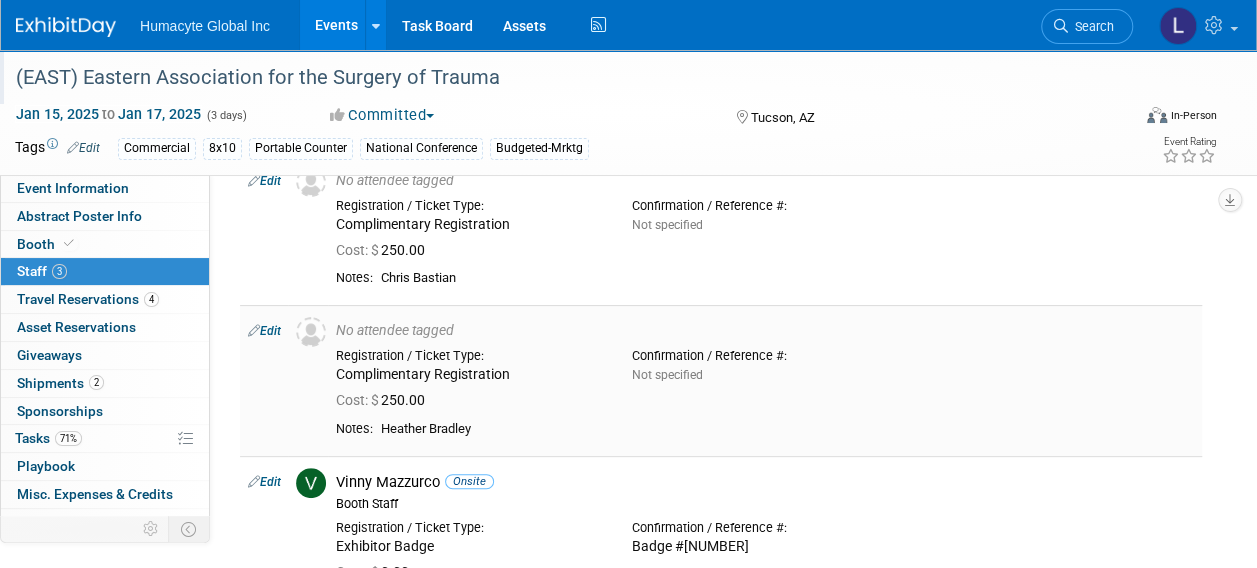 click on "Edit" at bounding box center (264, 331) 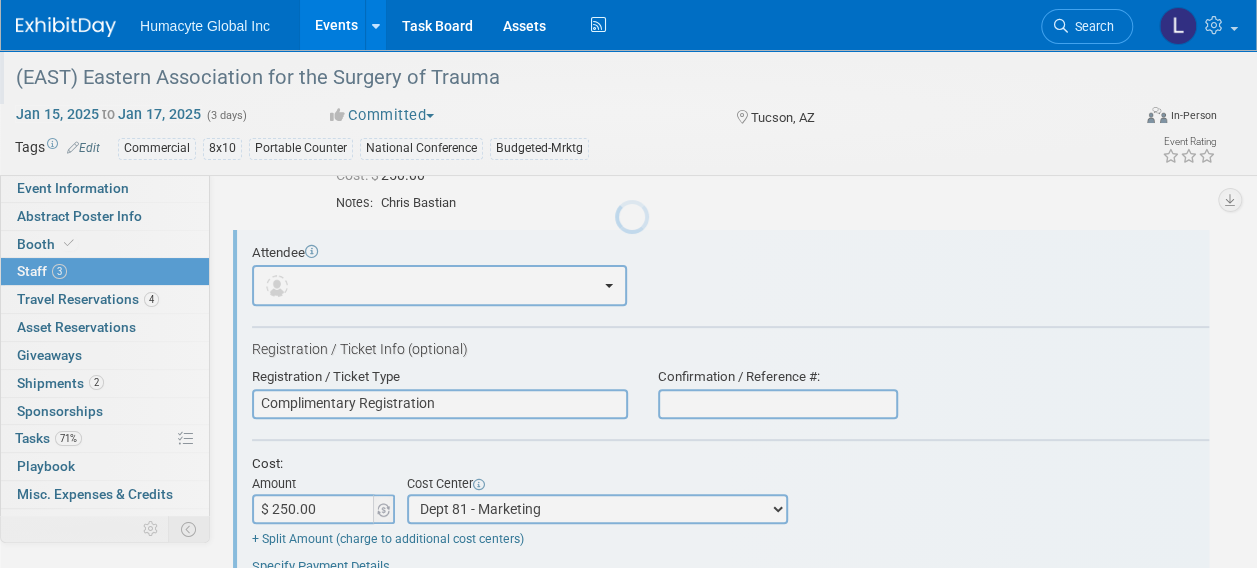 scroll, scrollTop: 0, scrollLeft: 0, axis: both 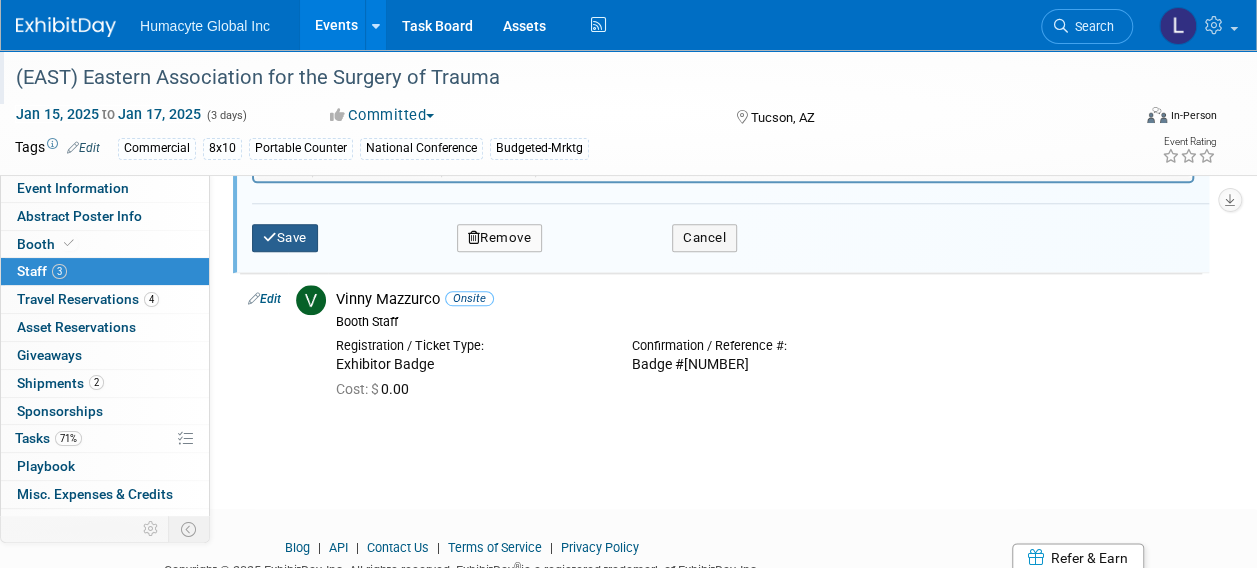 type on "$ 0.00" 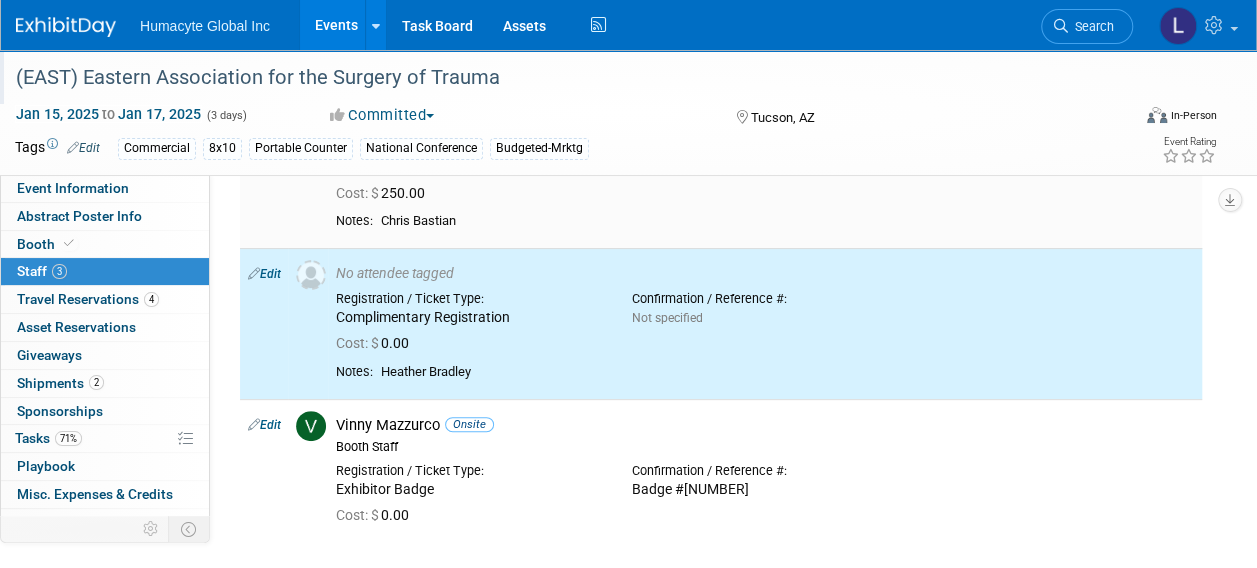 scroll, scrollTop: 0, scrollLeft: 0, axis: both 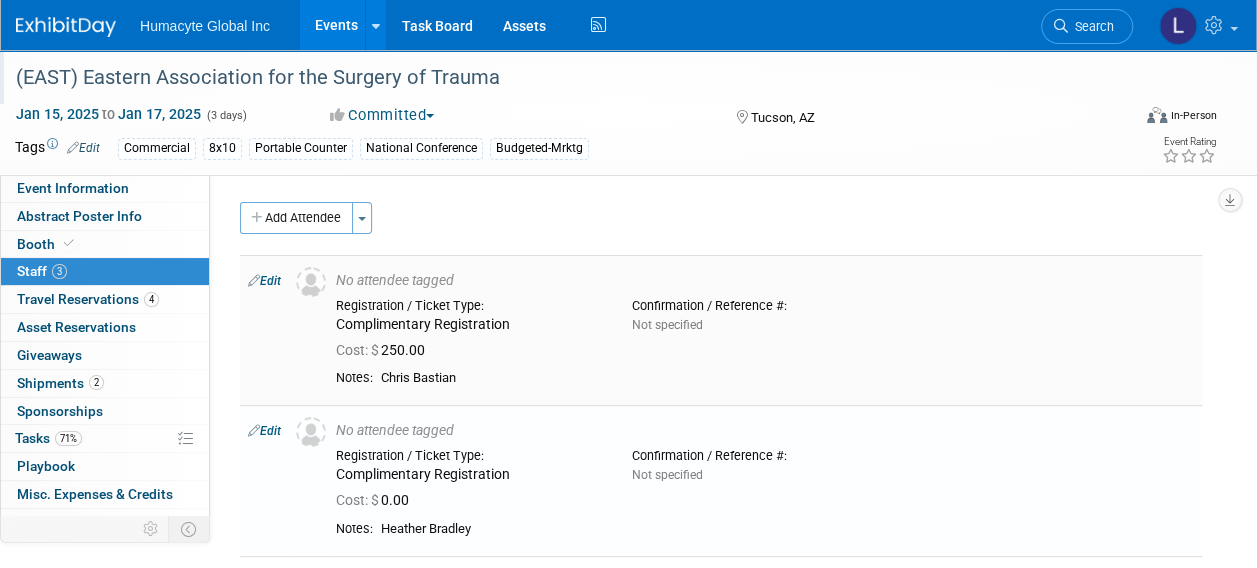 click on "Edit" at bounding box center [264, 281] 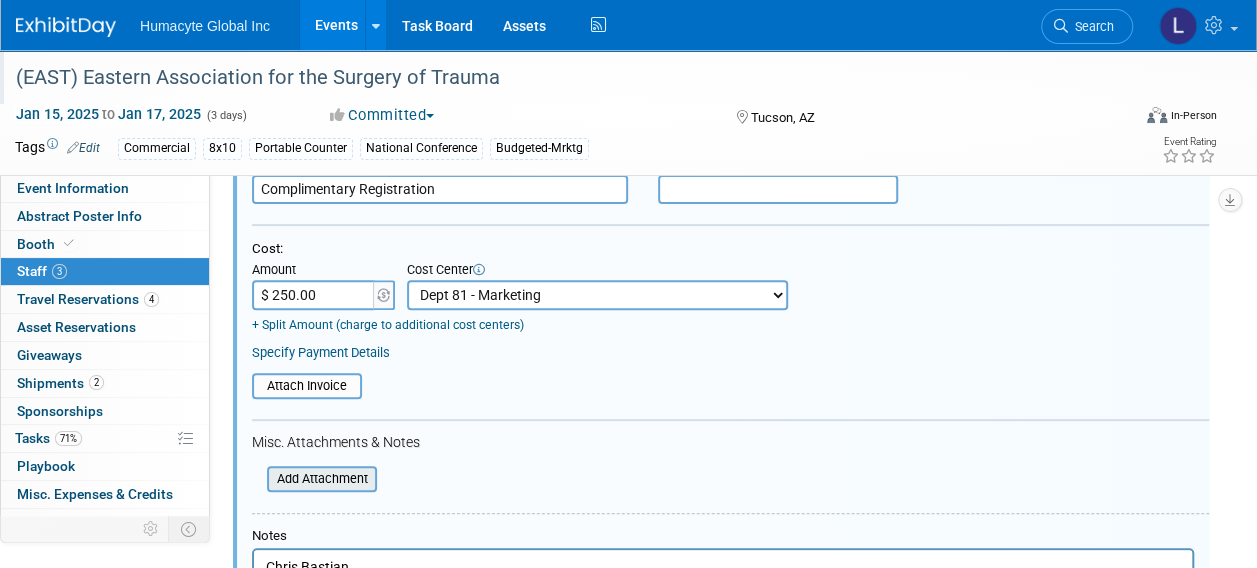 scroll, scrollTop: 327, scrollLeft: 0, axis: vertical 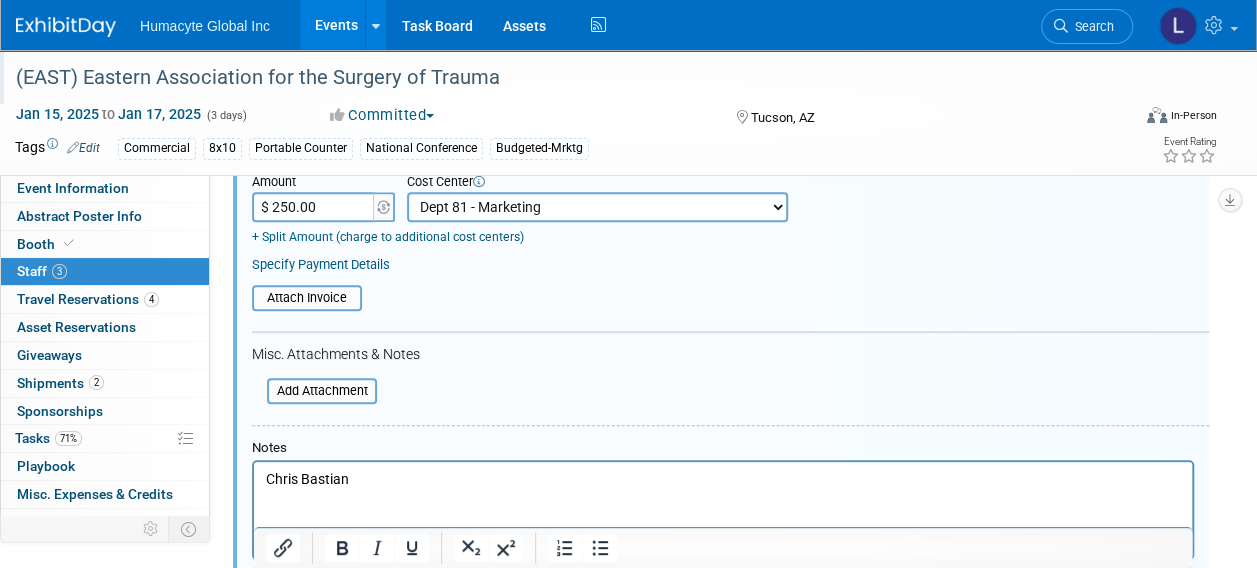 click on "$ 250.00" at bounding box center [314, 207] 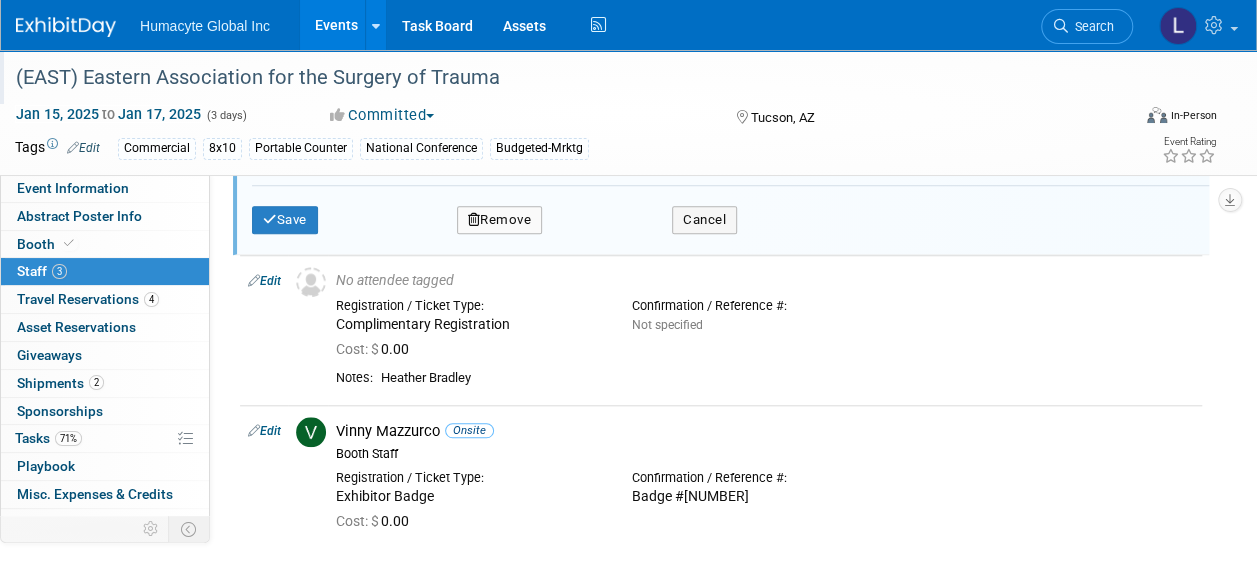 scroll, scrollTop: 555, scrollLeft: 0, axis: vertical 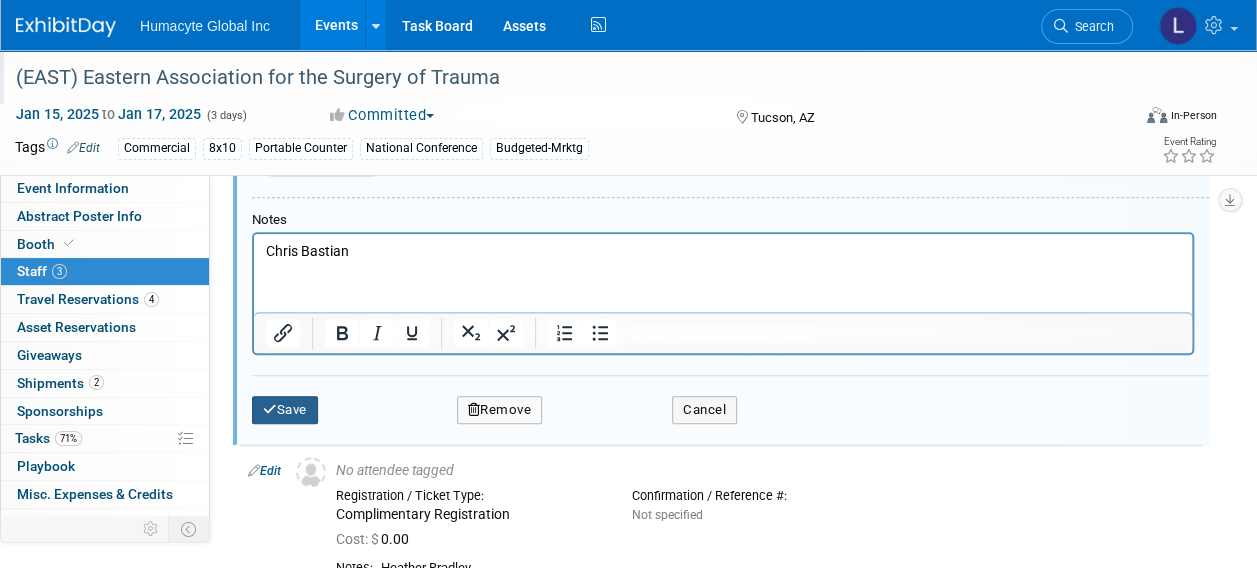 type on "$ 0.00" 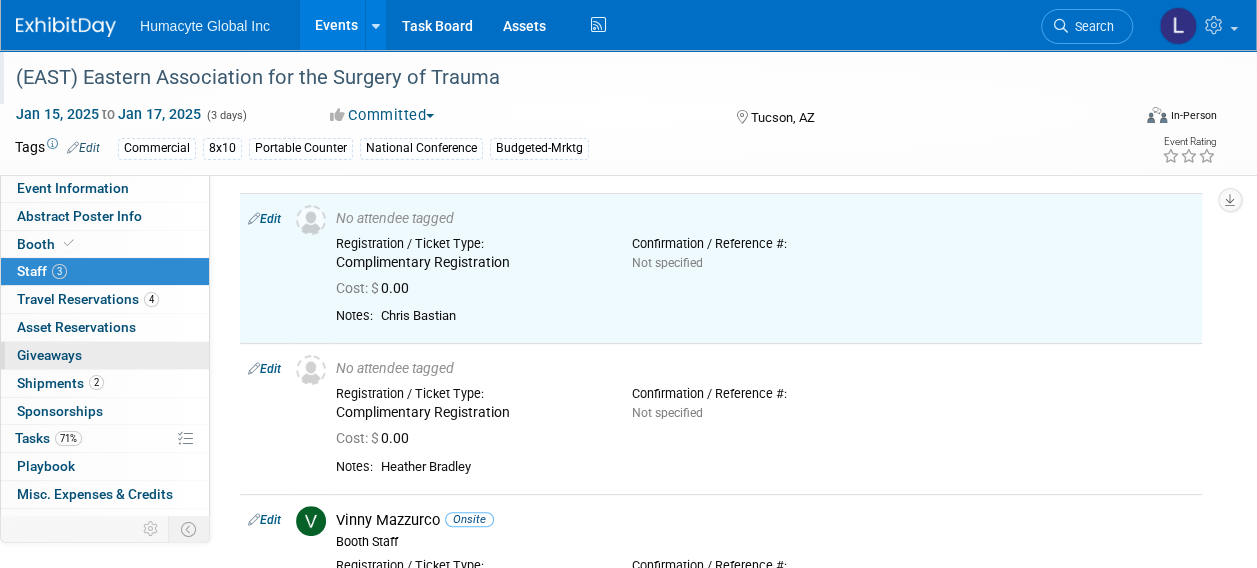 scroll, scrollTop: 0, scrollLeft: 0, axis: both 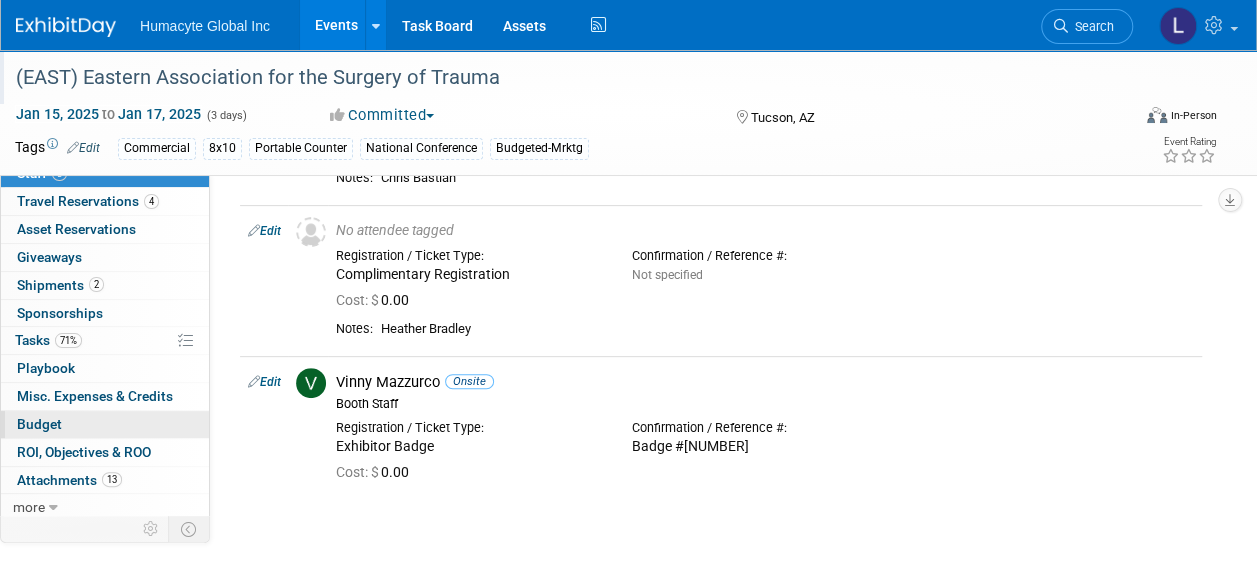 click on "Budget" at bounding box center [39, 424] 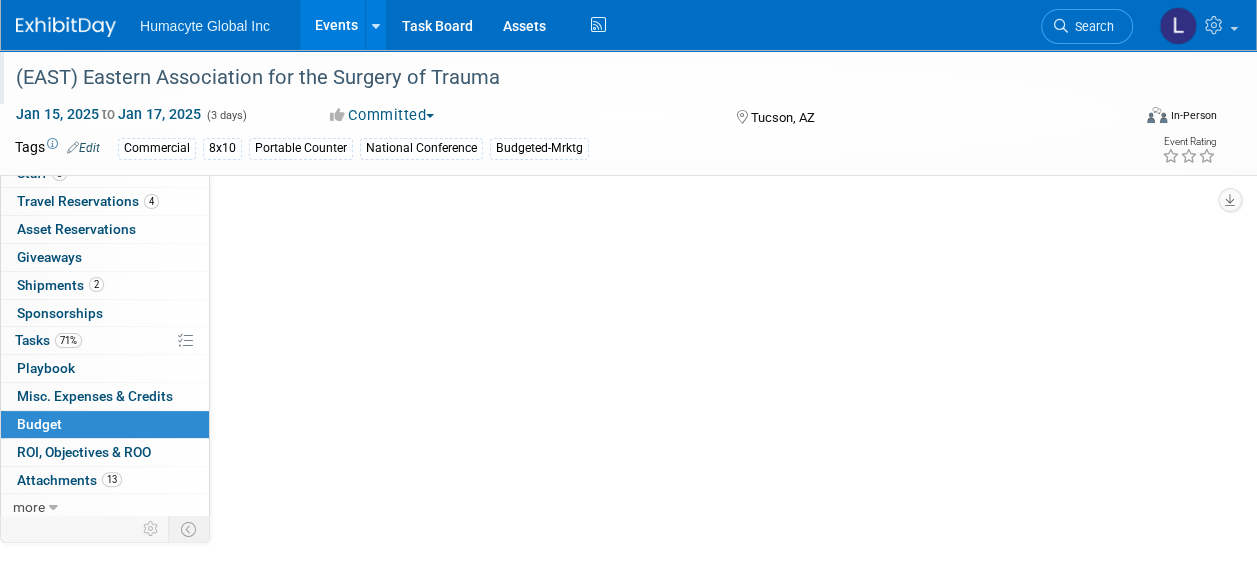 scroll, scrollTop: 0, scrollLeft: 0, axis: both 